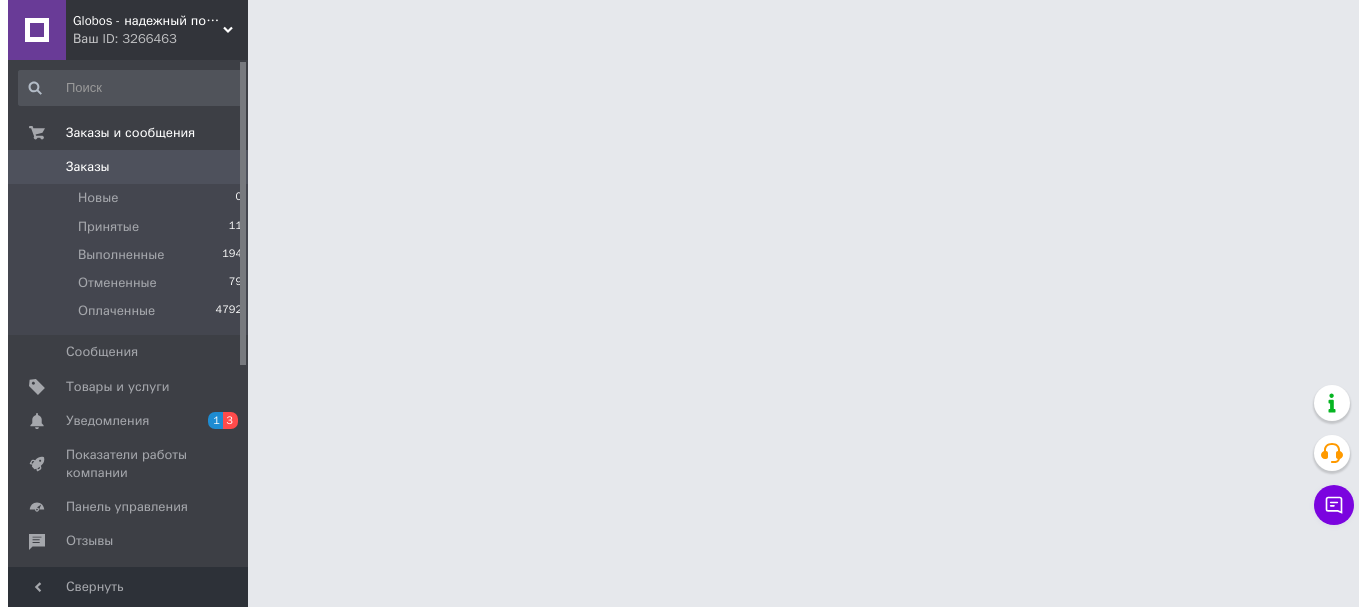 scroll, scrollTop: 0, scrollLeft: 0, axis: both 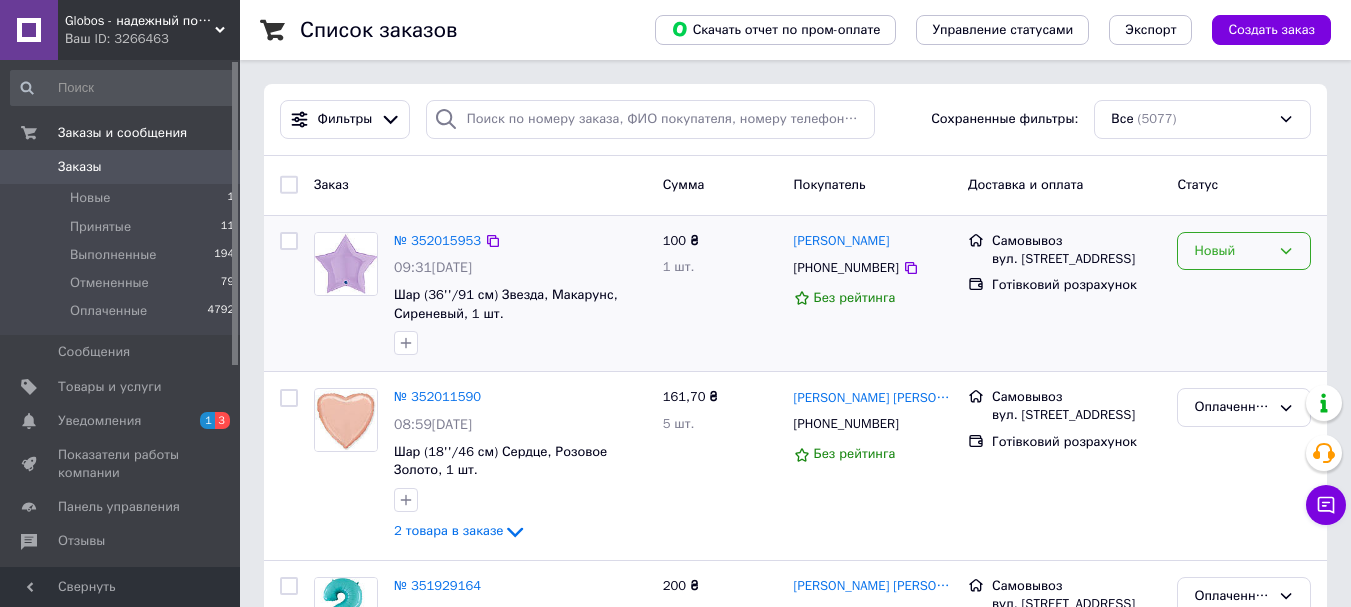 click 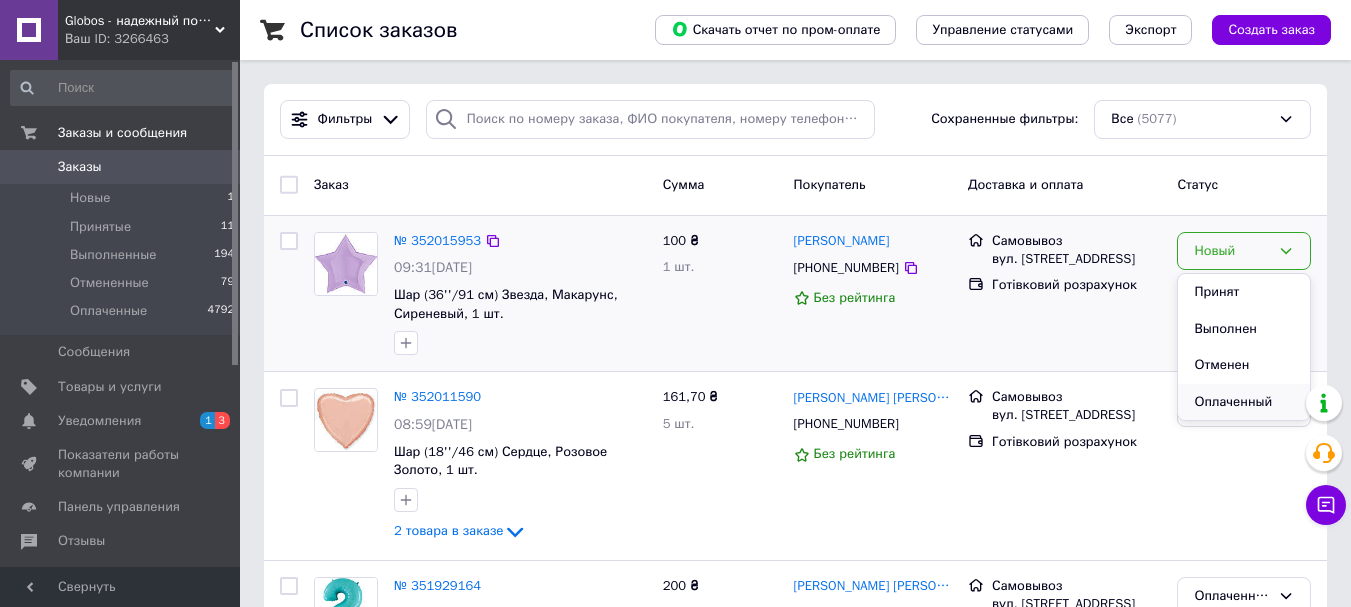click on "Оплаченный" at bounding box center [1244, 402] 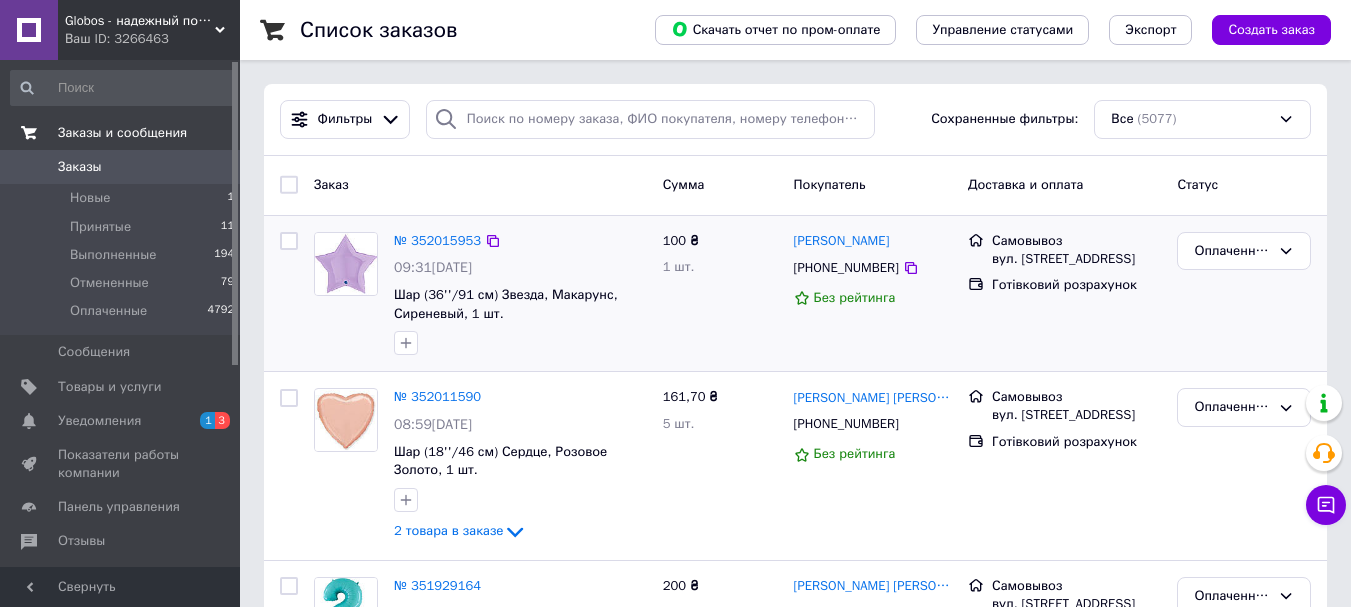 click on "Заказы и сообщения" at bounding box center [123, 133] 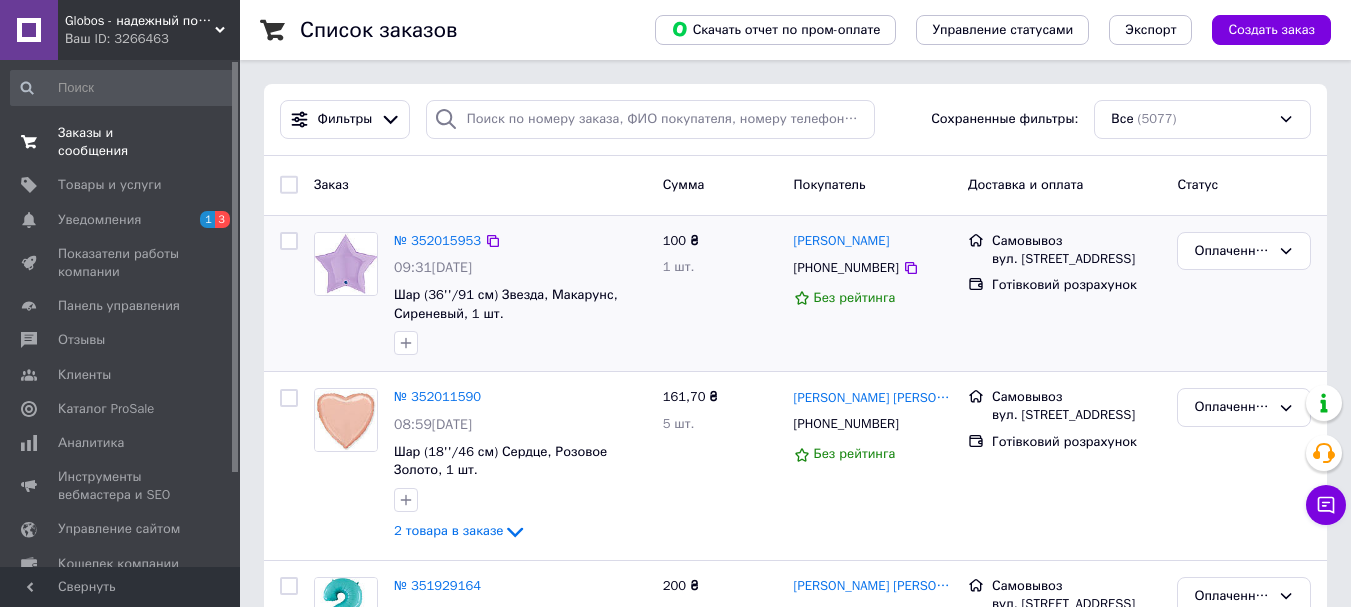 click on "Заказы и сообщения" at bounding box center (121, 142) 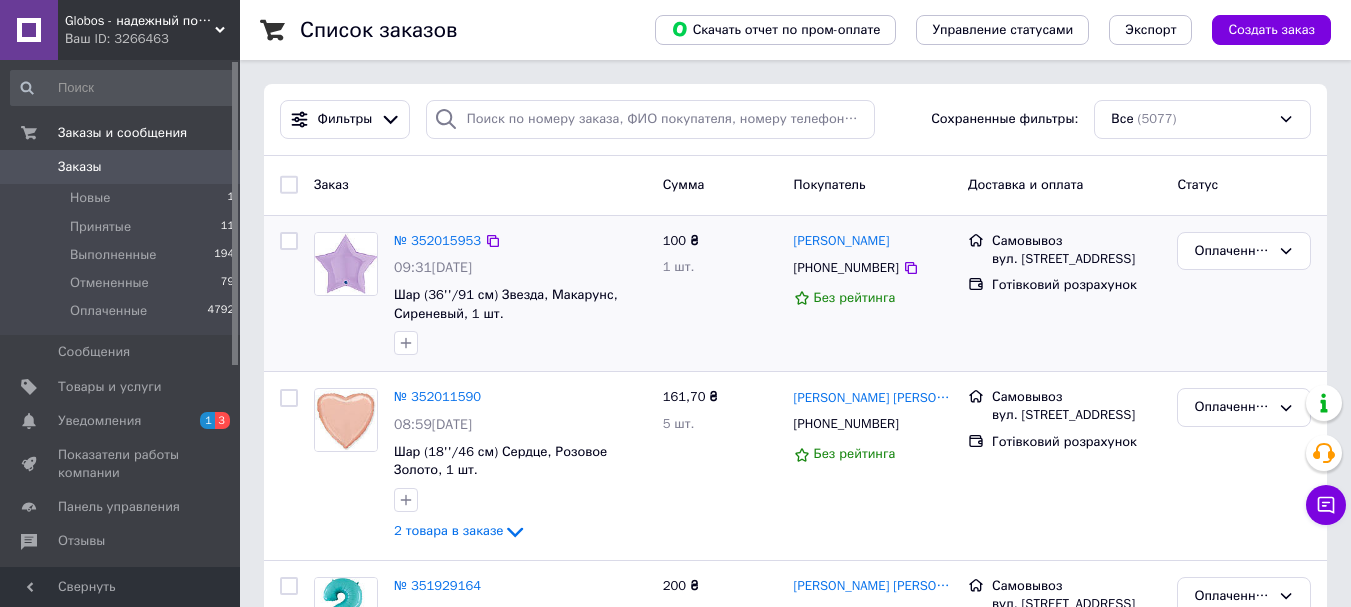 click on "Заказы 0" at bounding box center [123, 167] 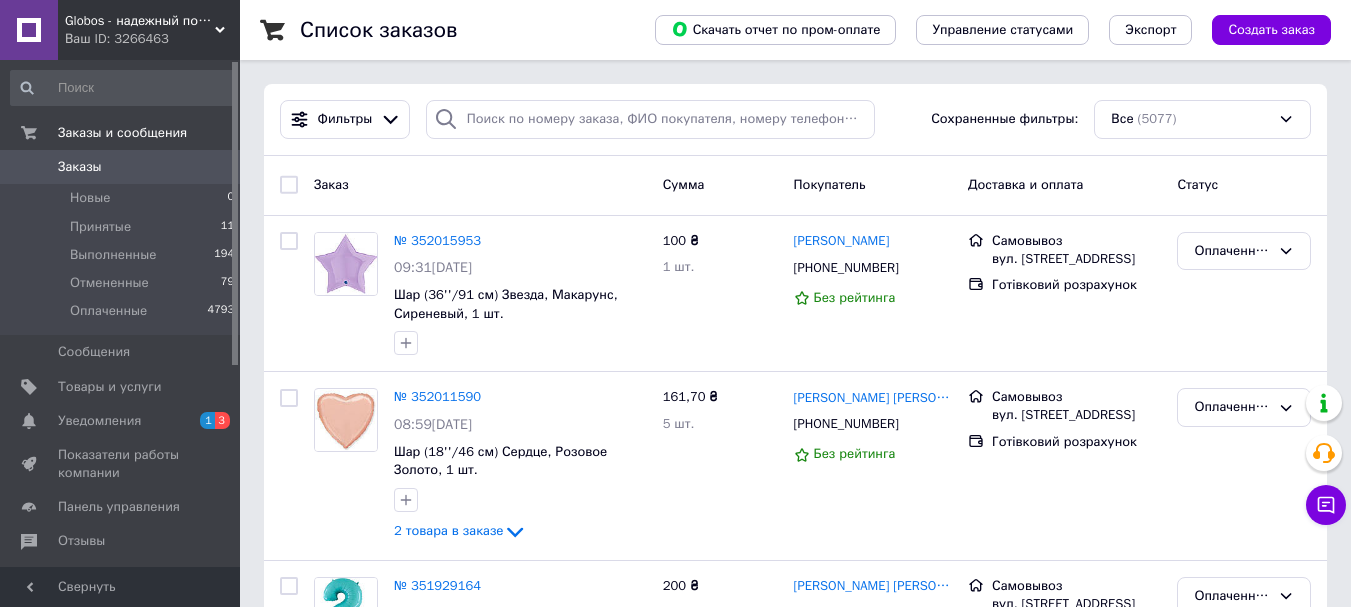 click on "Заказы" at bounding box center (121, 167) 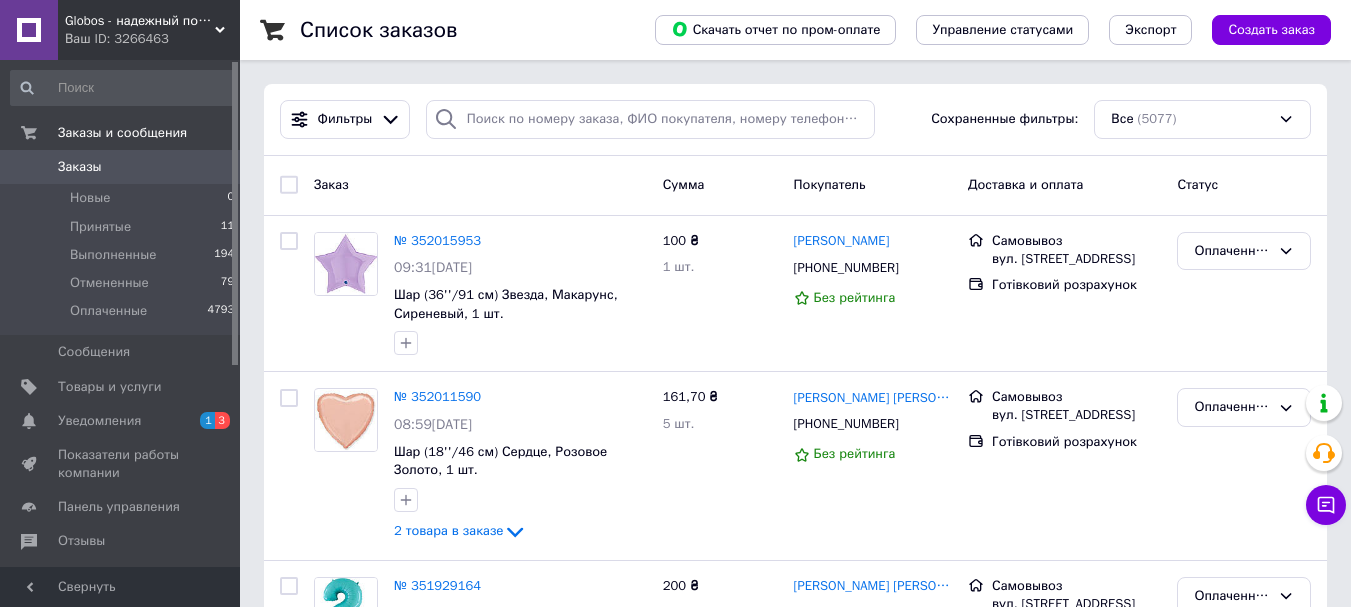 click on "Заказы" at bounding box center (121, 167) 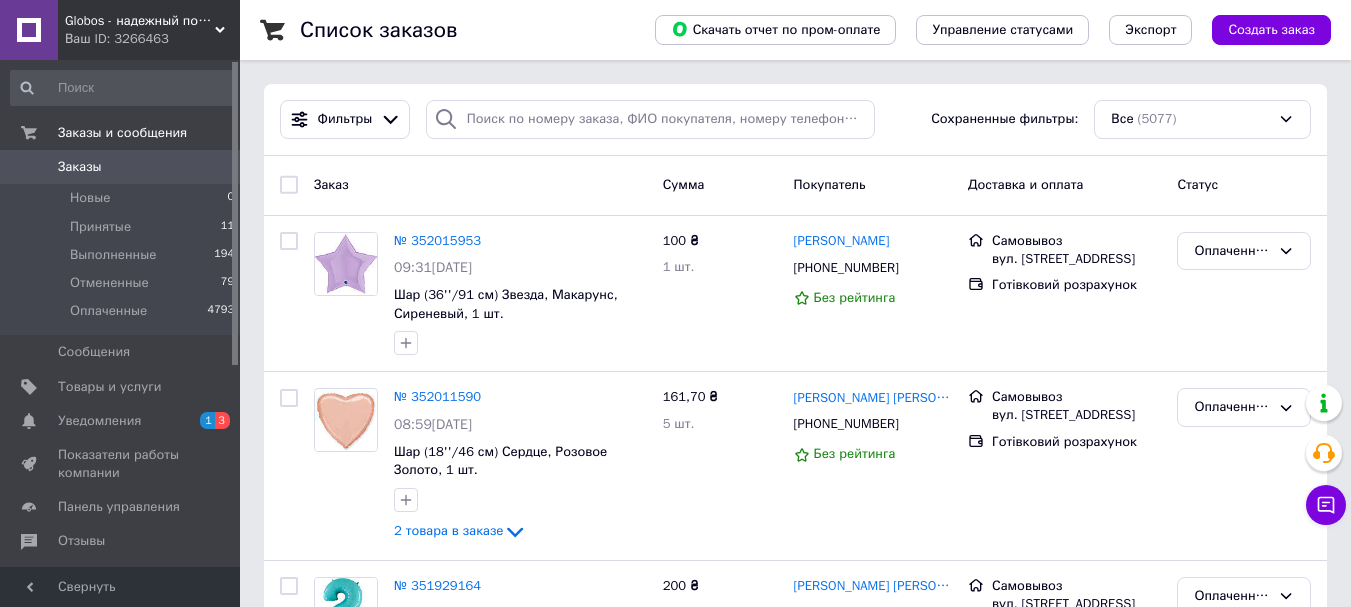 click on "Заказы" at bounding box center (121, 167) 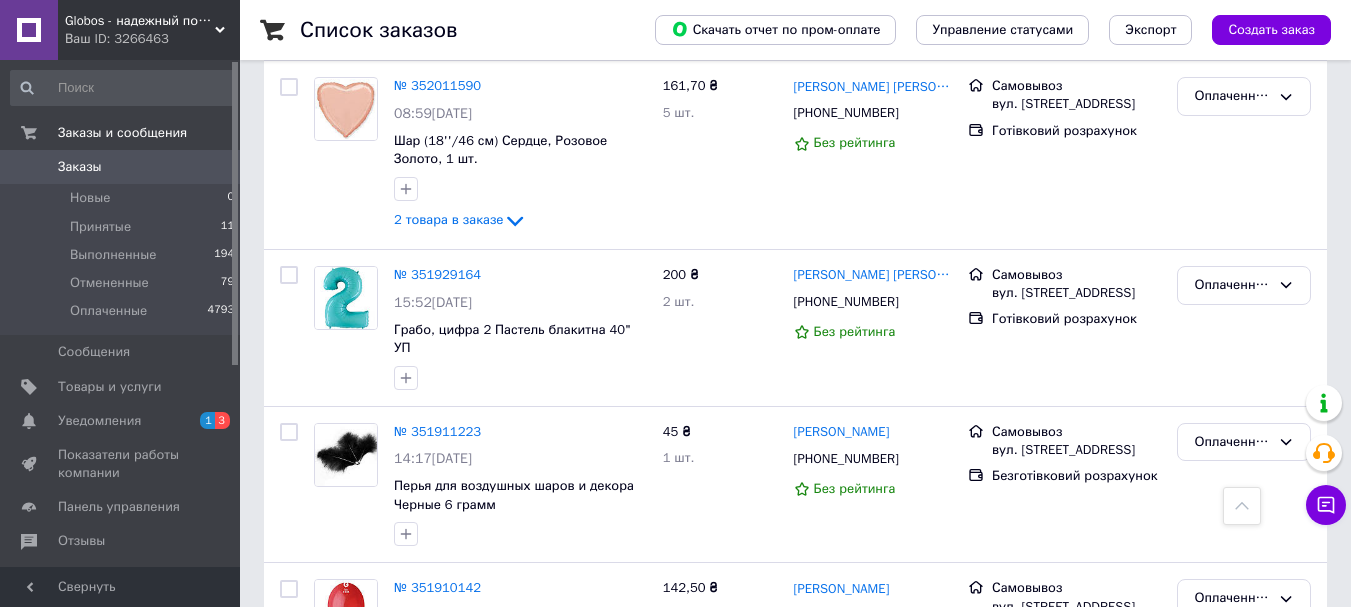 scroll, scrollTop: 0, scrollLeft: 0, axis: both 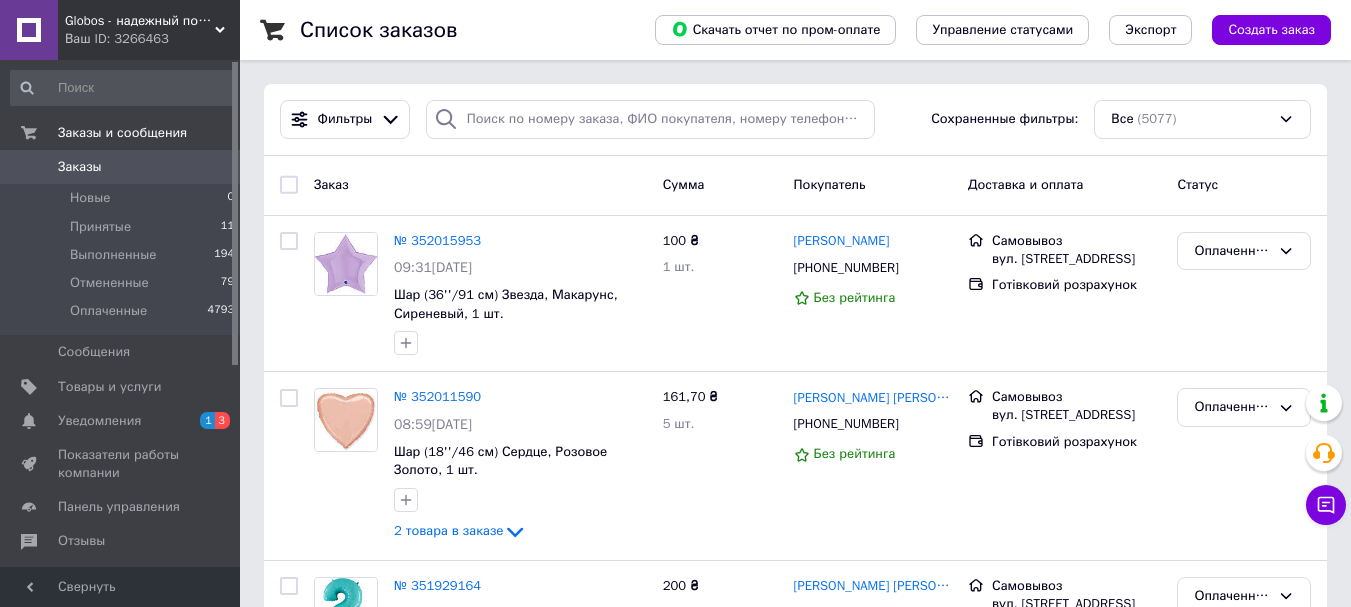 click on "Заказы" at bounding box center (121, 167) 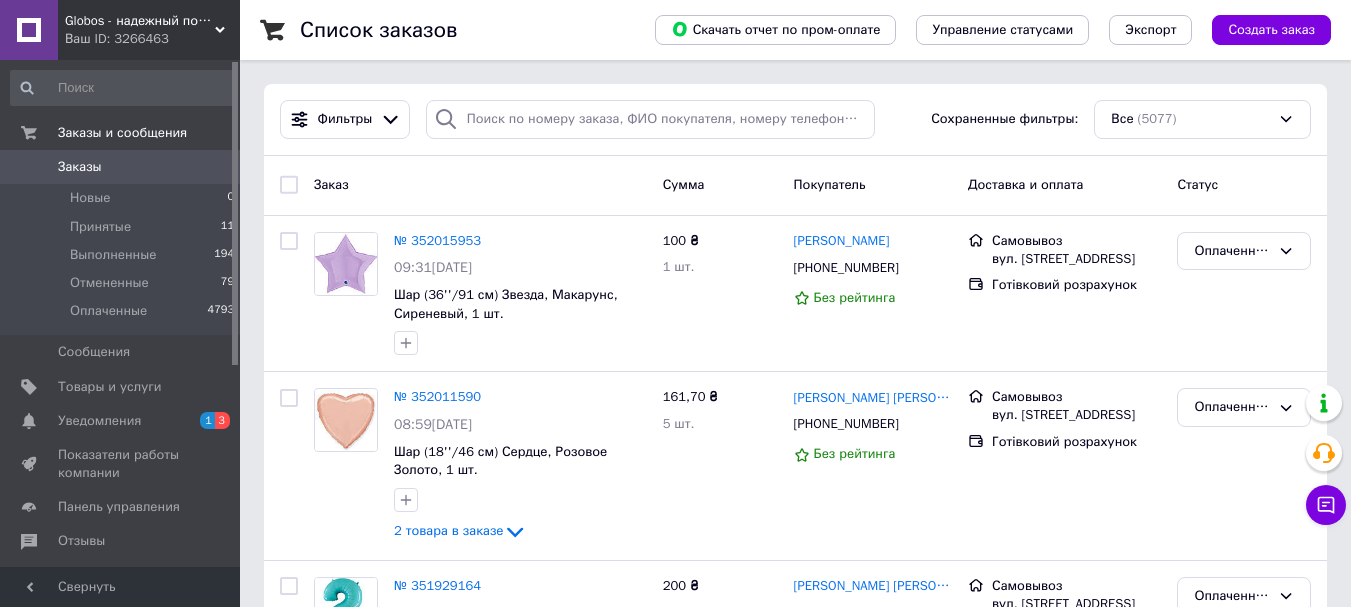 drag, startPoint x: 135, startPoint y: 383, endPoint x: 504, endPoint y: 114, distance: 456.6421 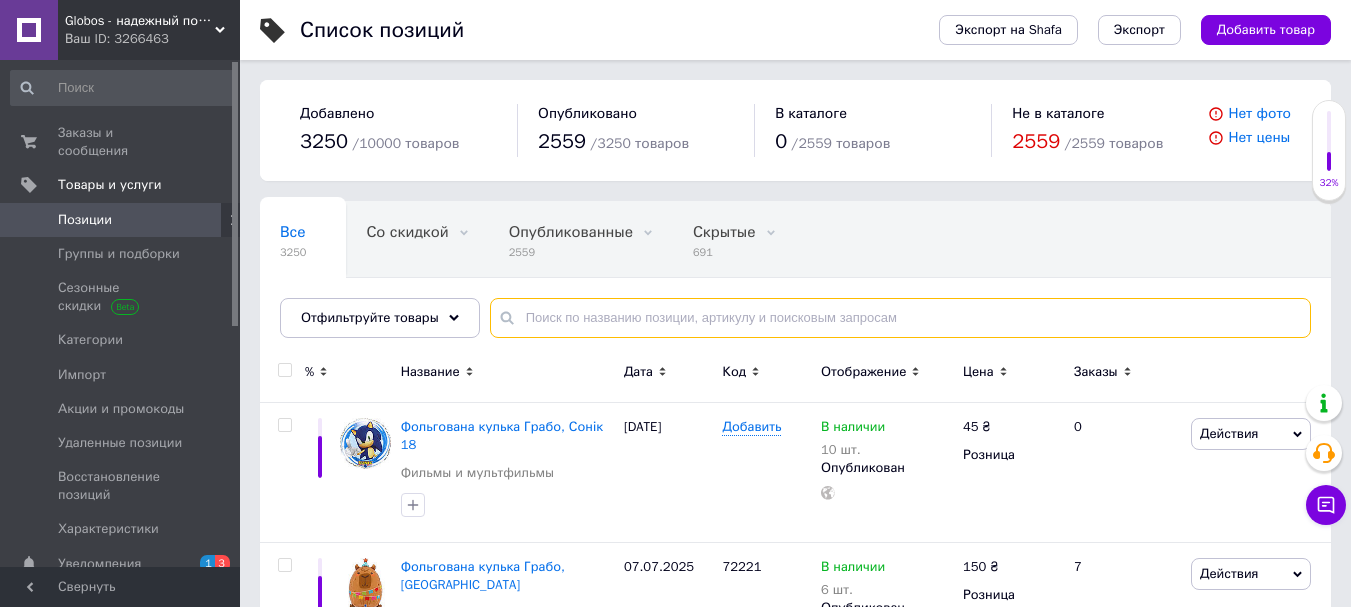 paste on "FB196" 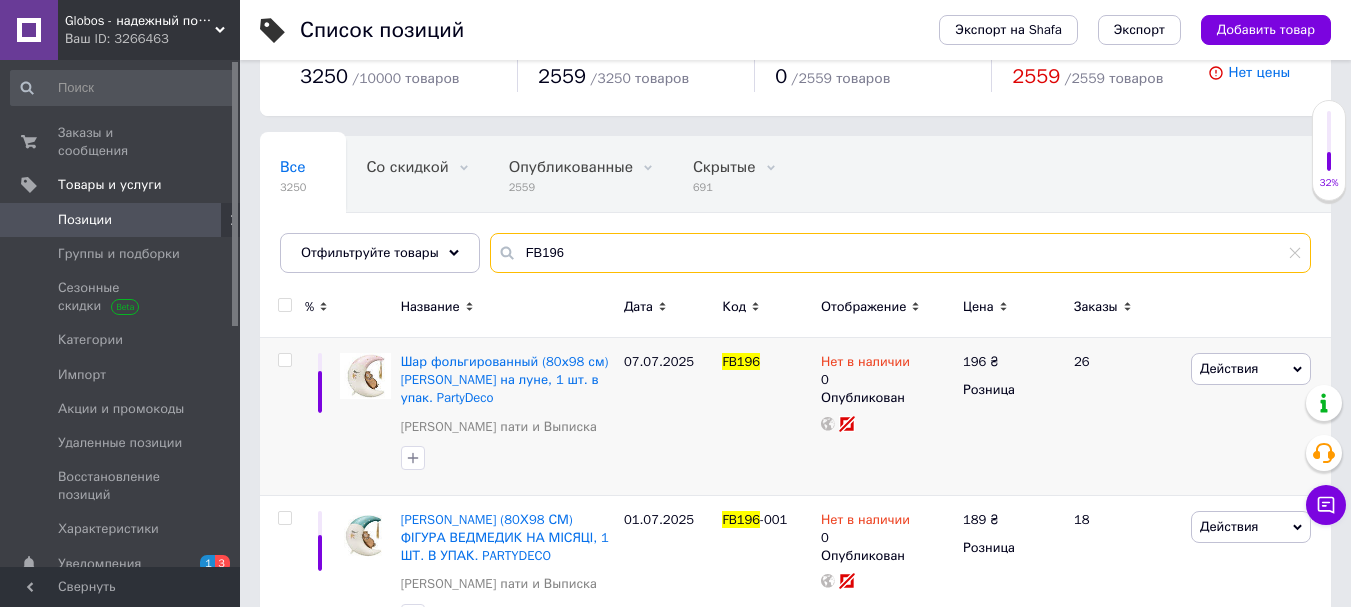 scroll, scrollTop: 131, scrollLeft: 0, axis: vertical 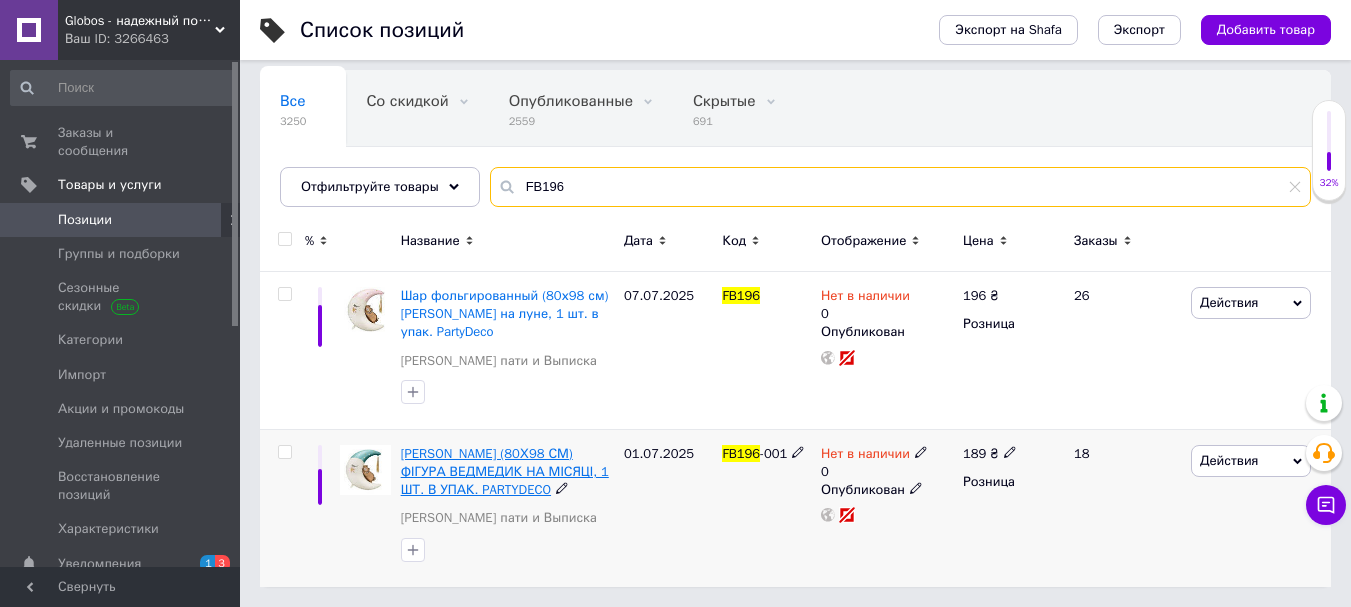 type on "FB196" 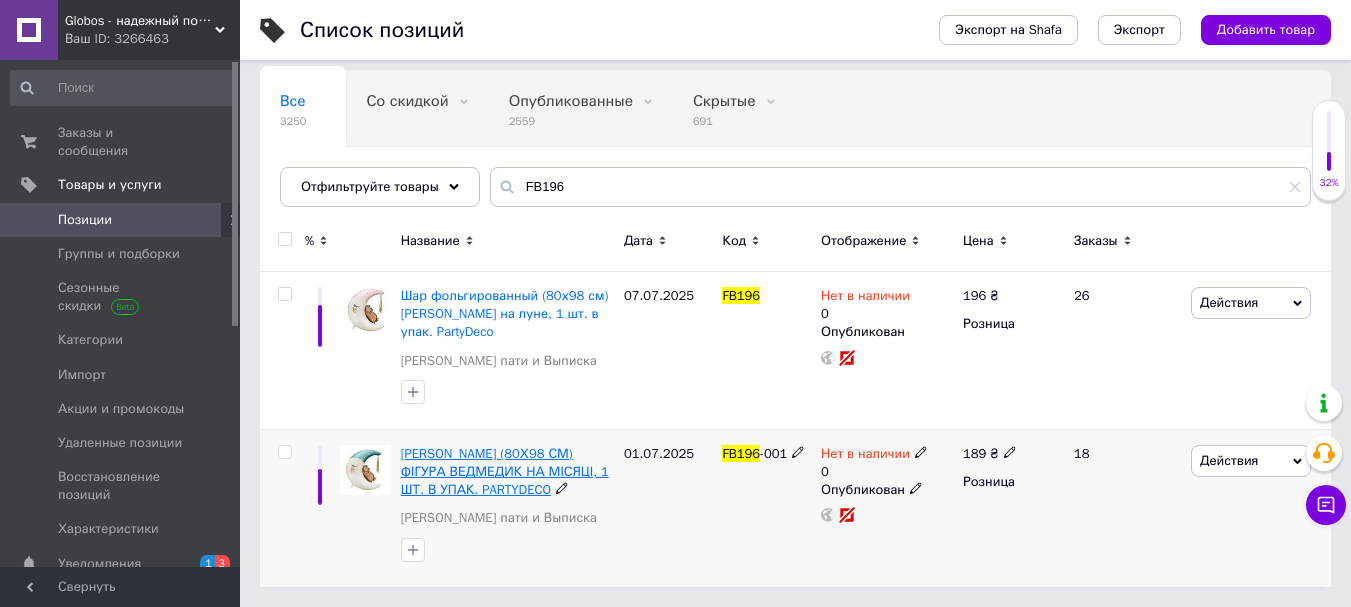 click on "КУЛЯ ФОЛЬГОВАНА (80Х98 СМ) ФІГУРА ВЕДМЕДИК НА МІСЯЦІ, 1 ШТ. В УПАК. PARTYDECO" at bounding box center (505, 471) 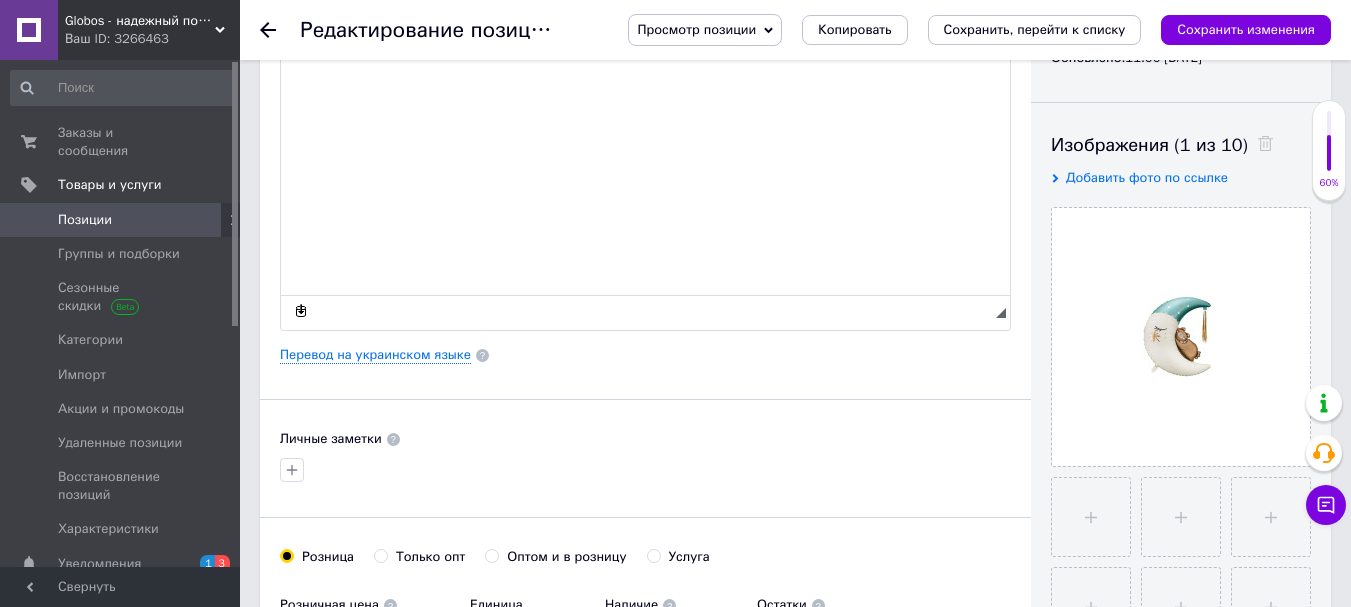 scroll, scrollTop: 500, scrollLeft: 0, axis: vertical 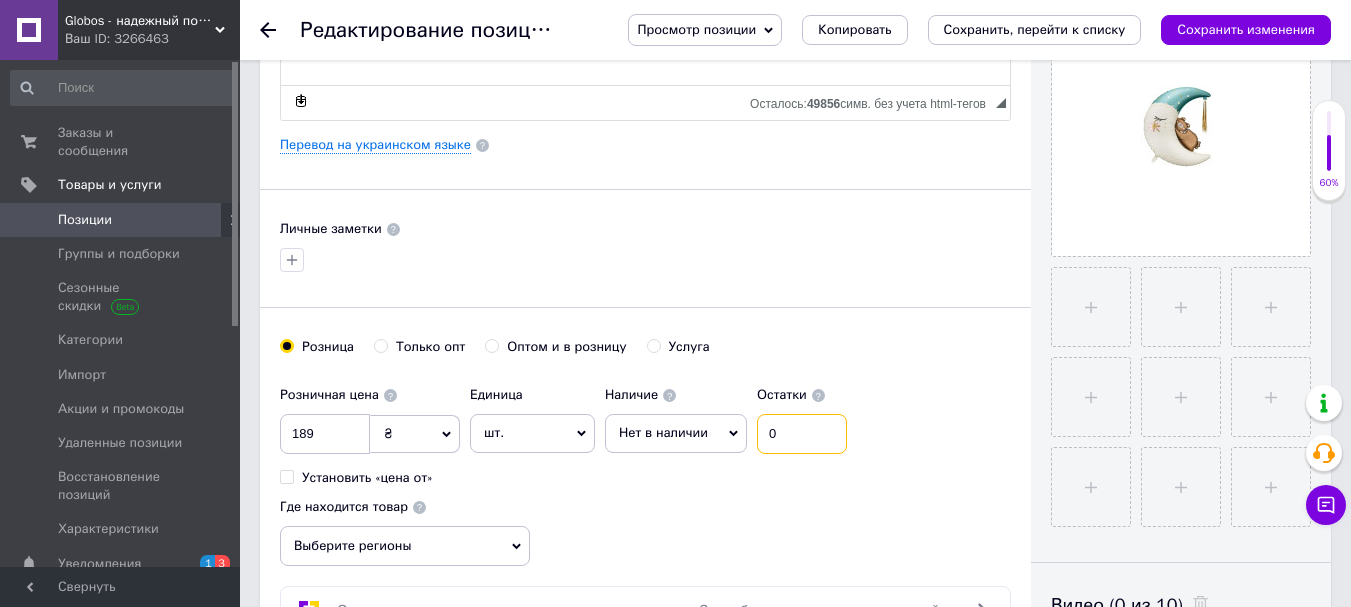 click on "0" at bounding box center [802, 434] 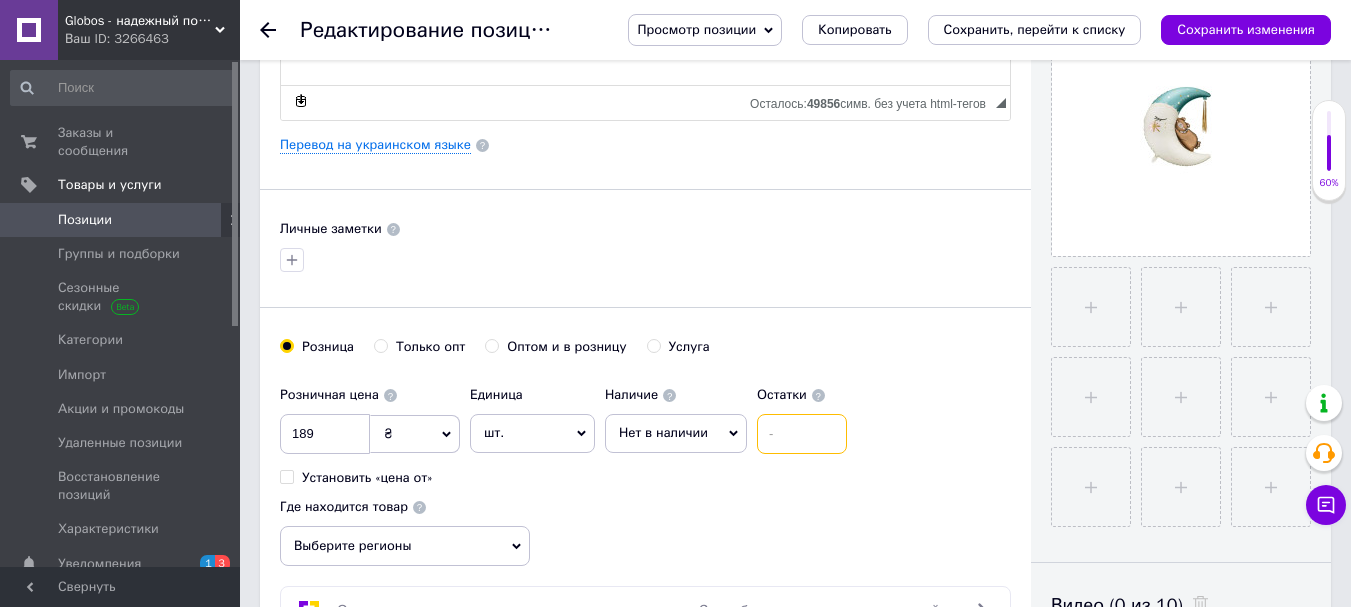 scroll, scrollTop: 0, scrollLeft: 0, axis: both 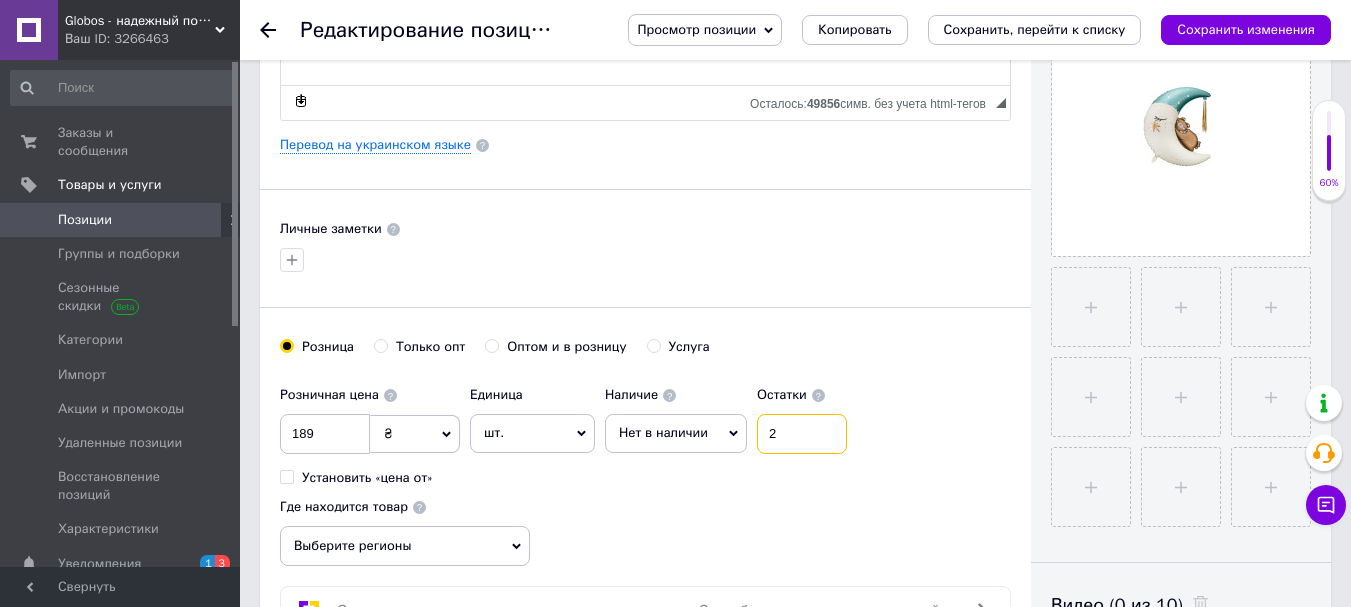 type on "2" 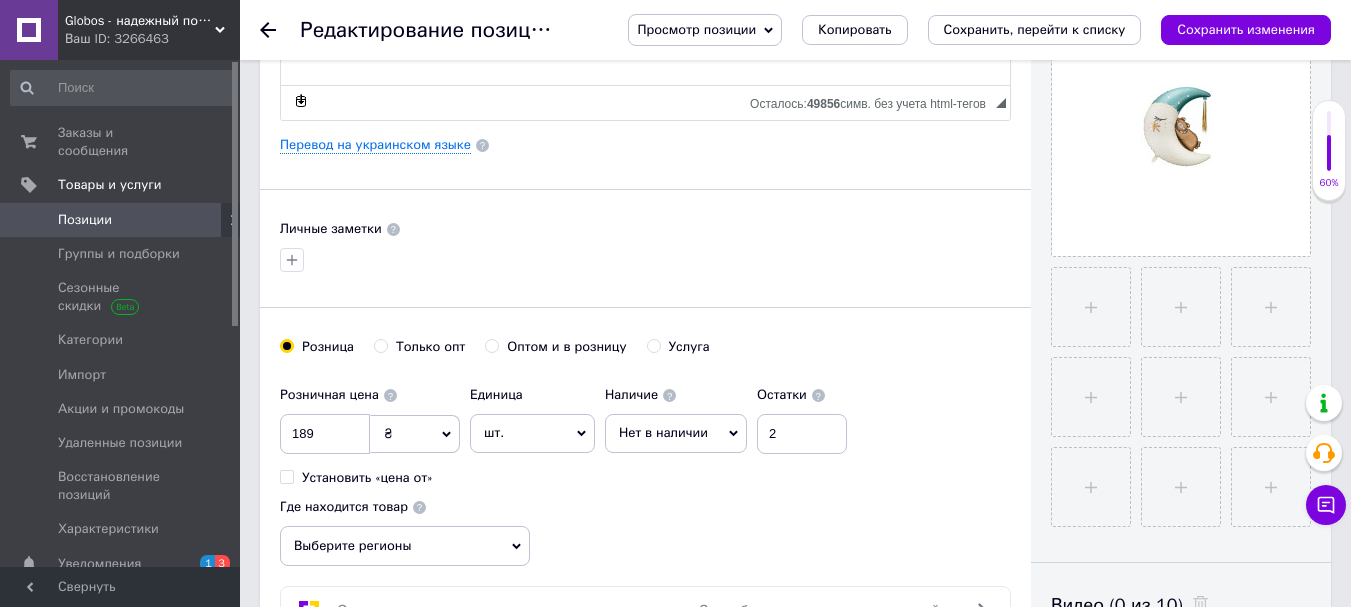click on "Нет в наличии" at bounding box center (676, 433) 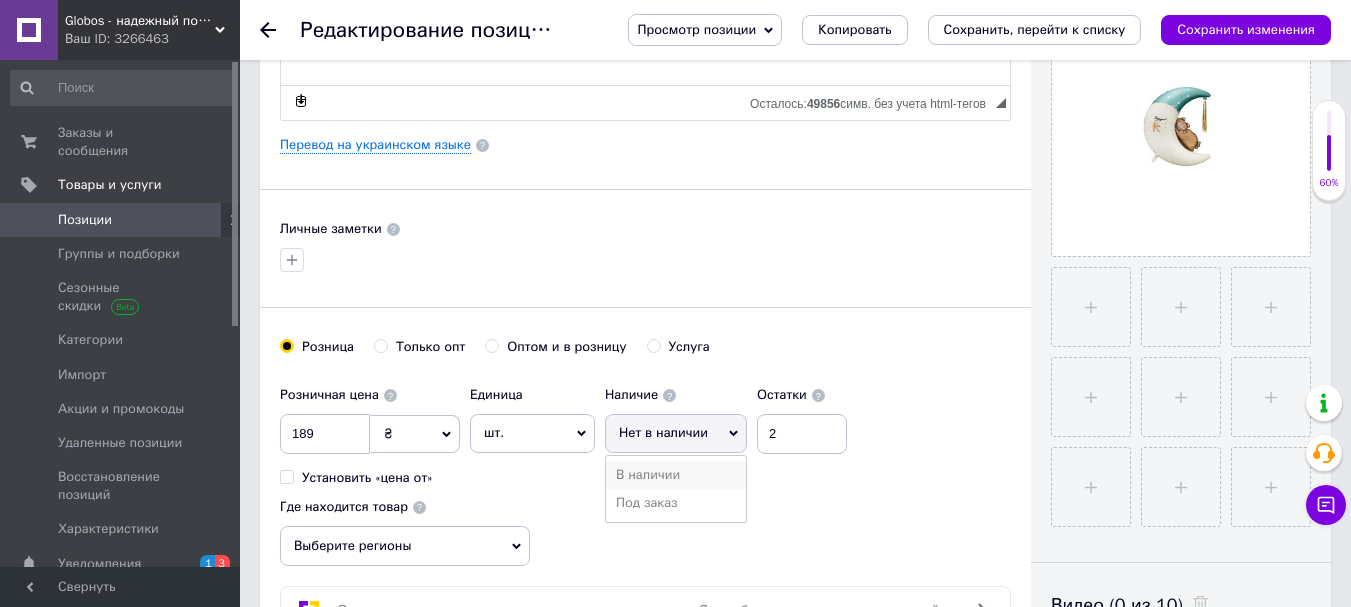 click on "В наличии" at bounding box center [676, 475] 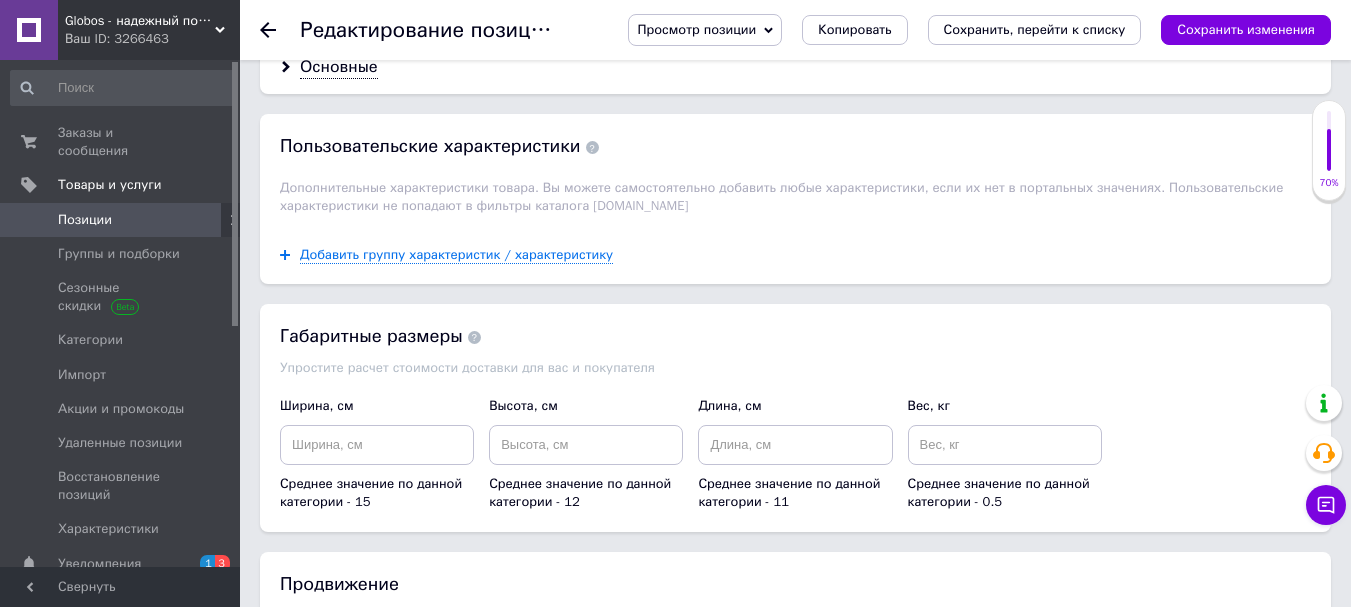 scroll, scrollTop: 2231, scrollLeft: 0, axis: vertical 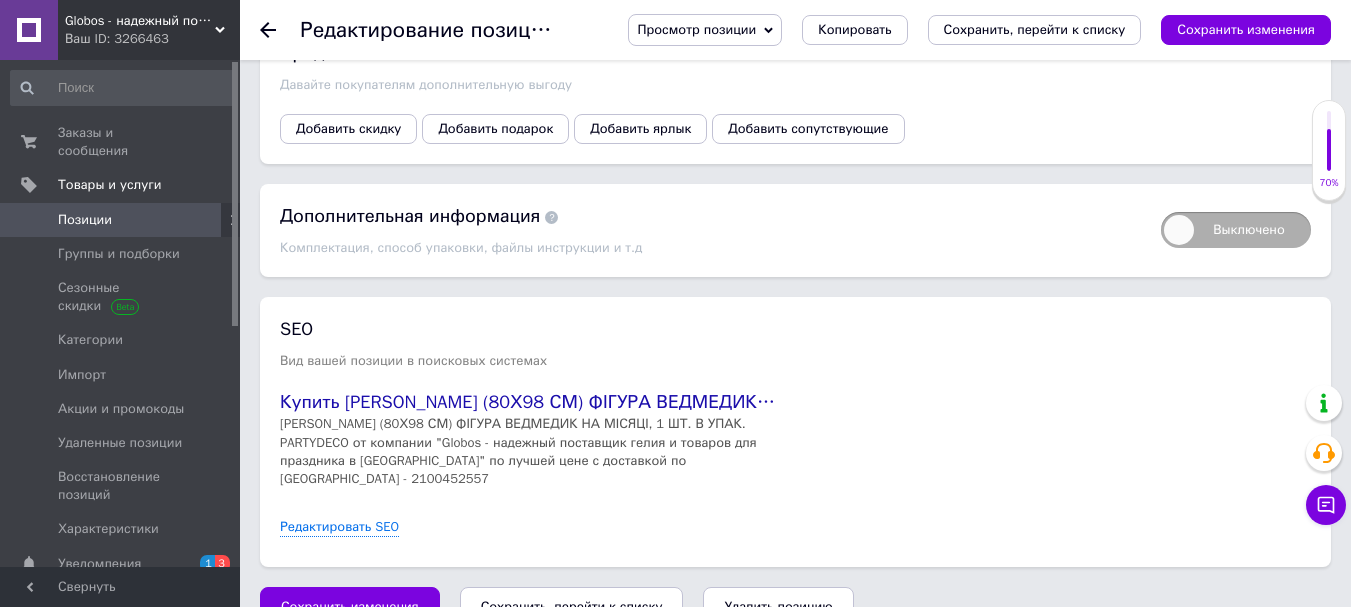 drag, startPoint x: 634, startPoint y: 558, endPoint x: 516, endPoint y: 21, distance: 549.81177 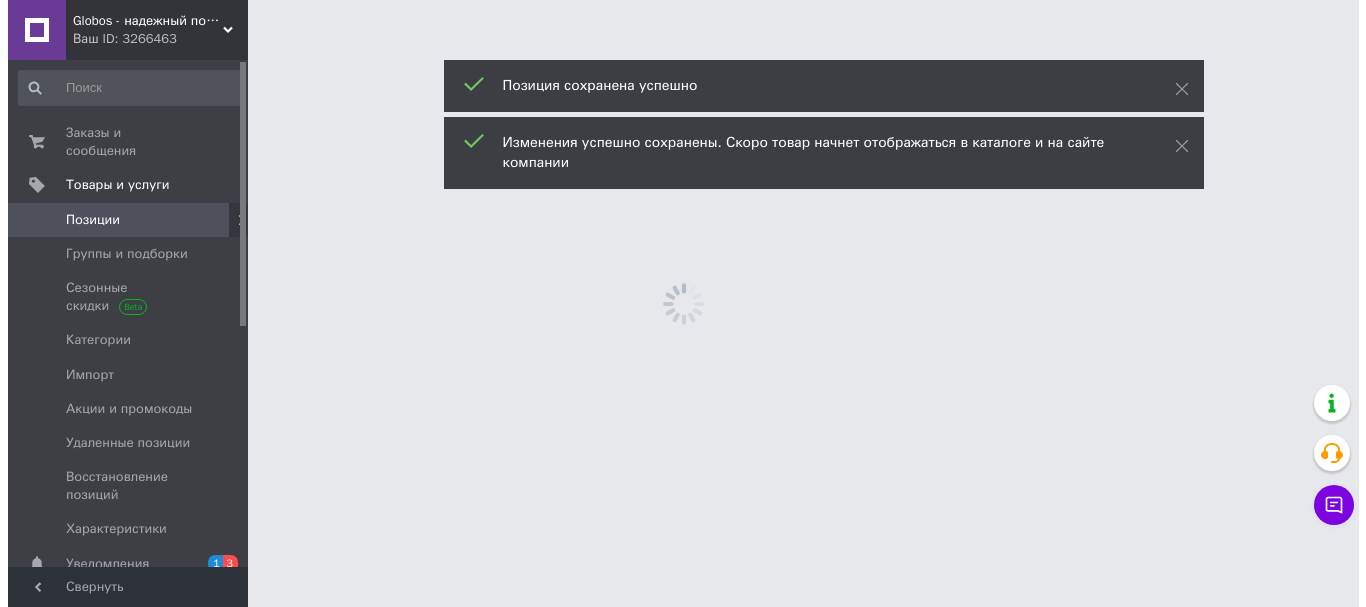 scroll, scrollTop: 0, scrollLeft: 0, axis: both 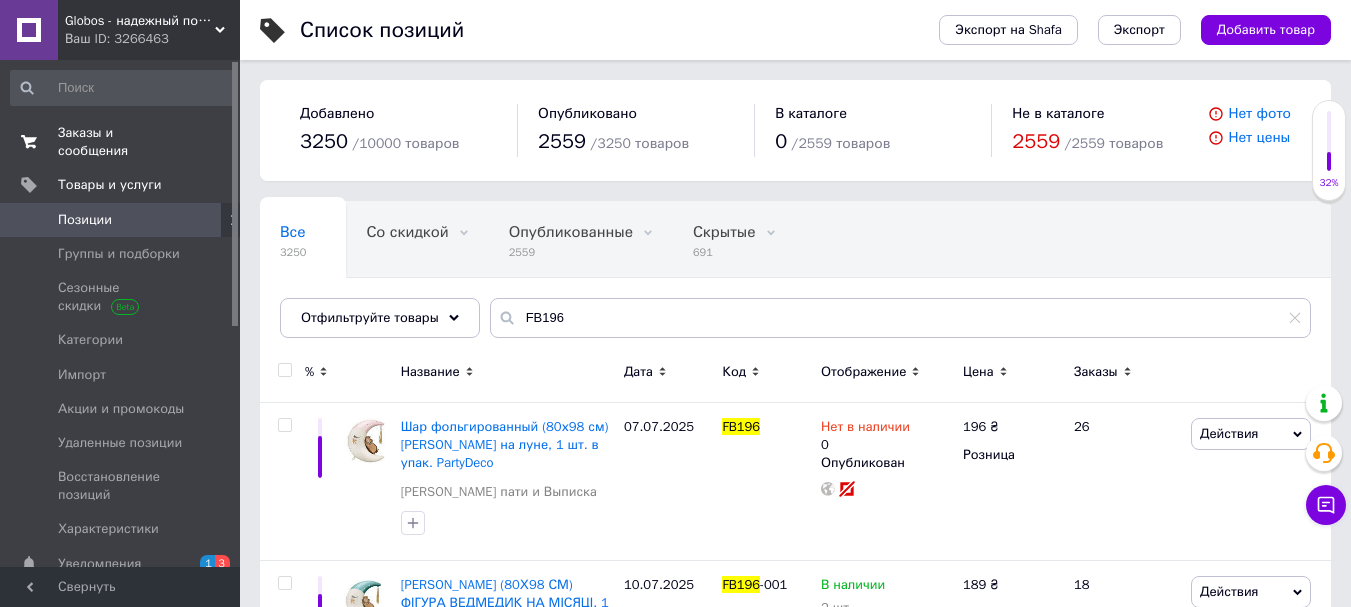 click on "Заказы и сообщения 0 0" at bounding box center [123, 142] 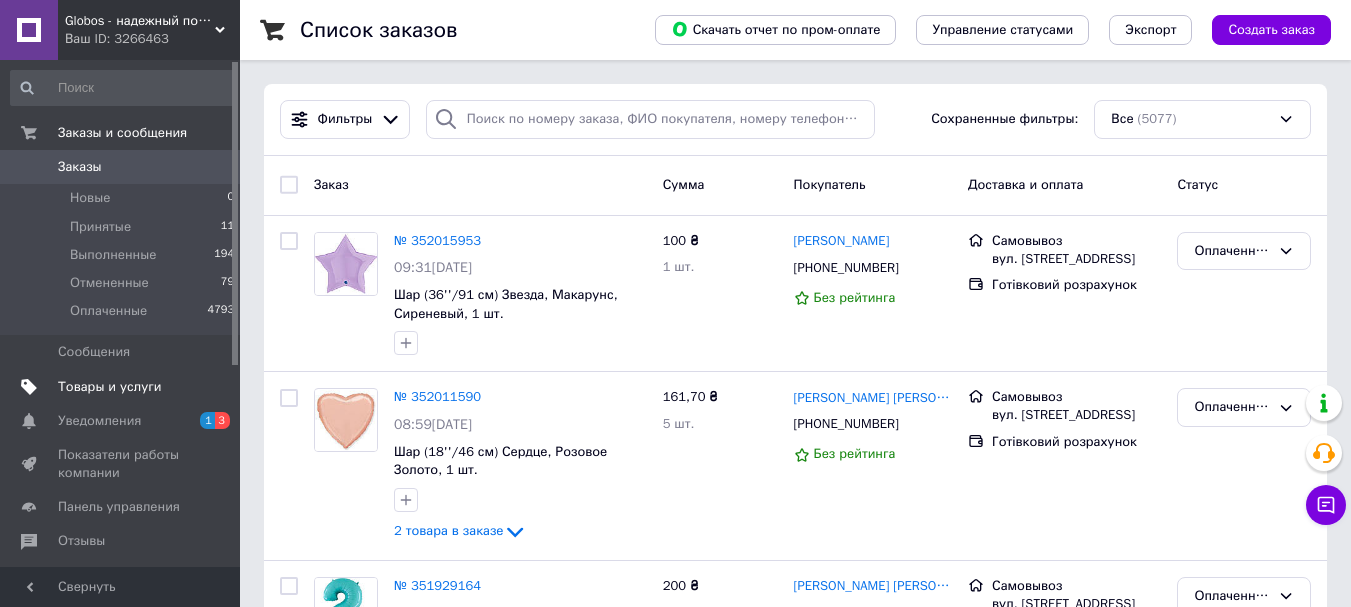 click on "Товары и услуги" at bounding box center [110, 387] 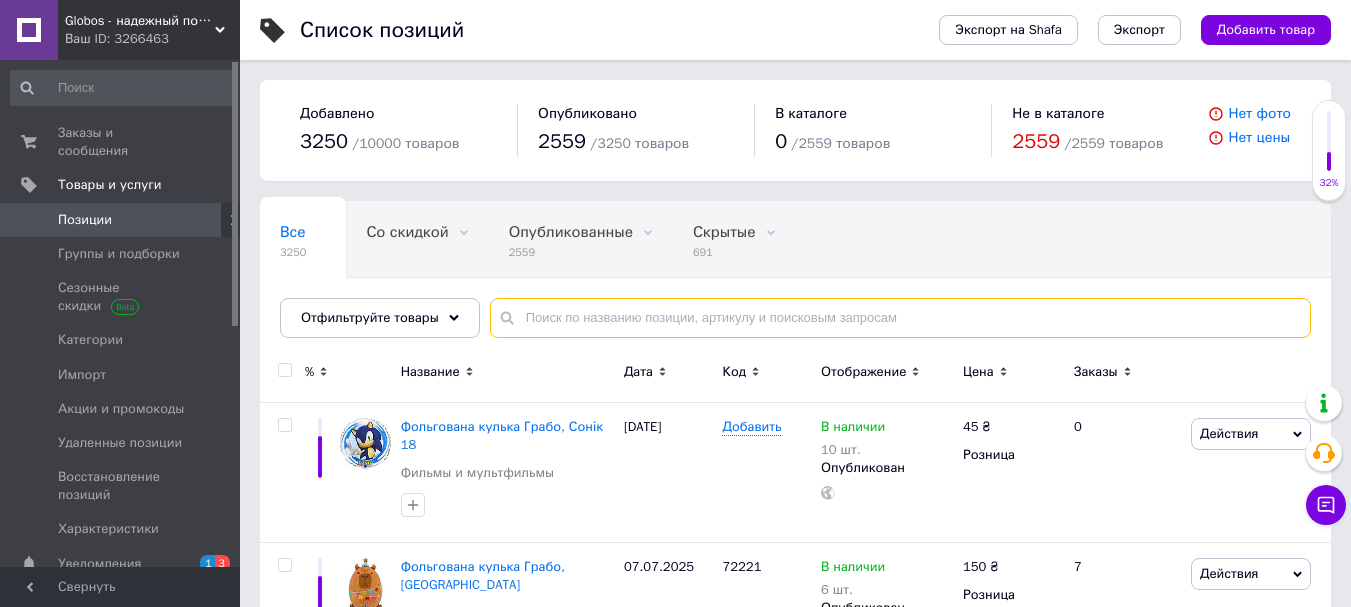 paste on "B105/038" 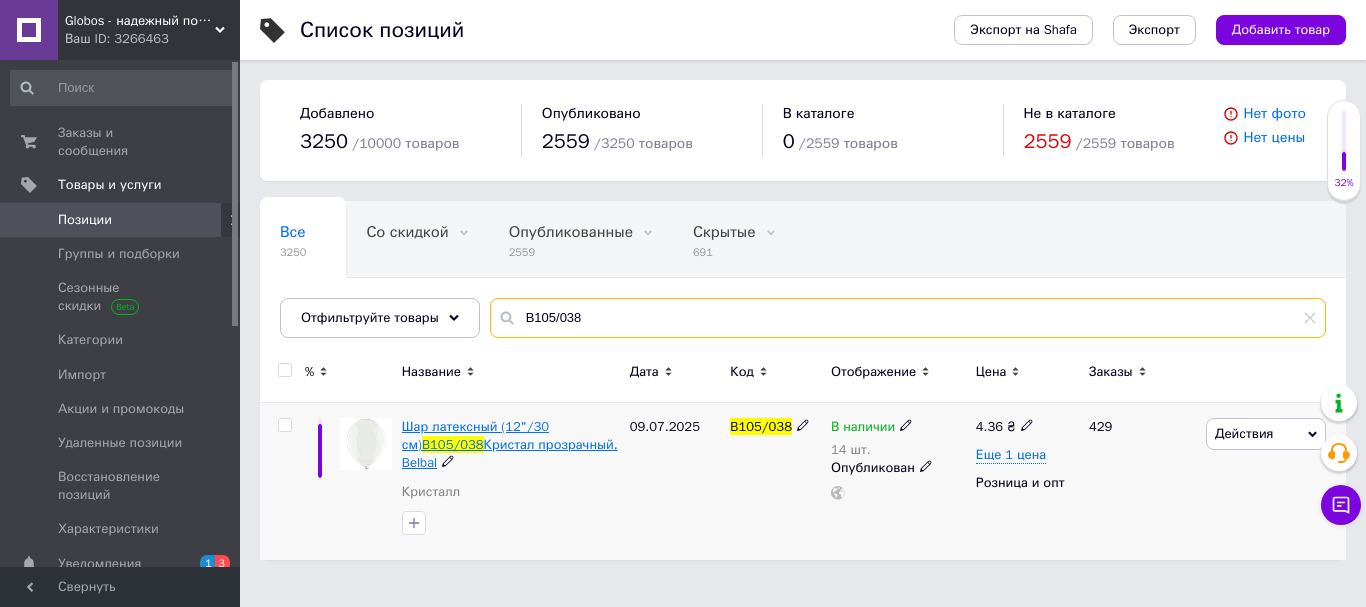 type on "B105/038" 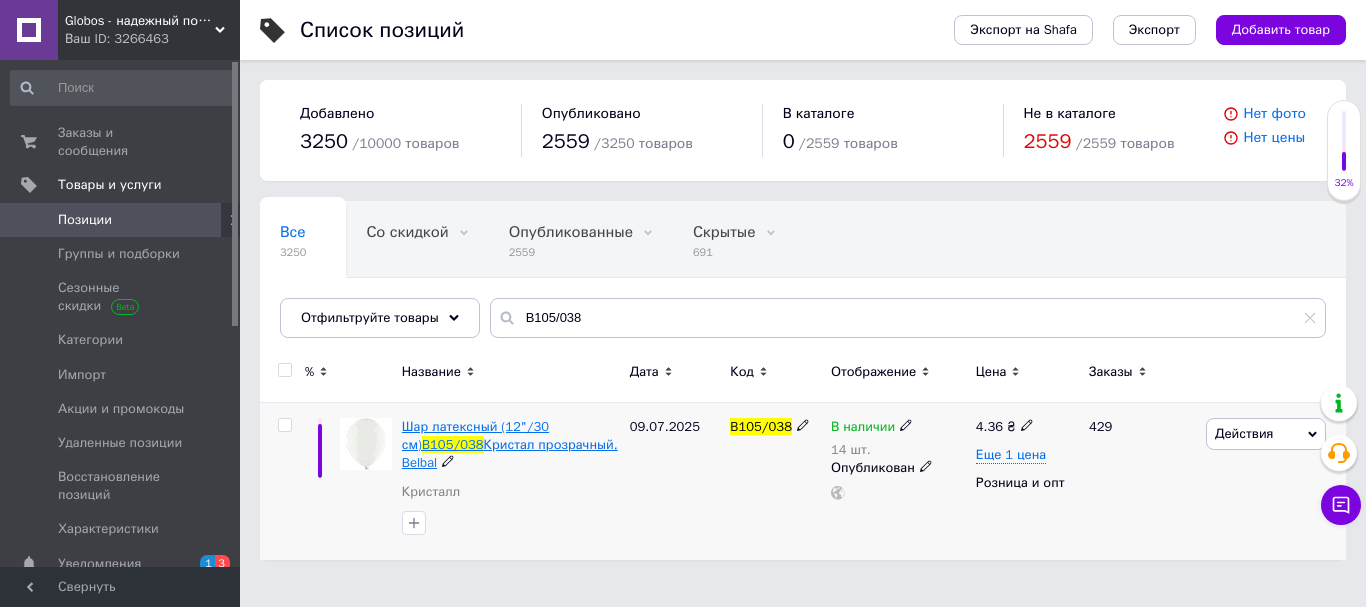 click on "Кристал прозрачный, Belbal" at bounding box center (510, 453) 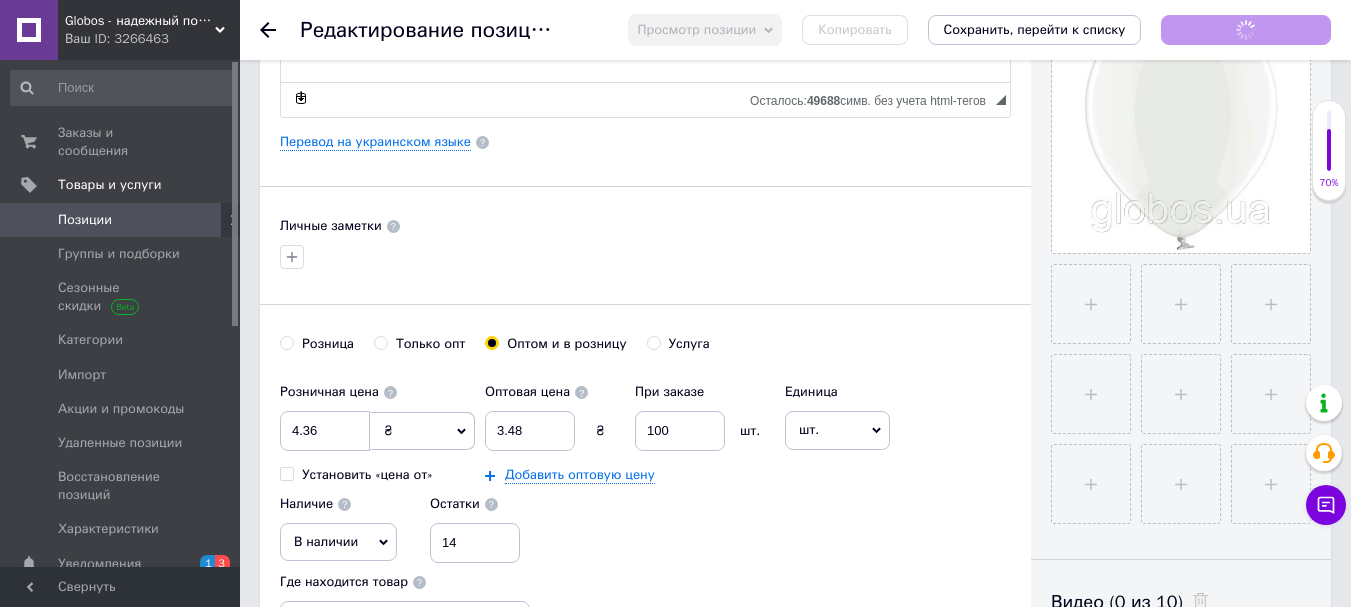 scroll, scrollTop: 600, scrollLeft: 0, axis: vertical 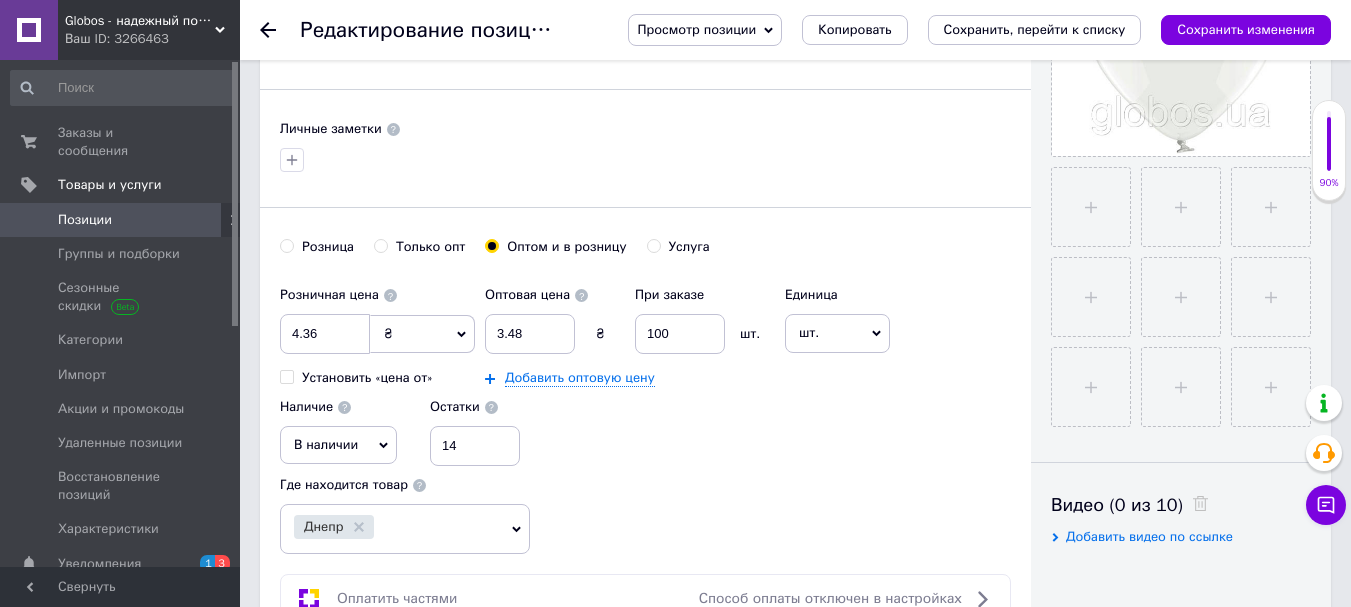 click on "Розничная цена 4.36 ₴ $ € CHF £ ¥ PLN ₸ MDL HUF KGS CN¥ TRY ₩ lei Установить «цена от» Оптовая цена 3.48 ₴ При заказе 100 шт. Добавить оптовую цену Единица шт. Популярное комплект упаковка кв.м пара м кг пог.м услуга т а автоцистерна ампула б баллон банка блистер бобина бочка бут бухта в ватт ведро выезд г г га гигакалория год гр/кв.м д дал два месяца день доза е еврокуб ед. к кВт канистра карат кв.дм кв.м кв.см кв.фут квартал кг кг/кв.м км колесо комплект коробка куб.дм куб.м л л лист м м мВт месяц мешок минута мл мм моток н набор неделя номер о объект п паллетоместо пара партия пач 1" at bounding box center [645, 371] 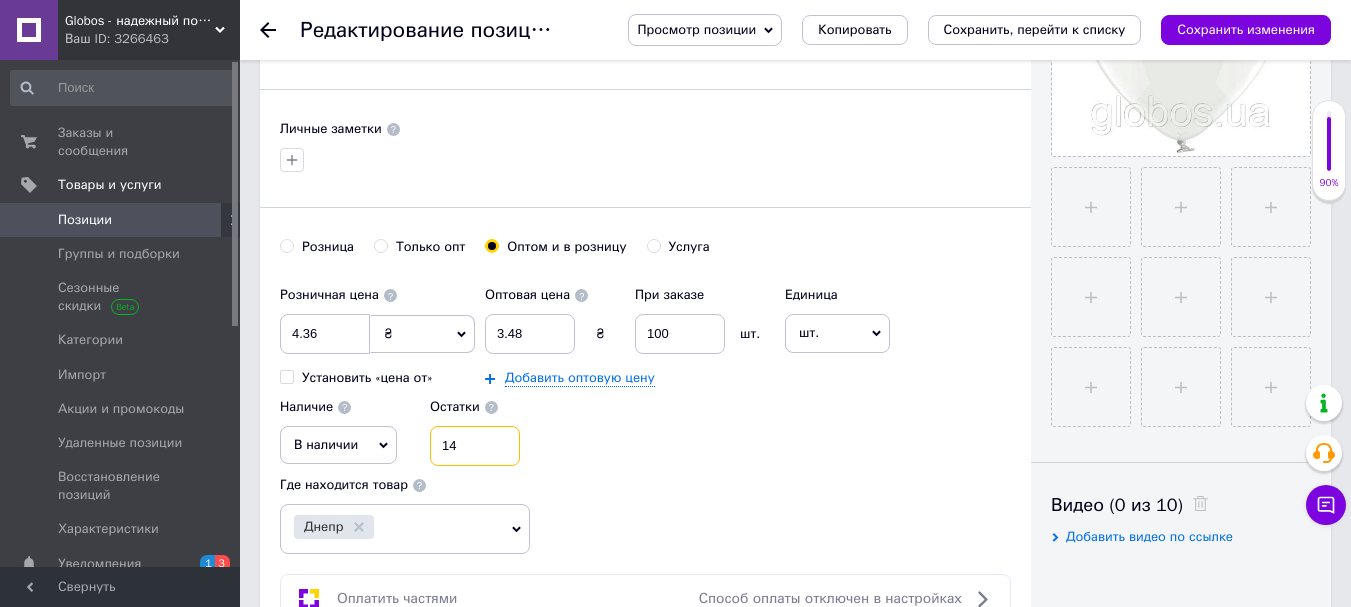 click on "14" at bounding box center (475, 446) 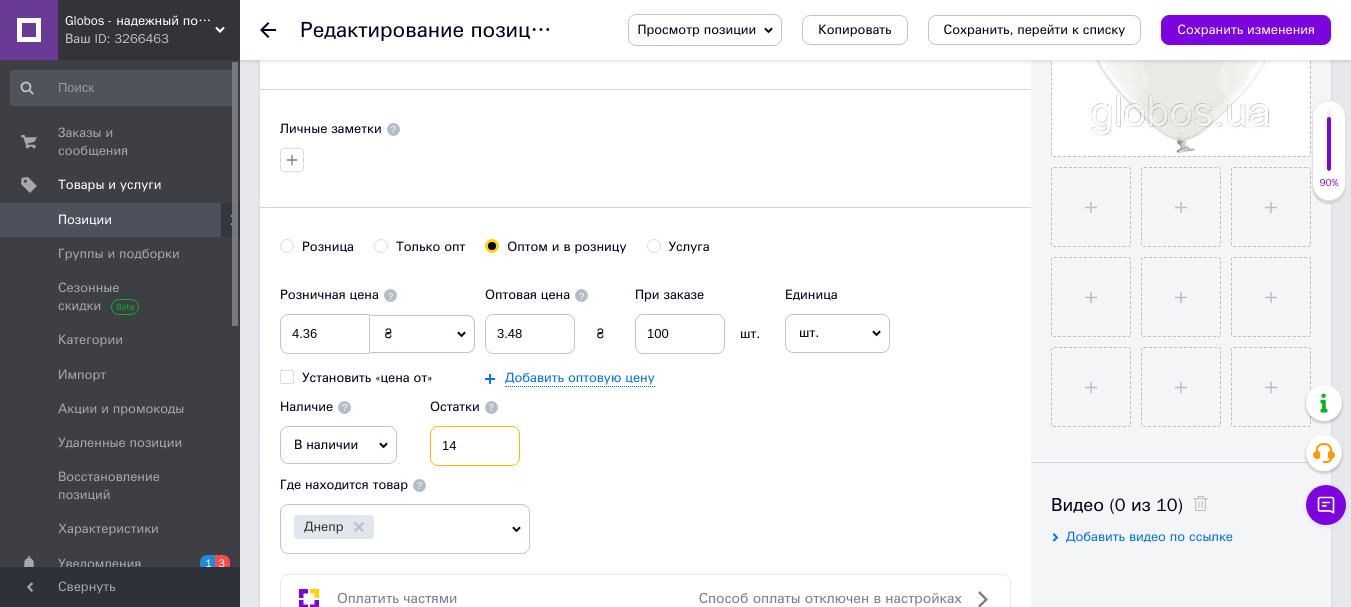 scroll, scrollTop: 0, scrollLeft: 0, axis: both 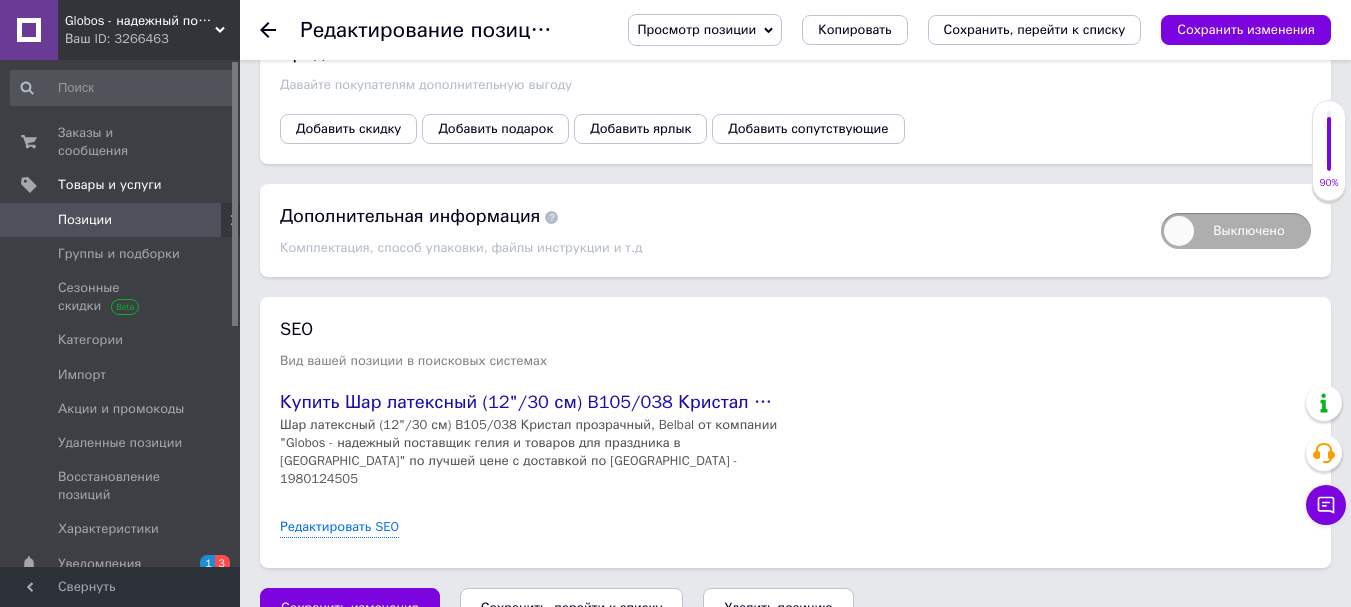 type on "50" 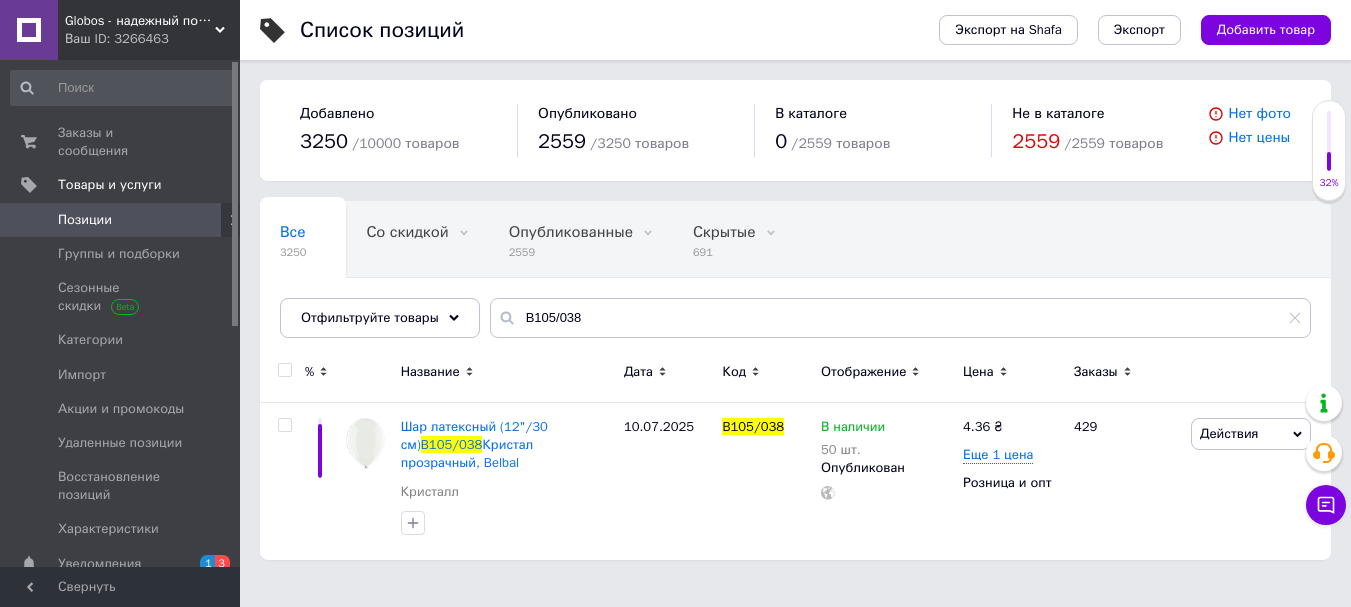 scroll, scrollTop: 0, scrollLeft: 0, axis: both 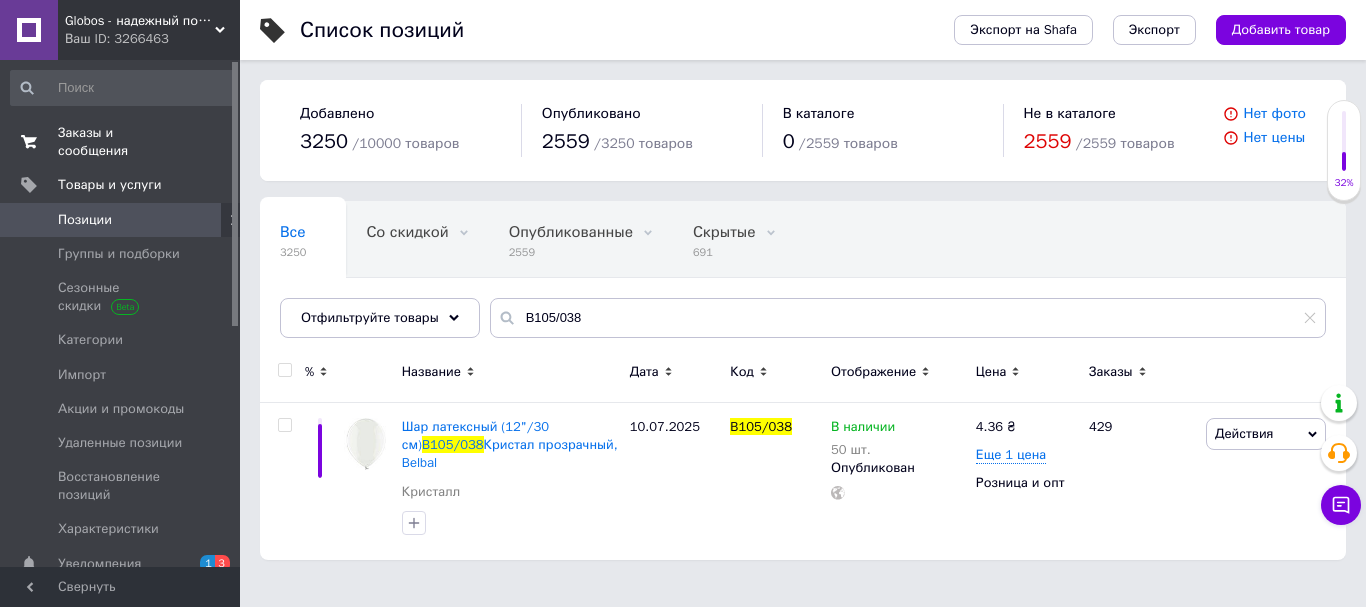 click on "Заказы и сообщения" at bounding box center [121, 142] 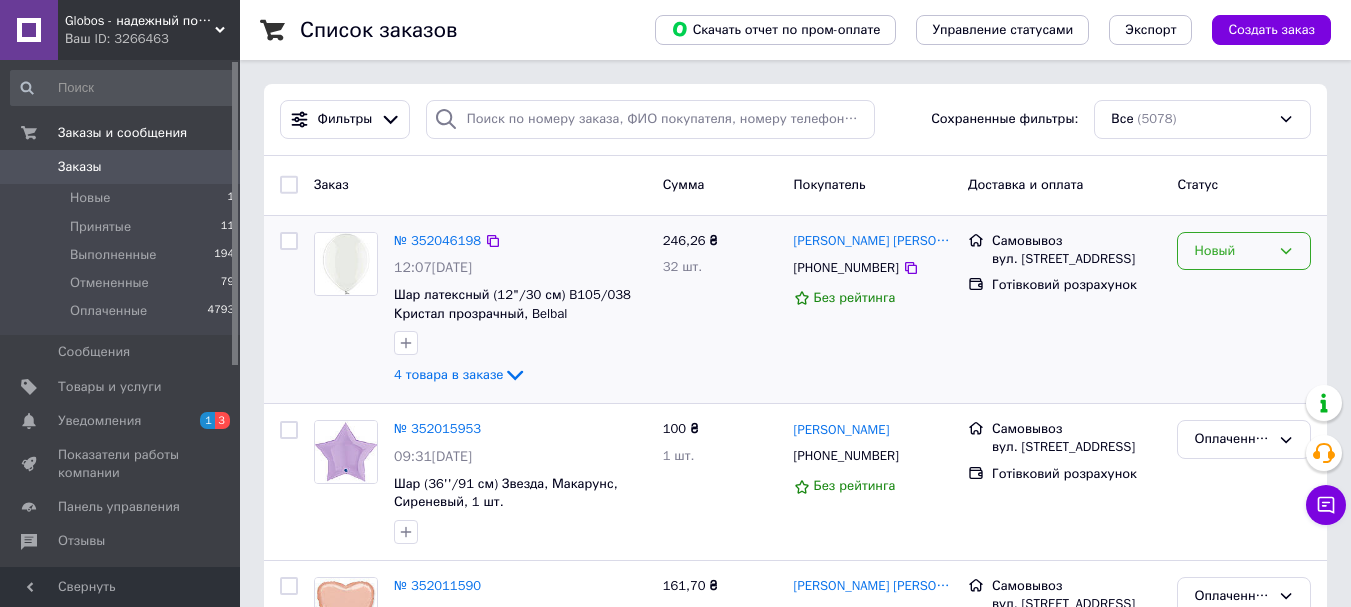 click 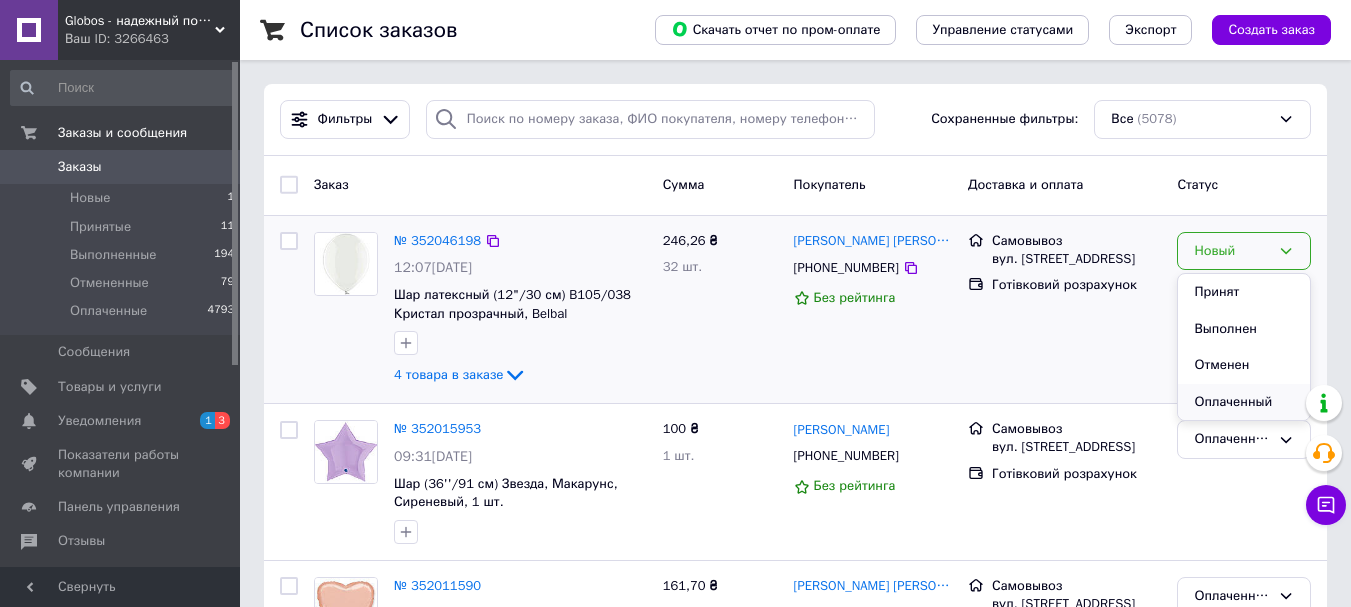 click on "Оплаченный" at bounding box center [1244, 402] 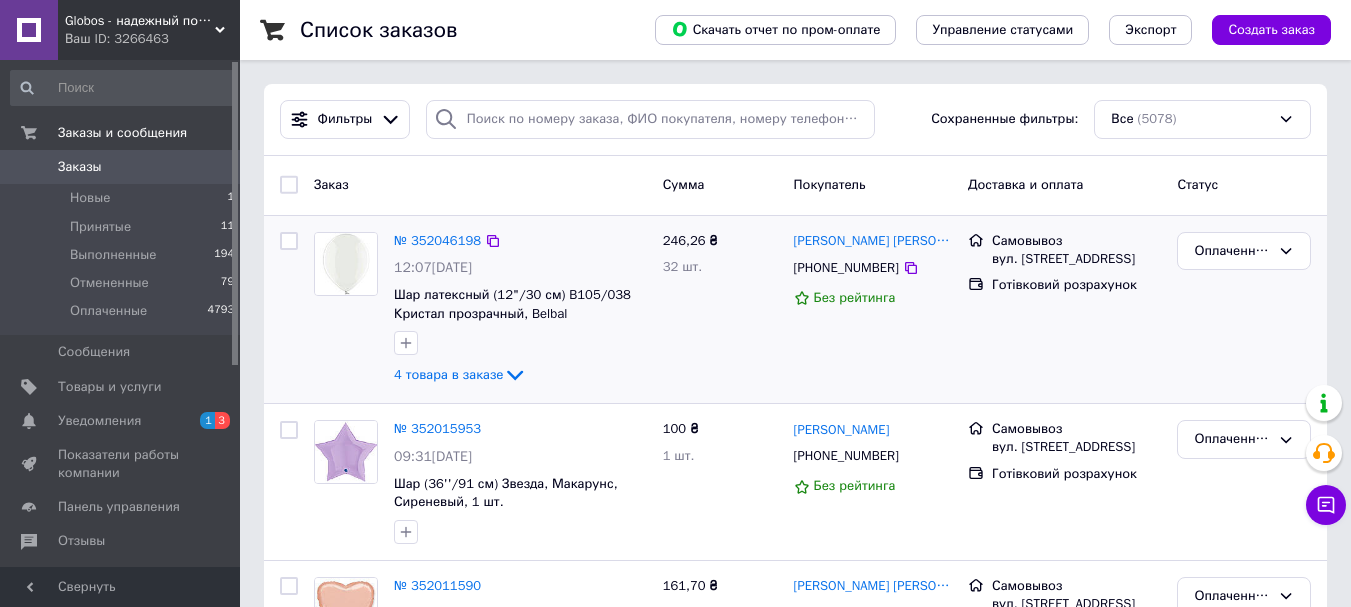 click on "Заказы 0" at bounding box center [123, 167] 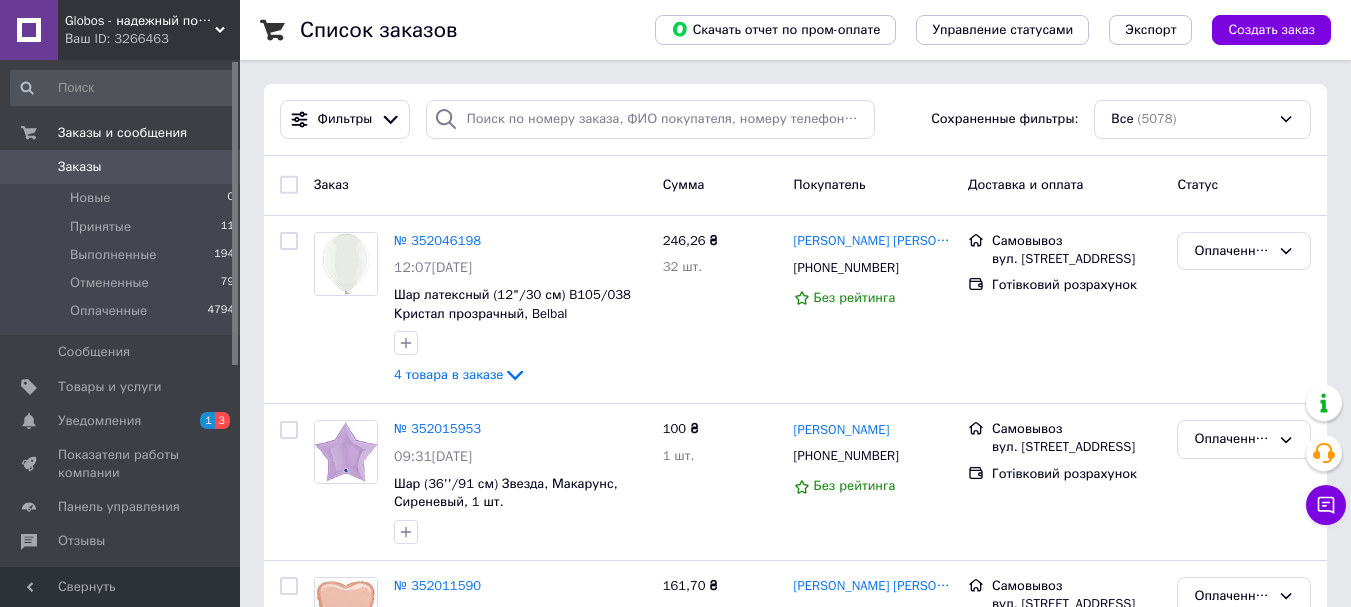click on "Заказы" at bounding box center (80, 167) 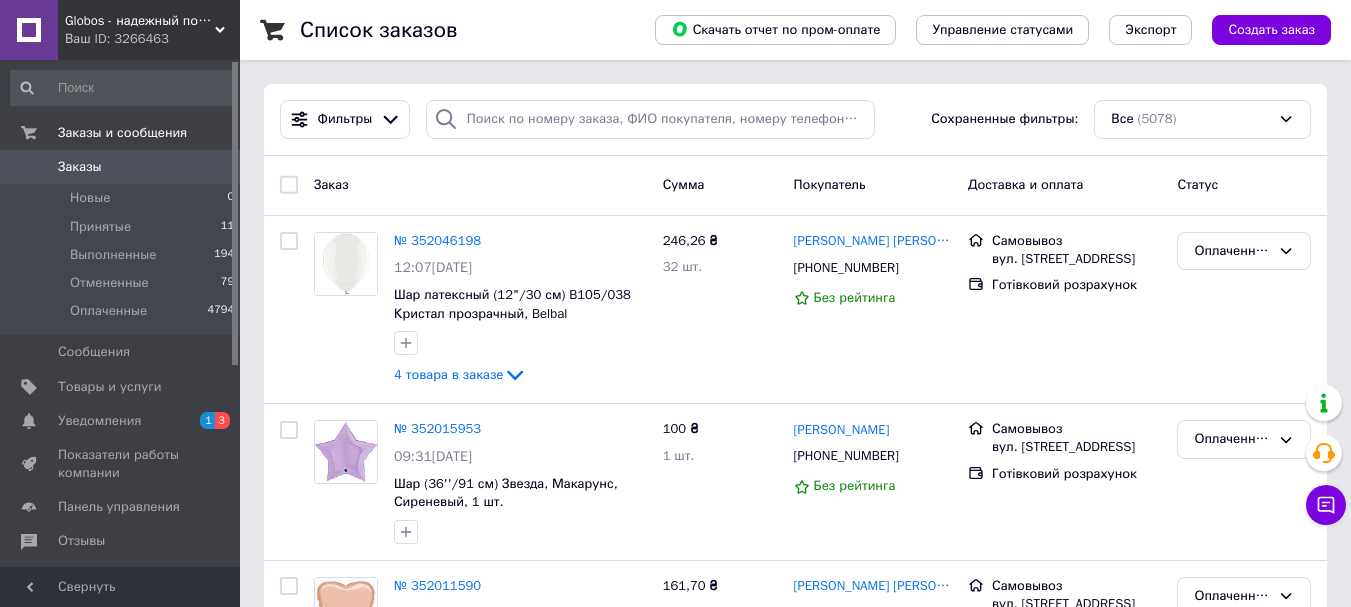 click on "Заказы" at bounding box center (121, 167) 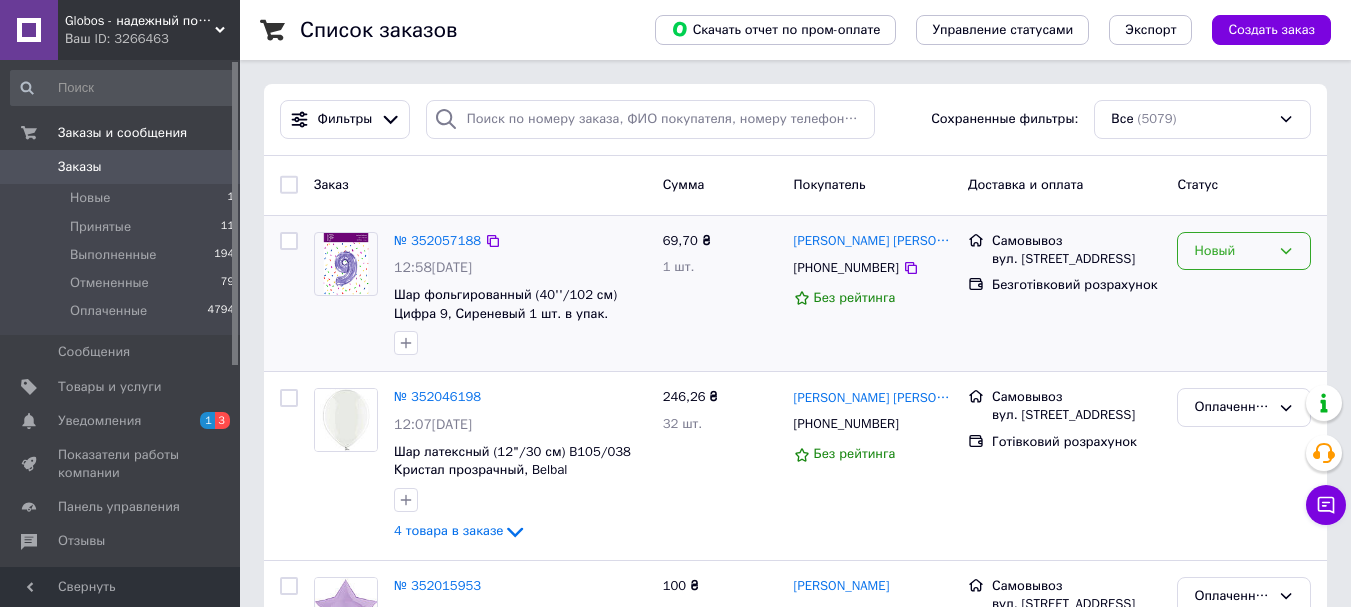click 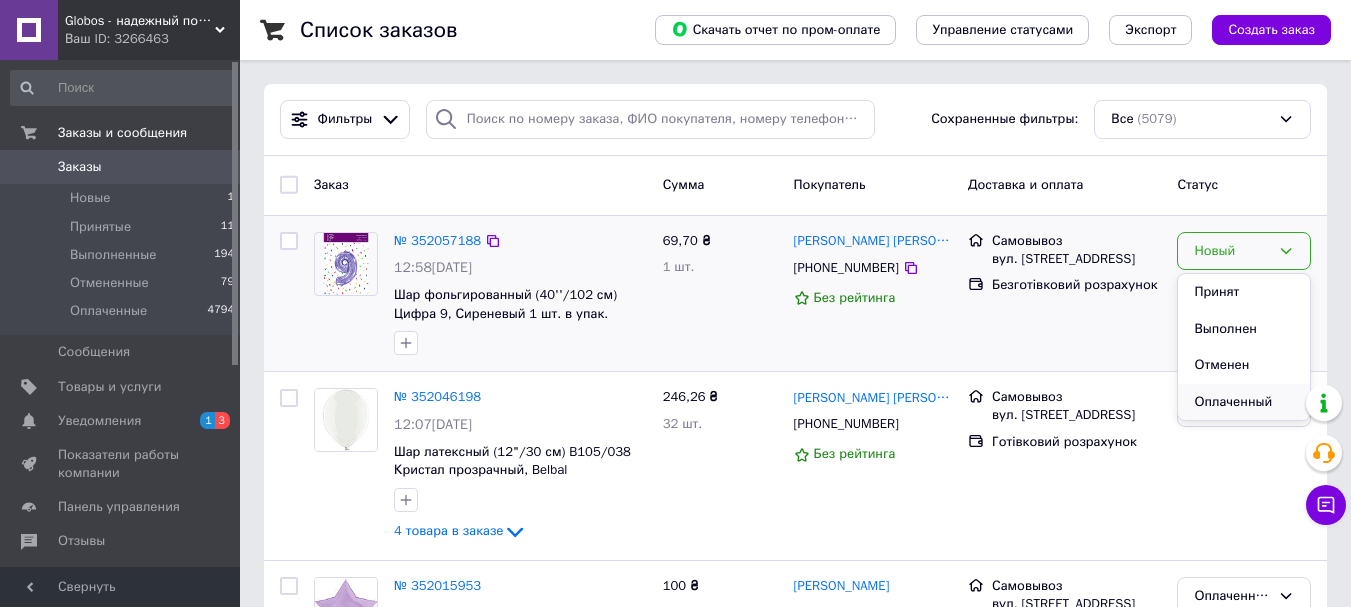 click on "Оплаченный" at bounding box center [1244, 402] 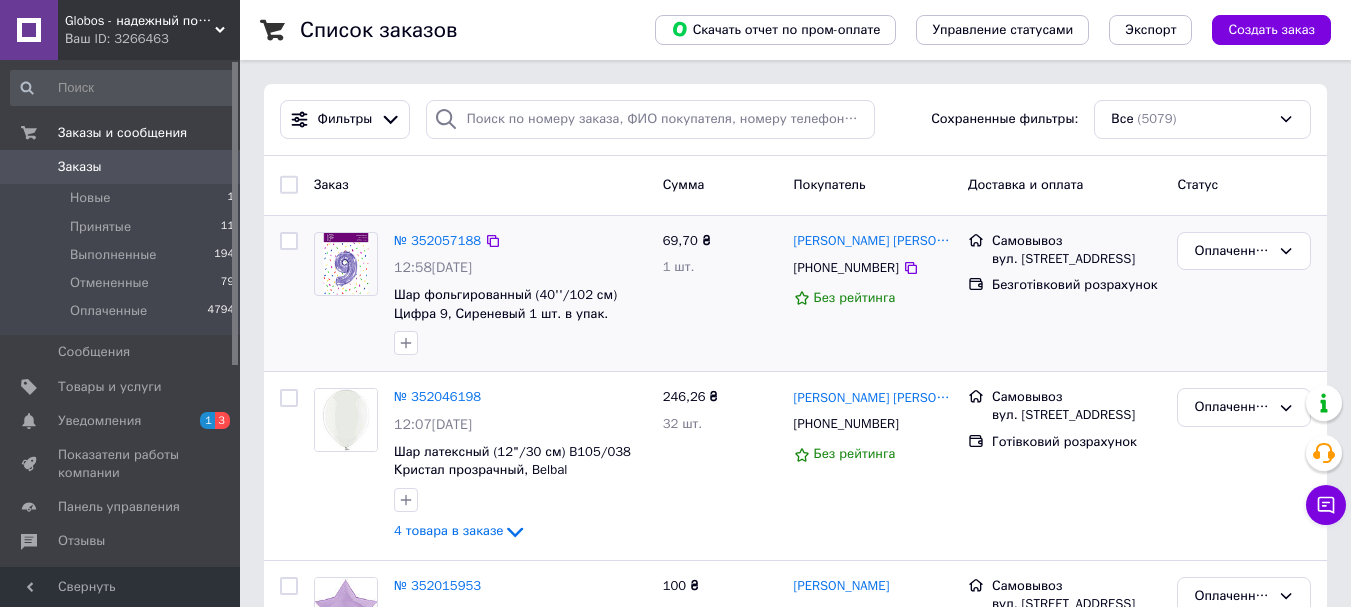 click on "Заказы" at bounding box center [121, 167] 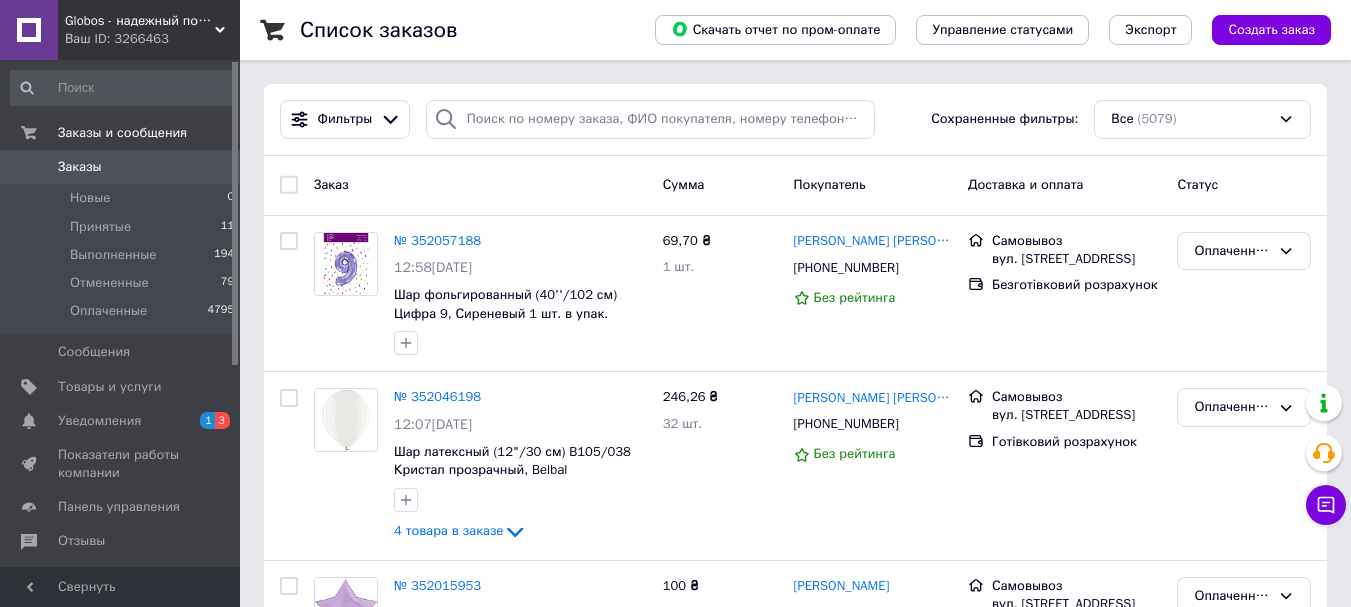 click on "Заказы" at bounding box center [121, 167] 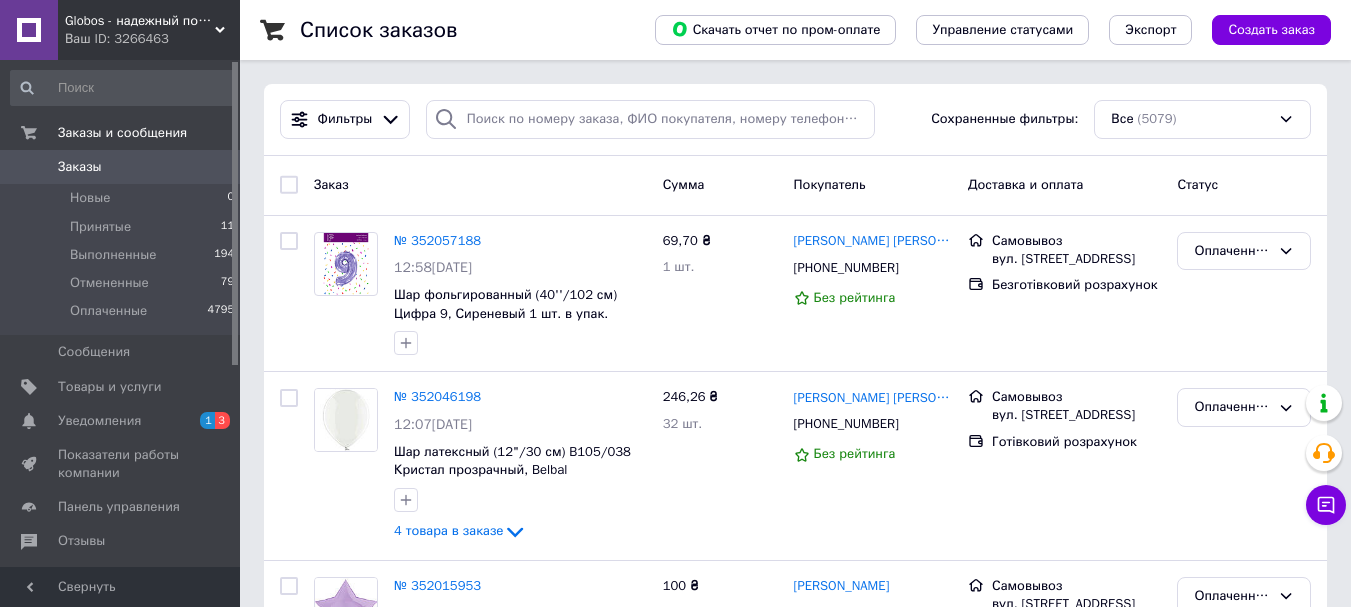 click on "Globos - надежный поставщик гелия и товаров для праздника в Украине Ваш ID: 3266463 Сайт Globos - надежный поставщик гелия и... Кабинет покупателя Проверить состояние системы Страница на портале Справка Выйти Заказы и сообщения Заказы 0 Новые 0 Принятые 11 Выполненные 194 Отмененные 79 Оплаченные 4795 Сообщения 0 Товары и услуги Уведомления 1 3 Показатели работы компании Панель управления Отзывы Клиенты Каталог ProSale Аналитика Инструменты вебмастера и SEO Управление сайтом Кошелек компании Маркет Настройки Тарифы и счета 1" at bounding box center (675, 1896) 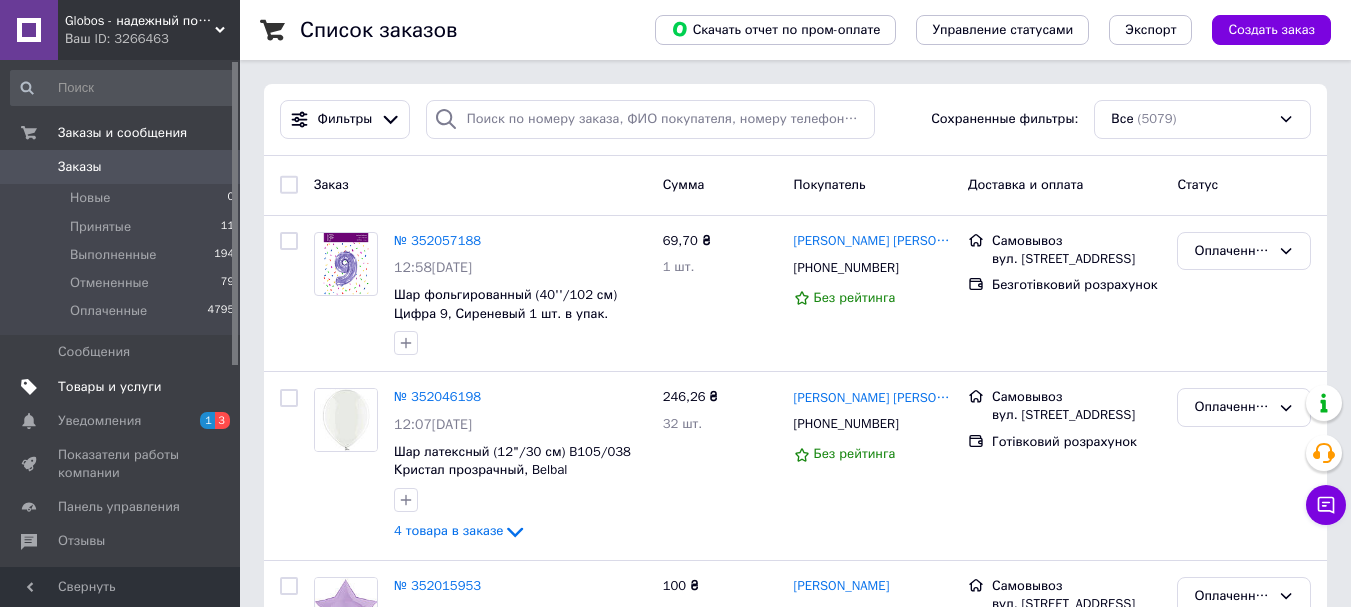 click on "Товары и услуги" at bounding box center [110, 387] 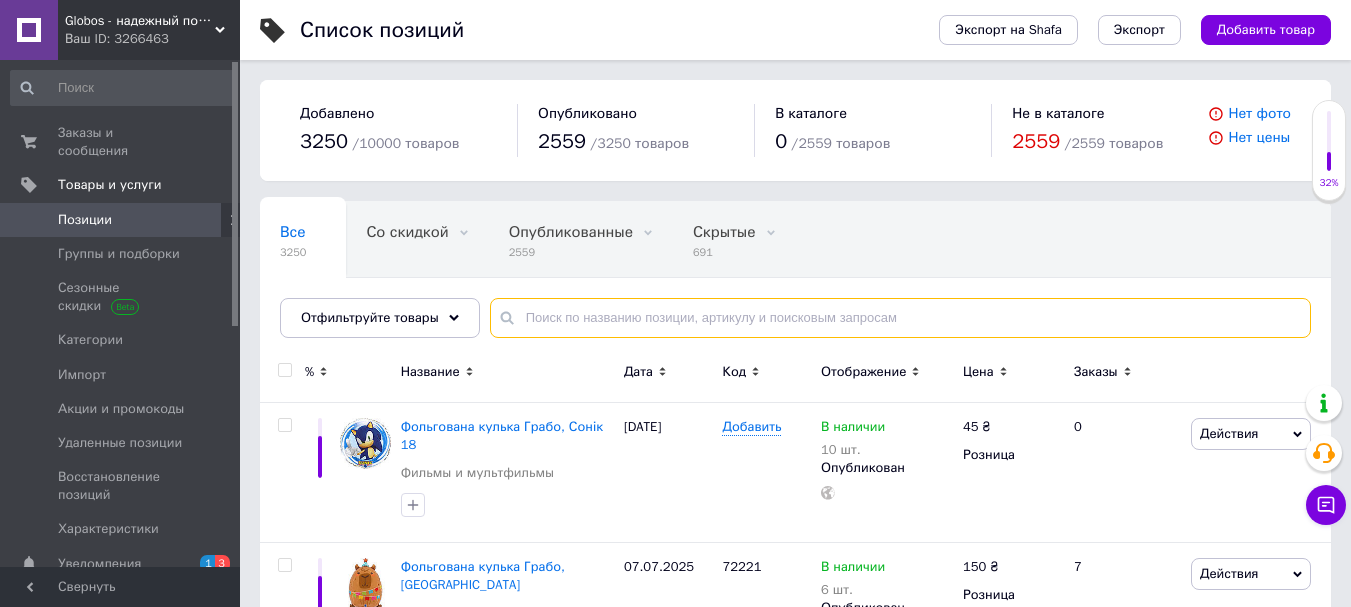 paste on "1202-3196" 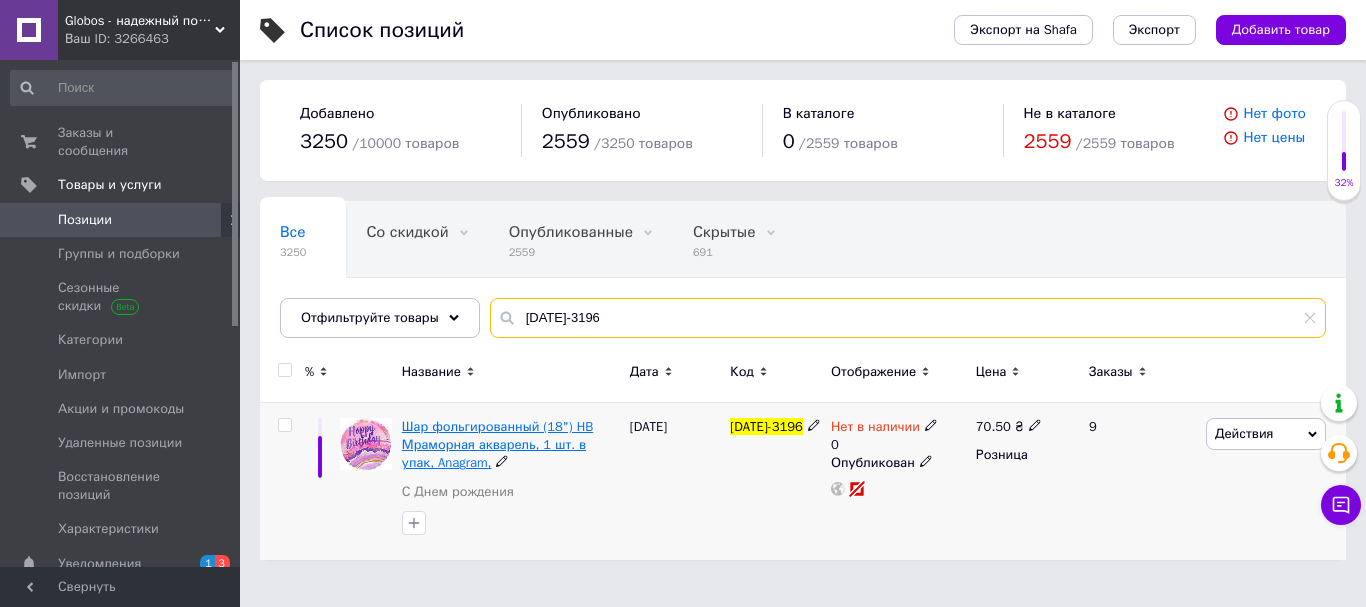type on "1202-3196" 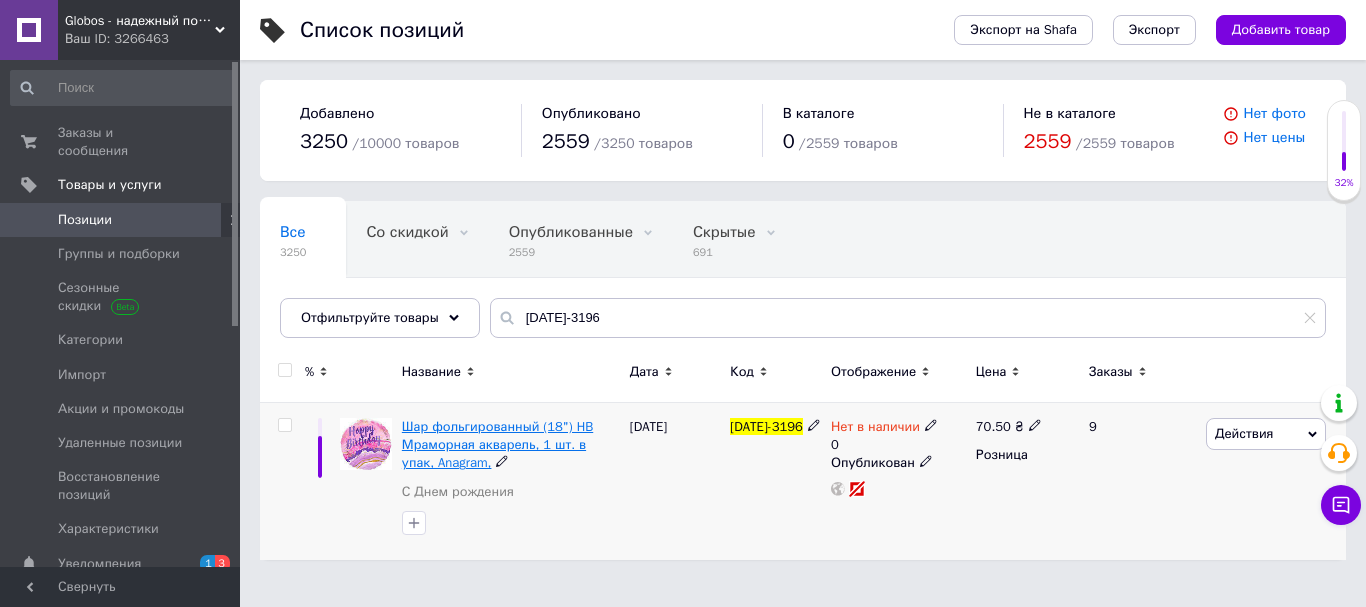 click on "Шар фольгированный (18") HB Мраморная акварель, 1 шт. в упак, Anagram," at bounding box center [497, 444] 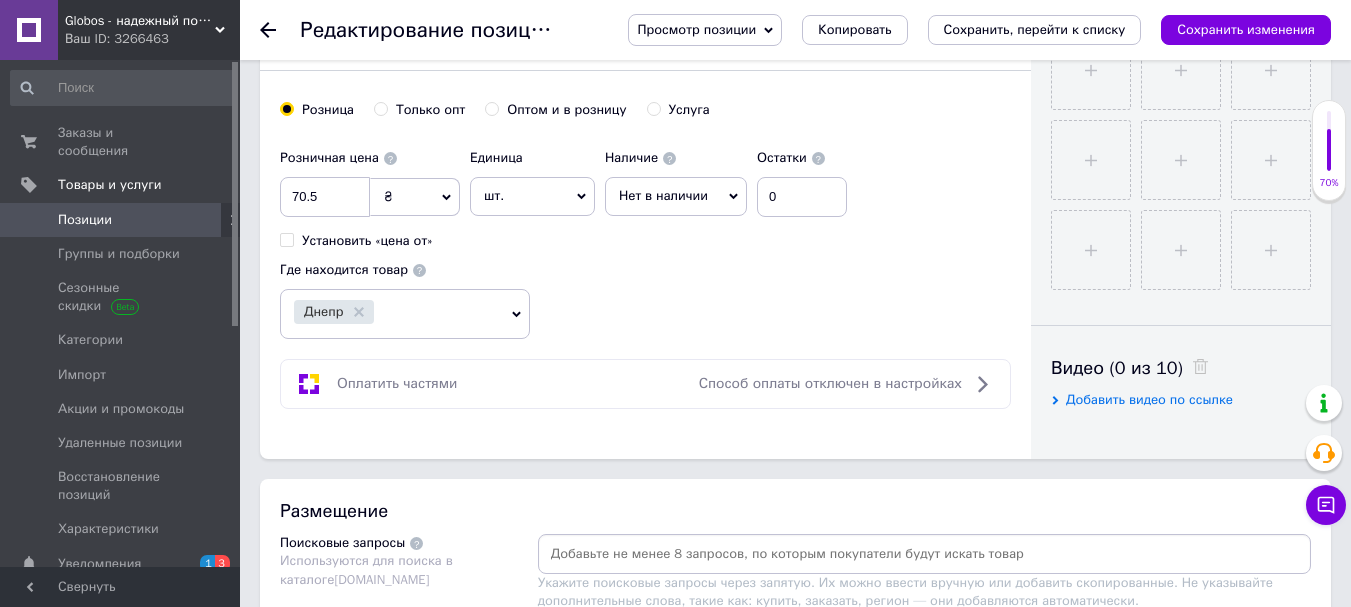 scroll, scrollTop: 500, scrollLeft: 0, axis: vertical 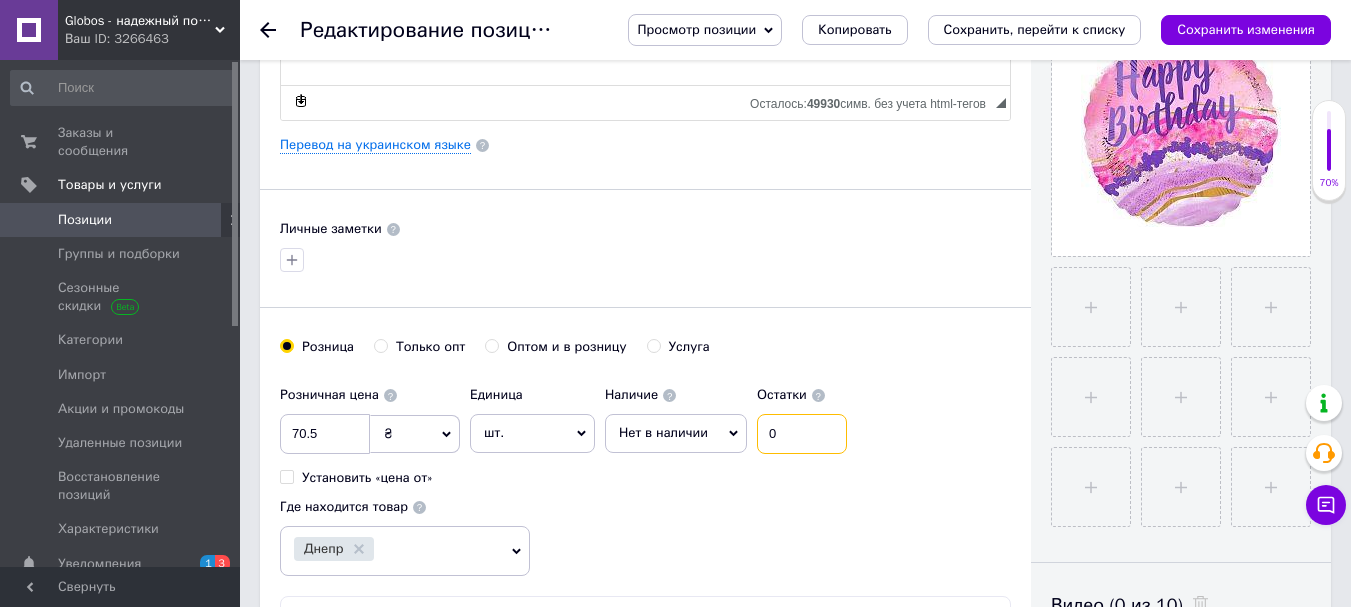 click on "0" at bounding box center [802, 434] 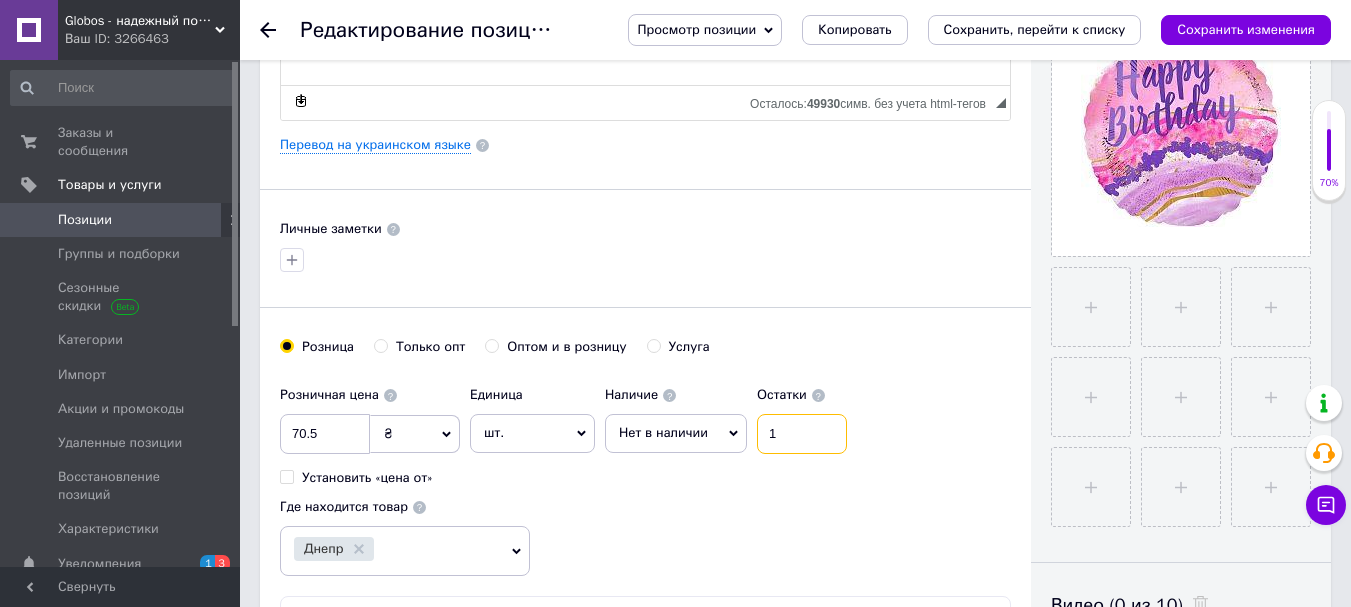 type on "1" 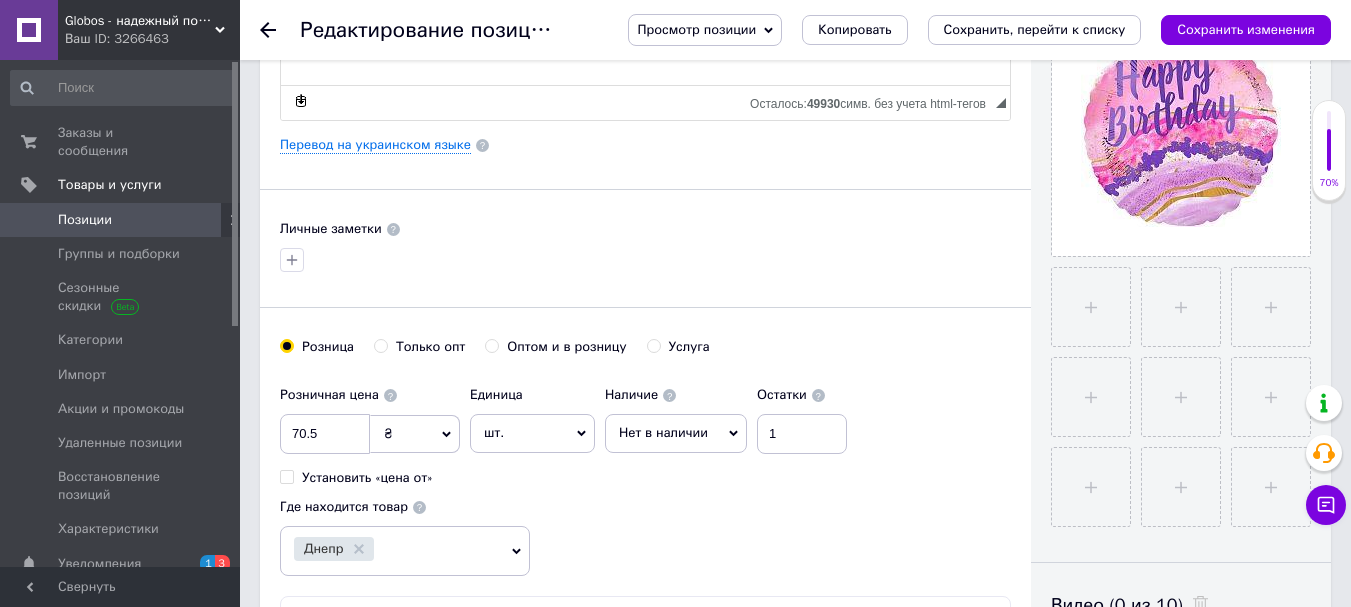 click on "Нет в наличии" at bounding box center [676, 433] 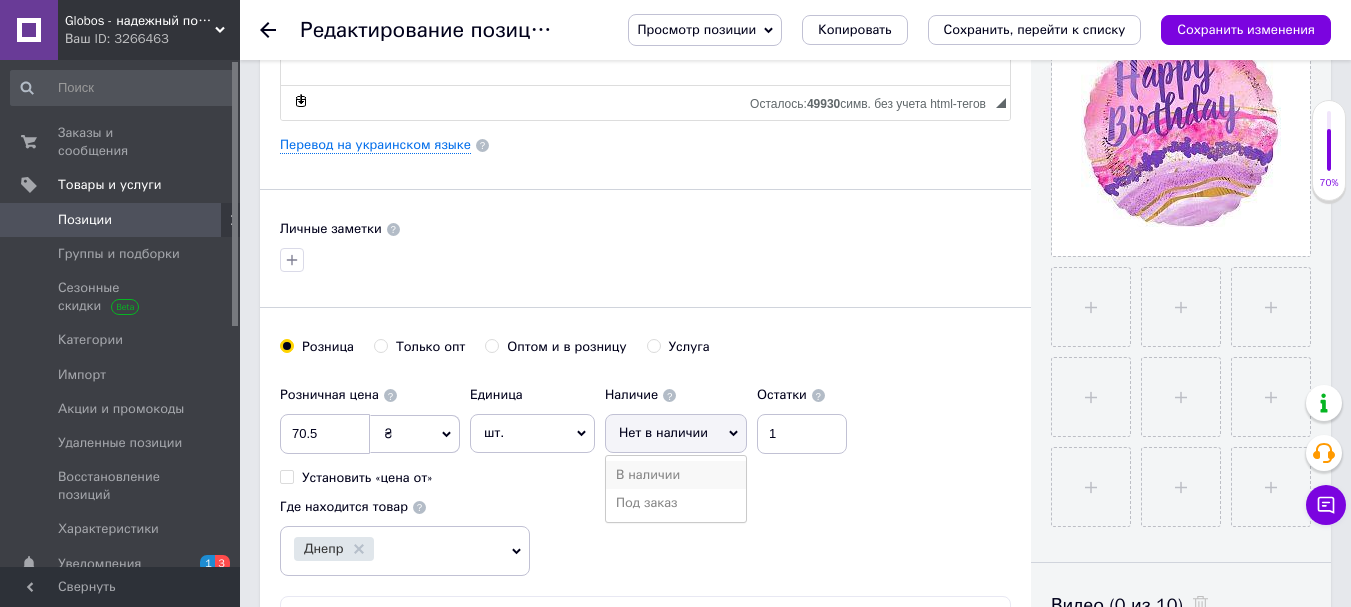 click on "В наличии" at bounding box center (676, 475) 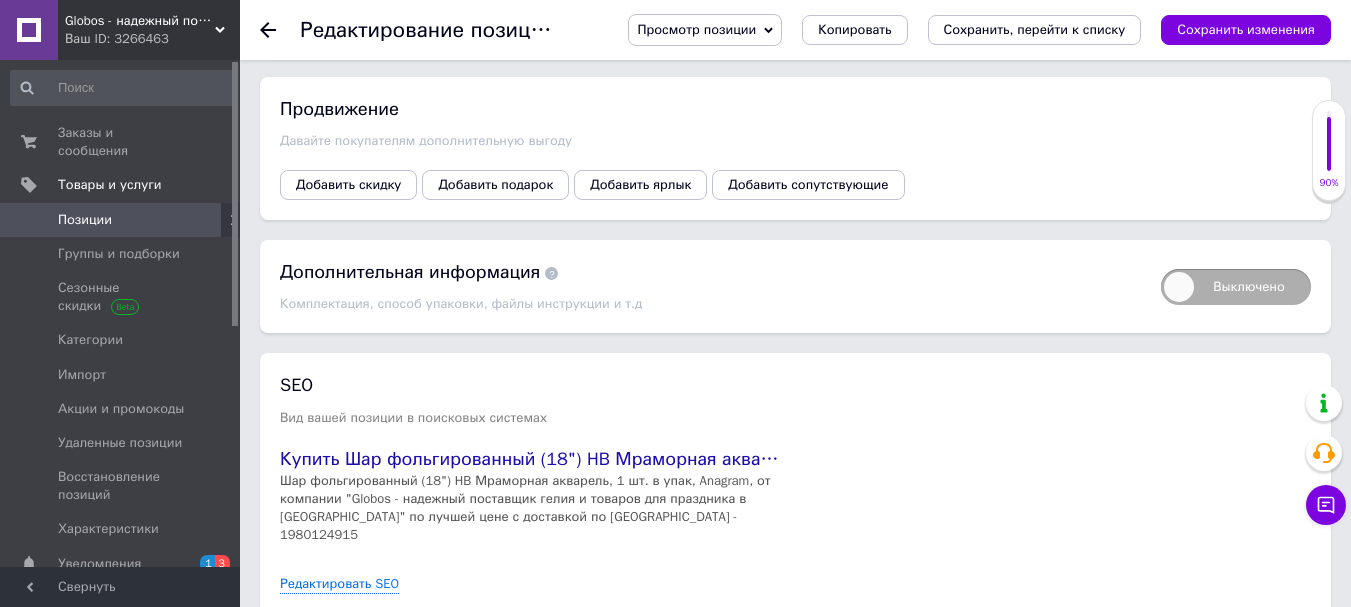 scroll, scrollTop: 2284, scrollLeft: 0, axis: vertical 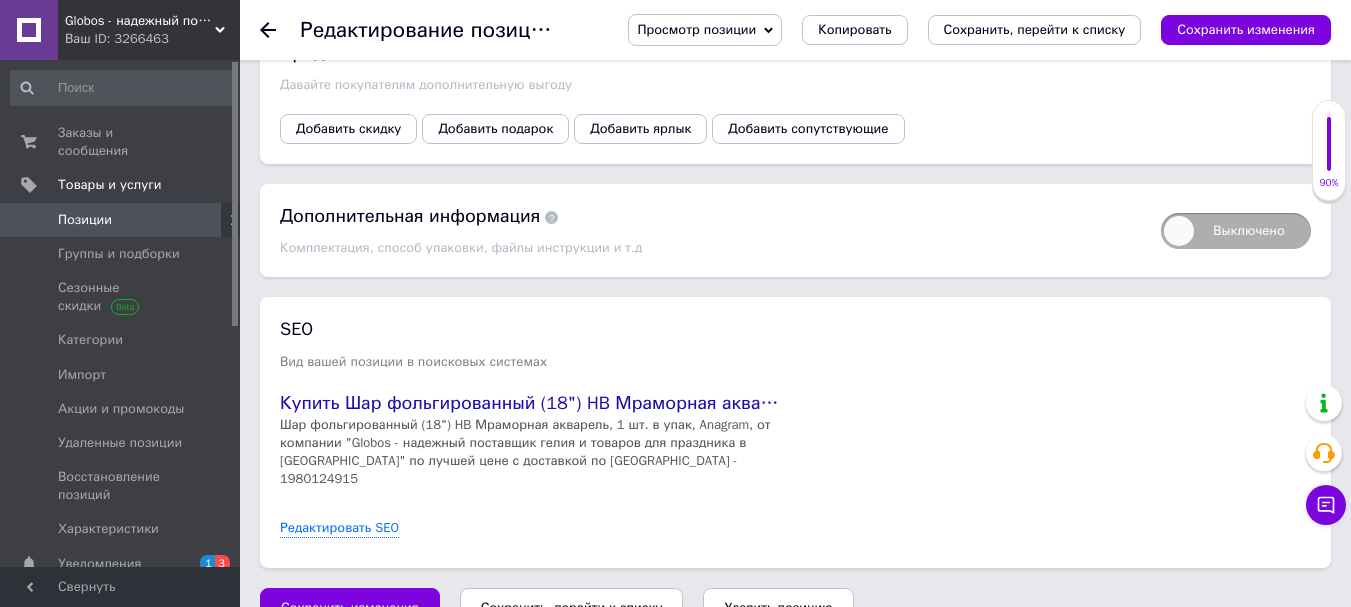 drag, startPoint x: 622, startPoint y: 571, endPoint x: 488, endPoint y: 11, distance: 575.809 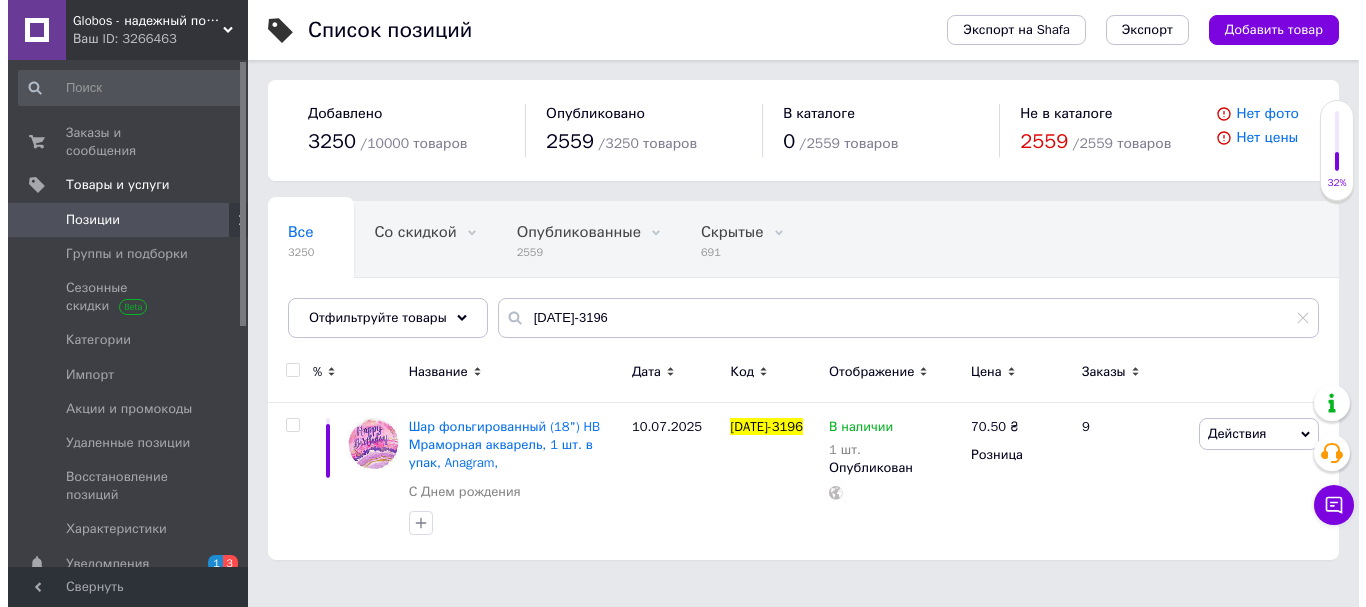 scroll, scrollTop: 0, scrollLeft: 0, axis: both 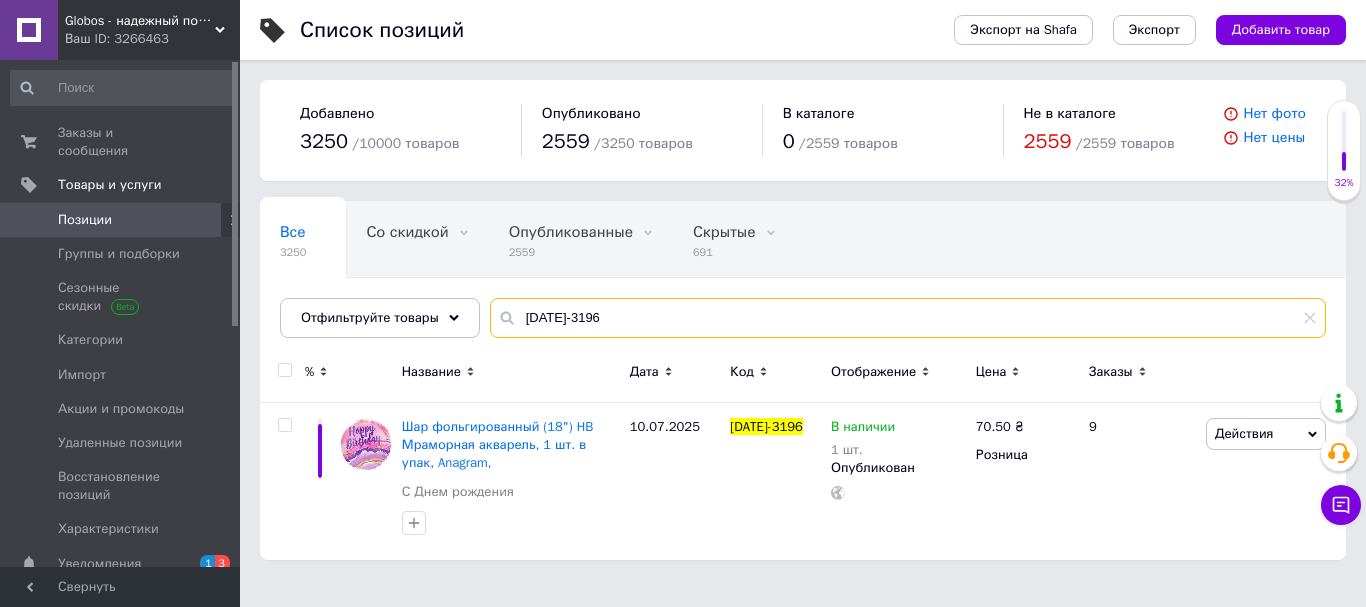 click on "1202-3196" at bounding box center (908, 318) 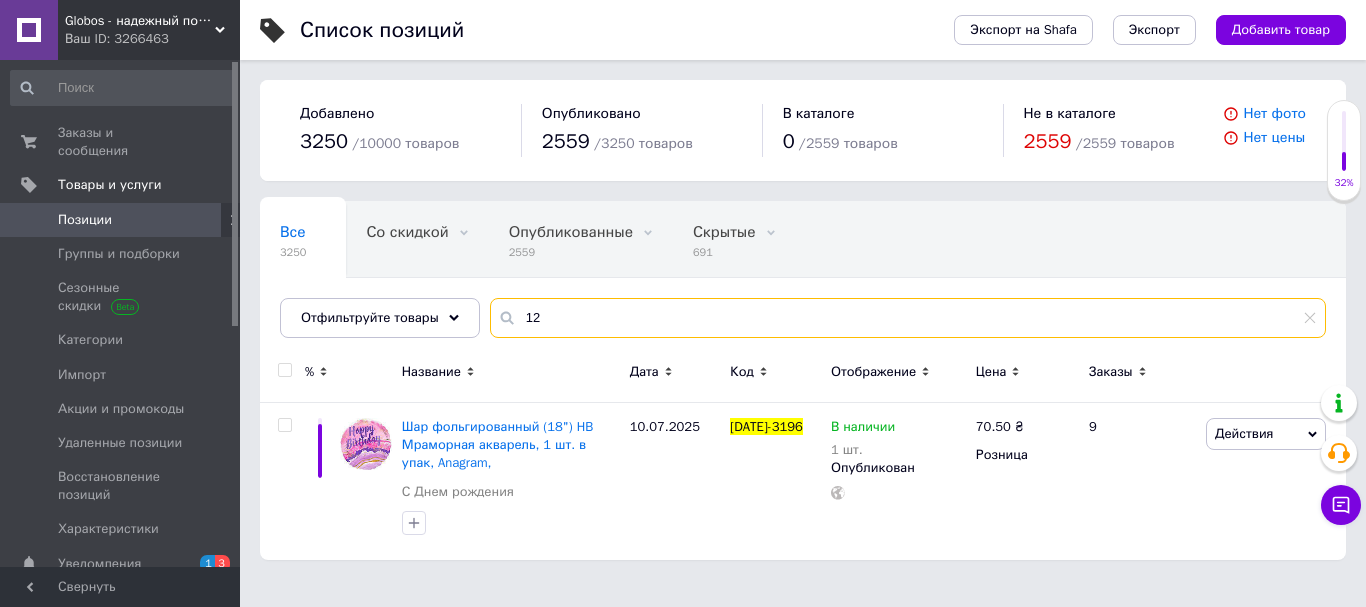 type on "1" 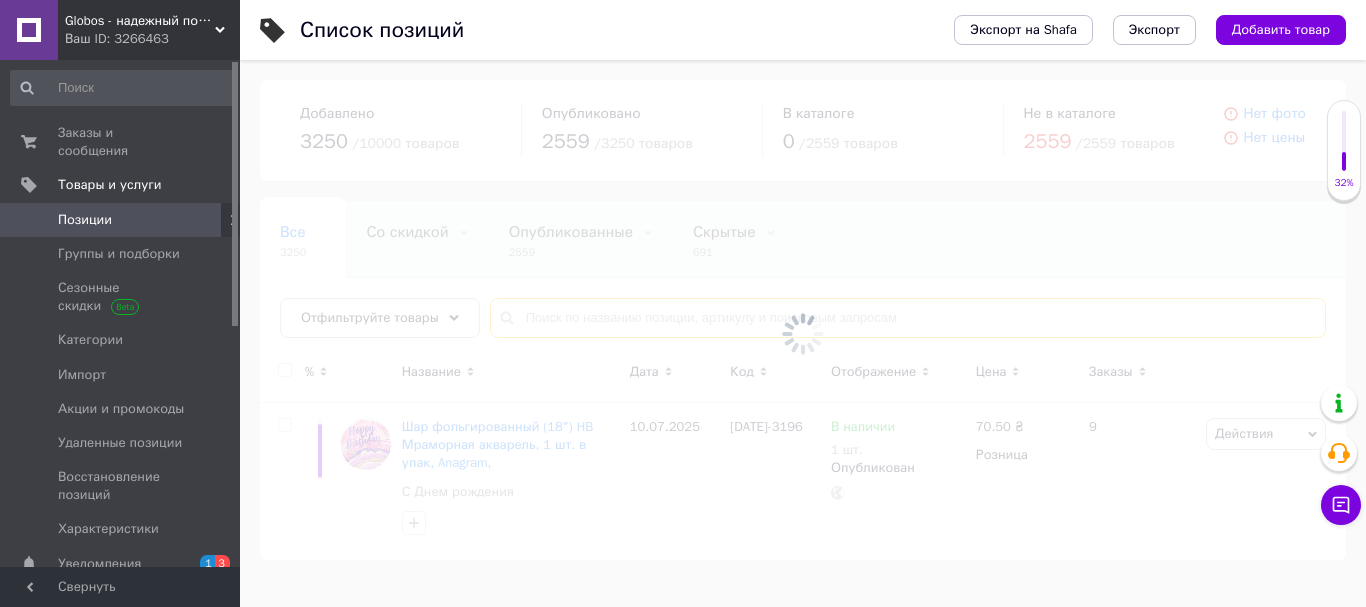 drag, startPoint x: 575, startPoint y: 310, endPoint x: 543, endPoint y: 309, distance: 32.01562 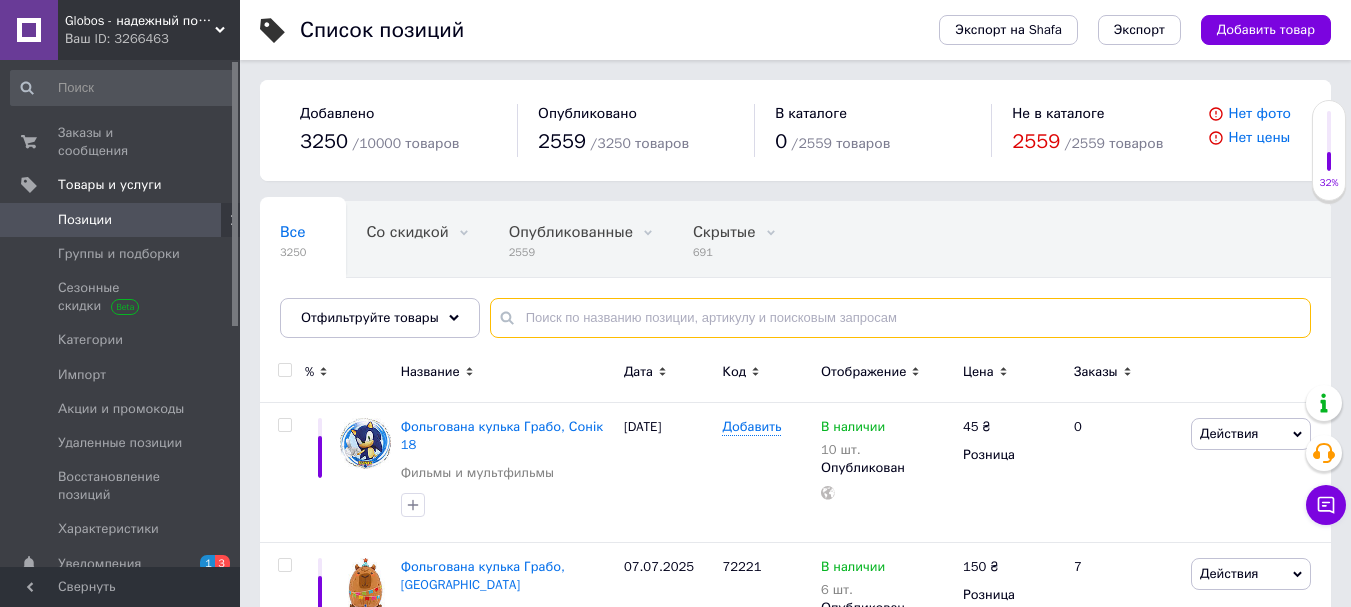 drag, startPoint x: 543, startPoint y: 309, endPoint x: 527, endPoint y: 317, distance: 17.888544 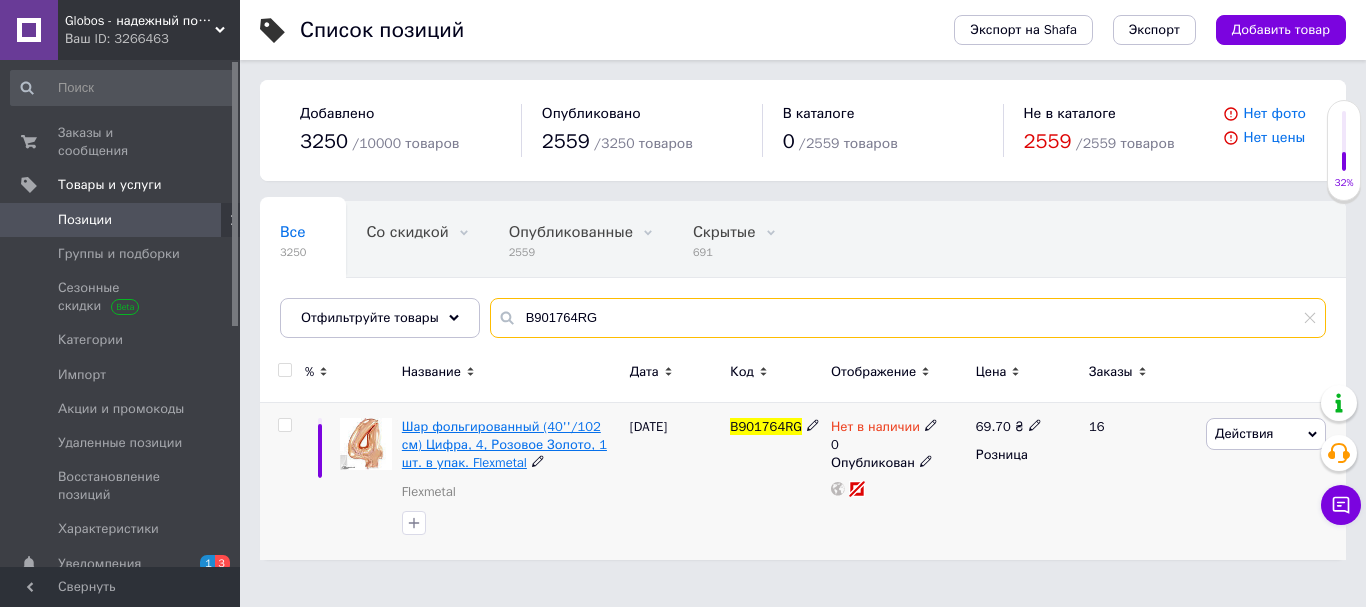 type on "B901764RG" 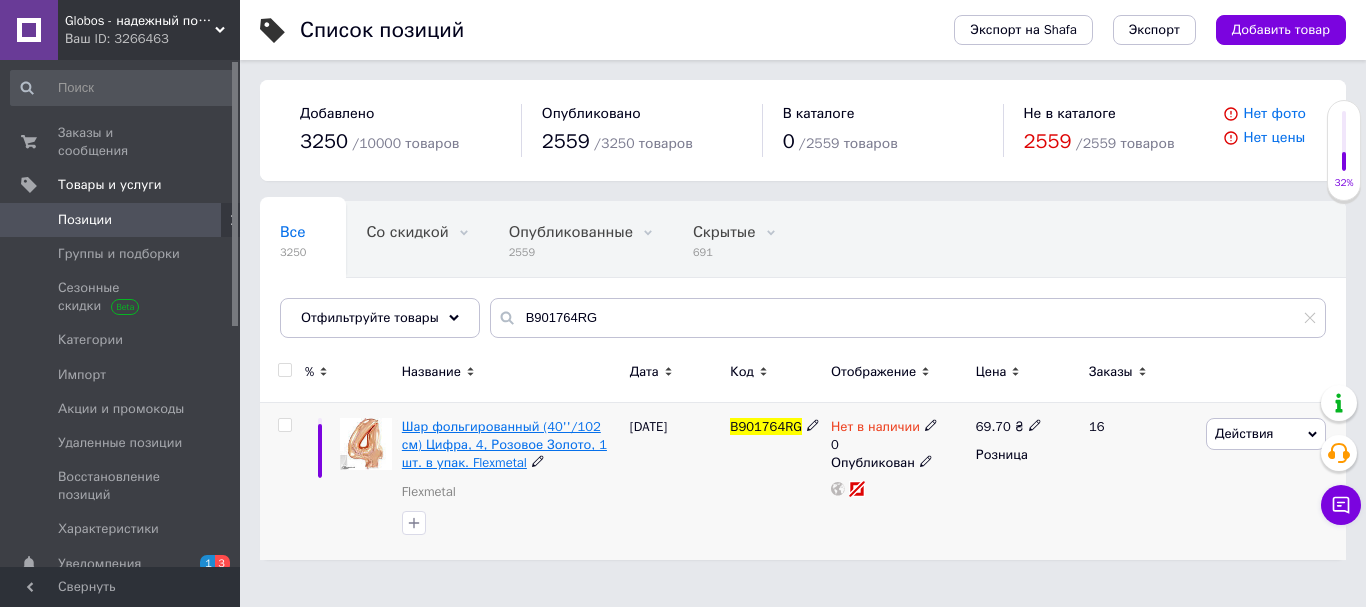 click on "Шар фольгированный (40''/102 см) Цифра, 4, Розовое Золото, 1 шт. в упак. Flexmetal" at bounding box center (504, 444) 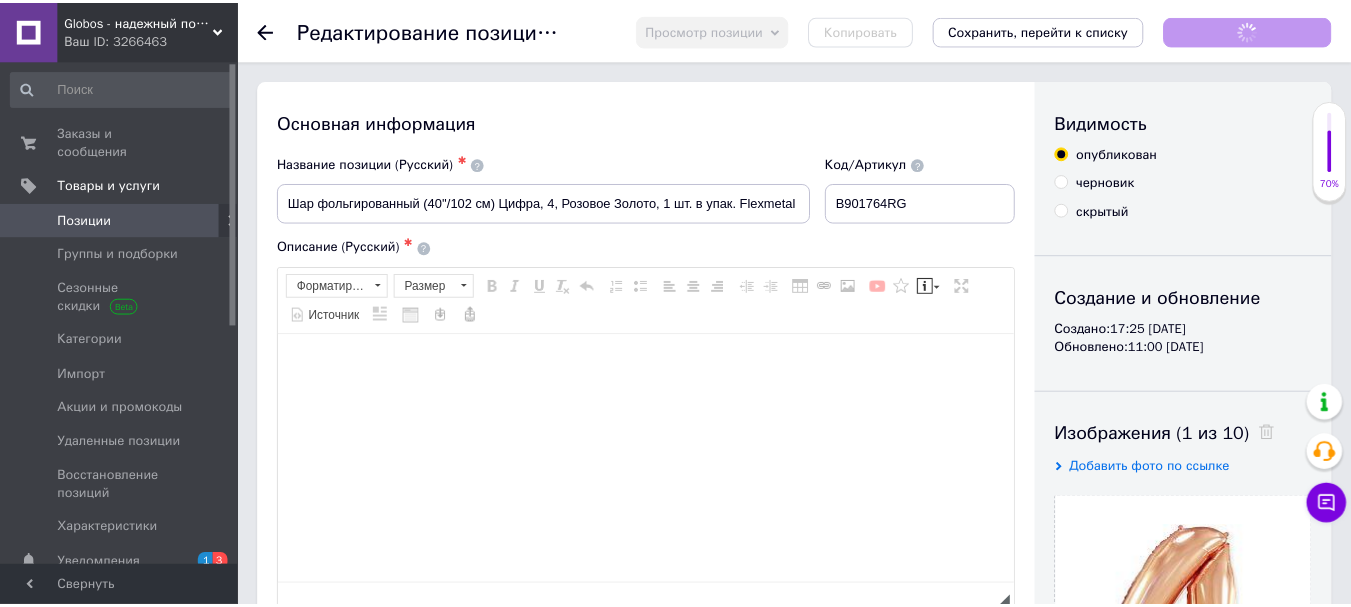 scroll, scrollTop: 500, scrollLeft: 0, axis: vertical 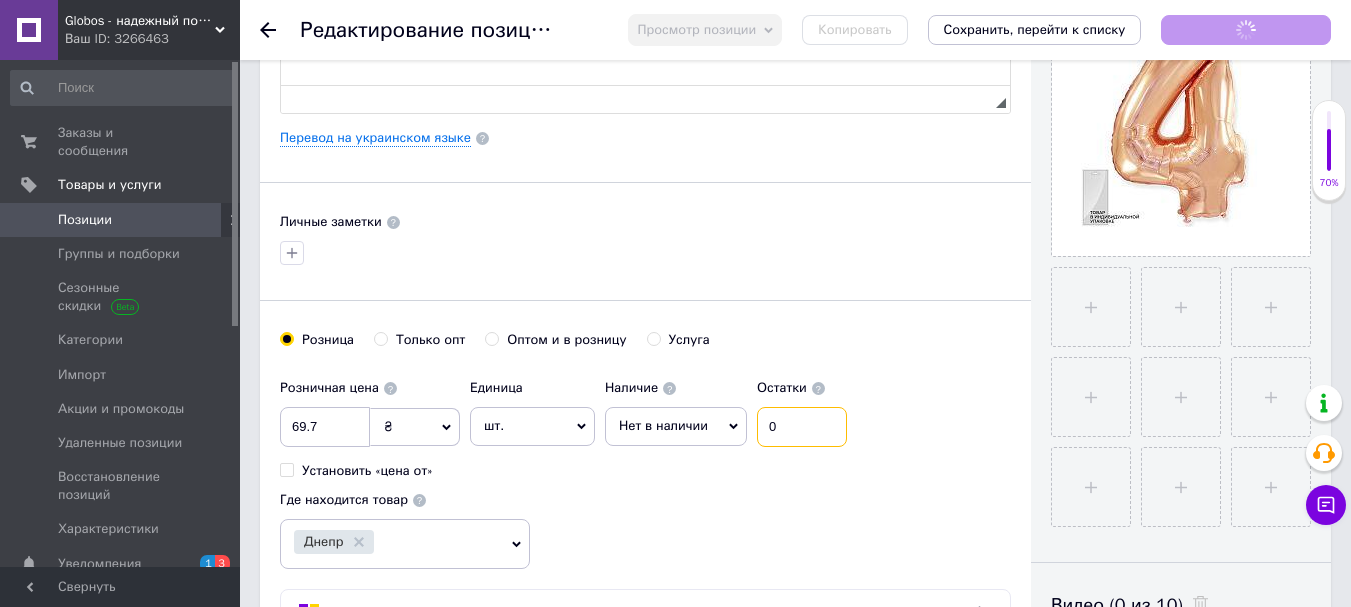 click on "0" at bounding box center (802, 427) 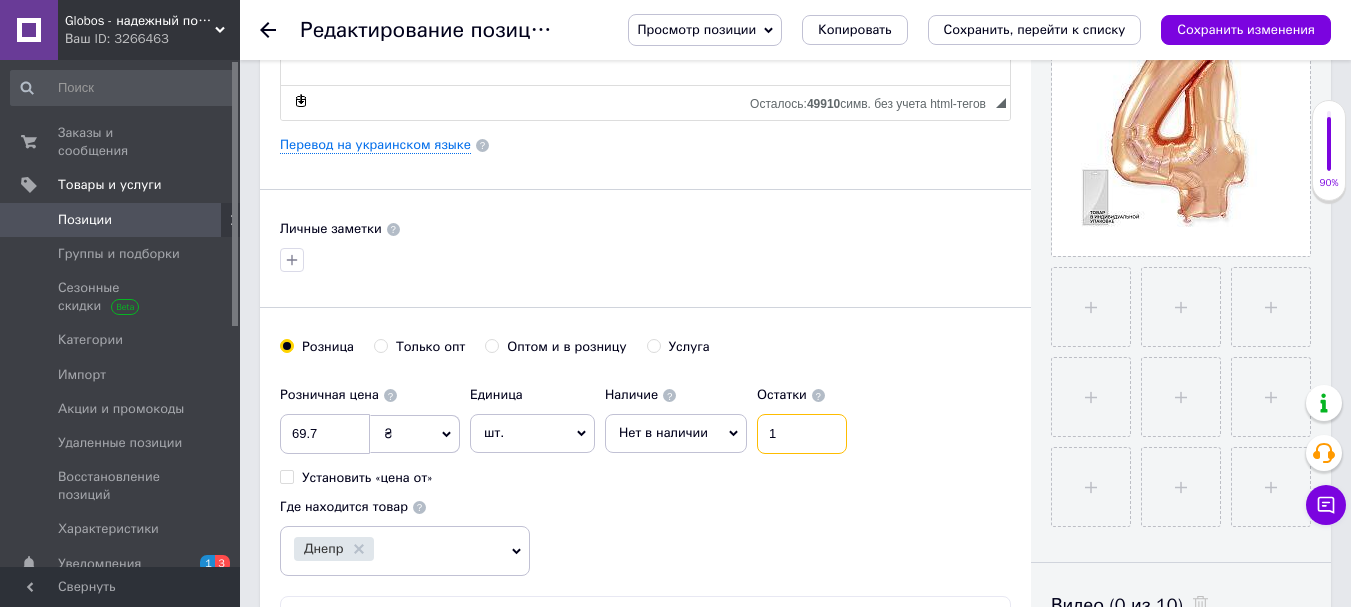 scroll, scrollTop: 0, scrollLeft: 0, axis: both 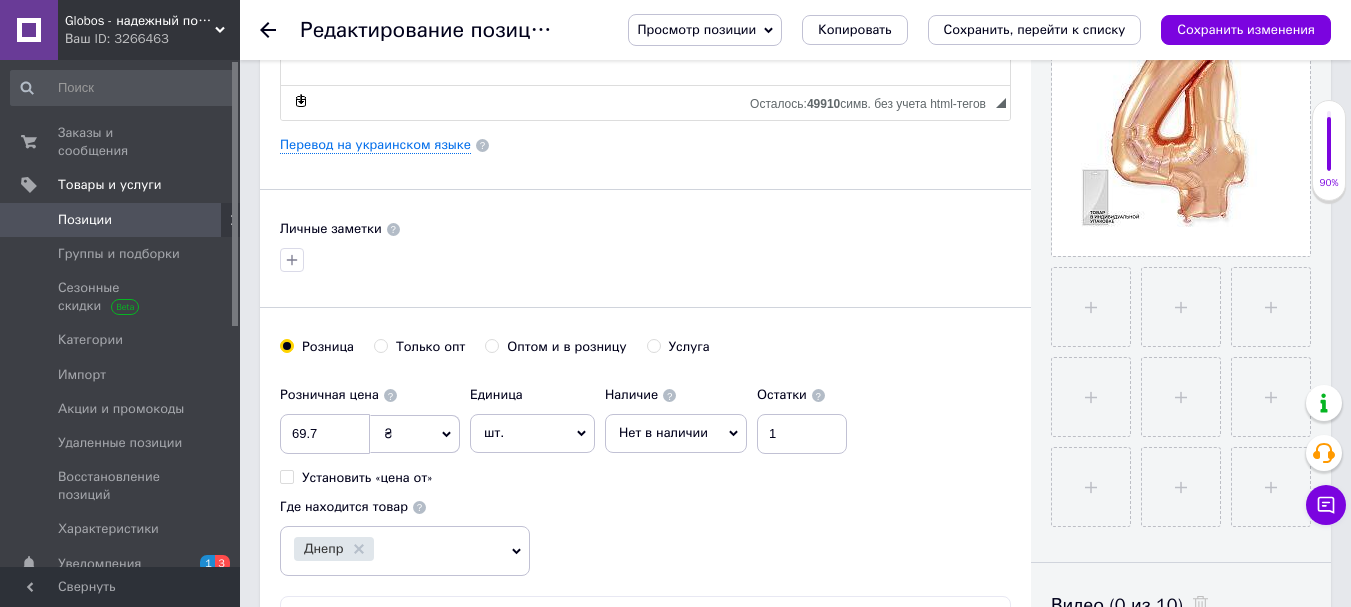 click 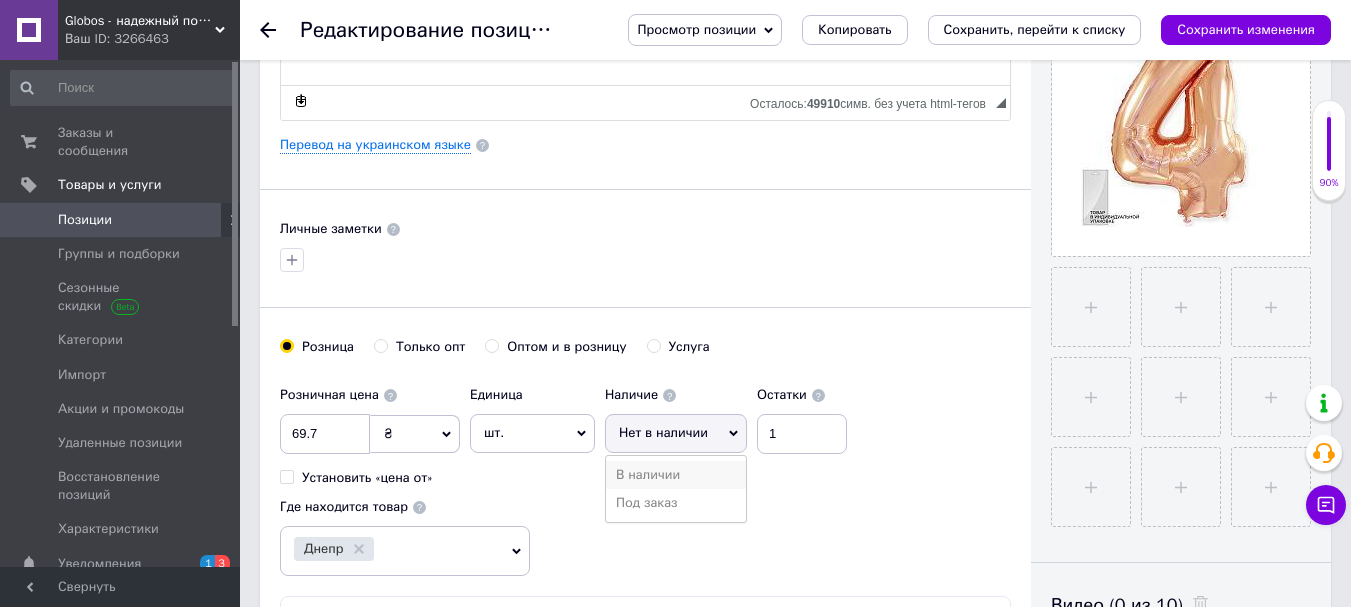 click on "В наличии" at bounding box center [676, 475] 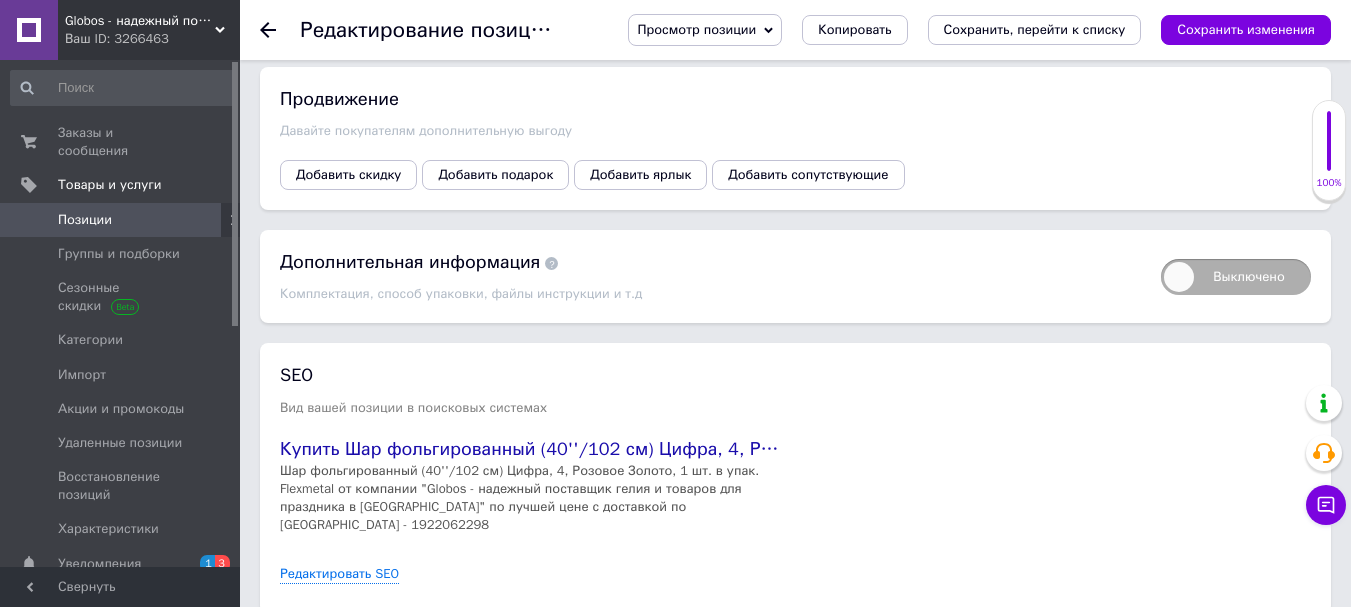 scroll, scrollTop: 2314, scrollLeft: 0, axis: vertical 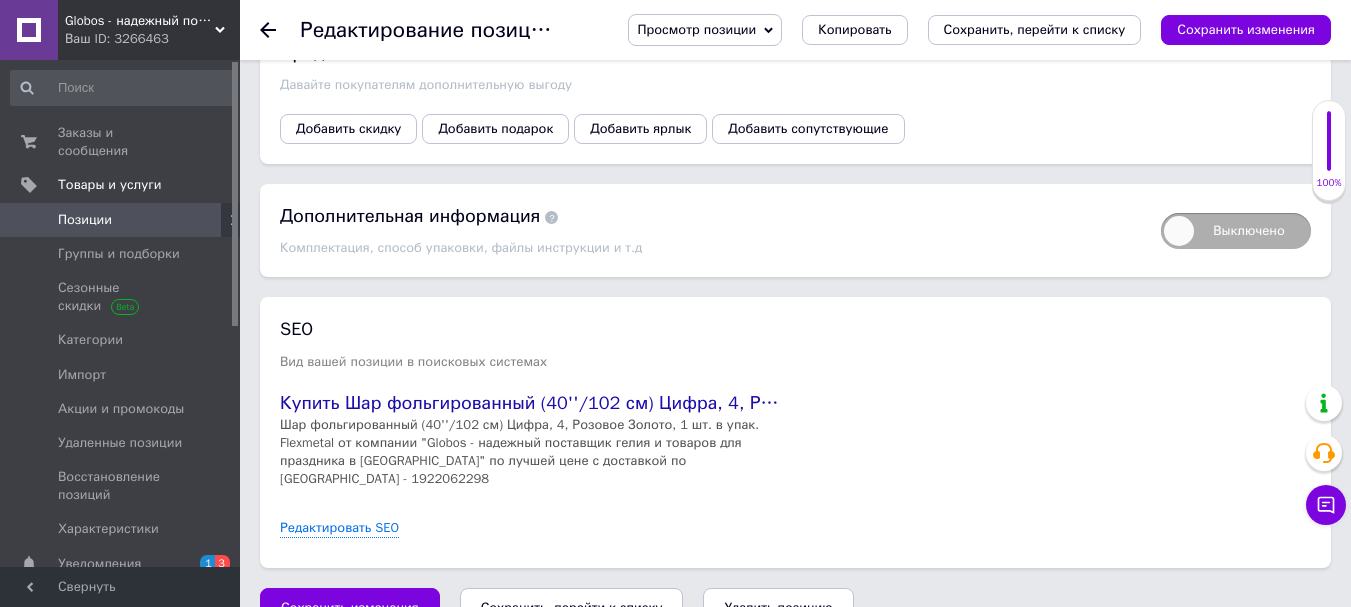 click on "Сохранить, перейти к списку" at bounding box center [572, 607] 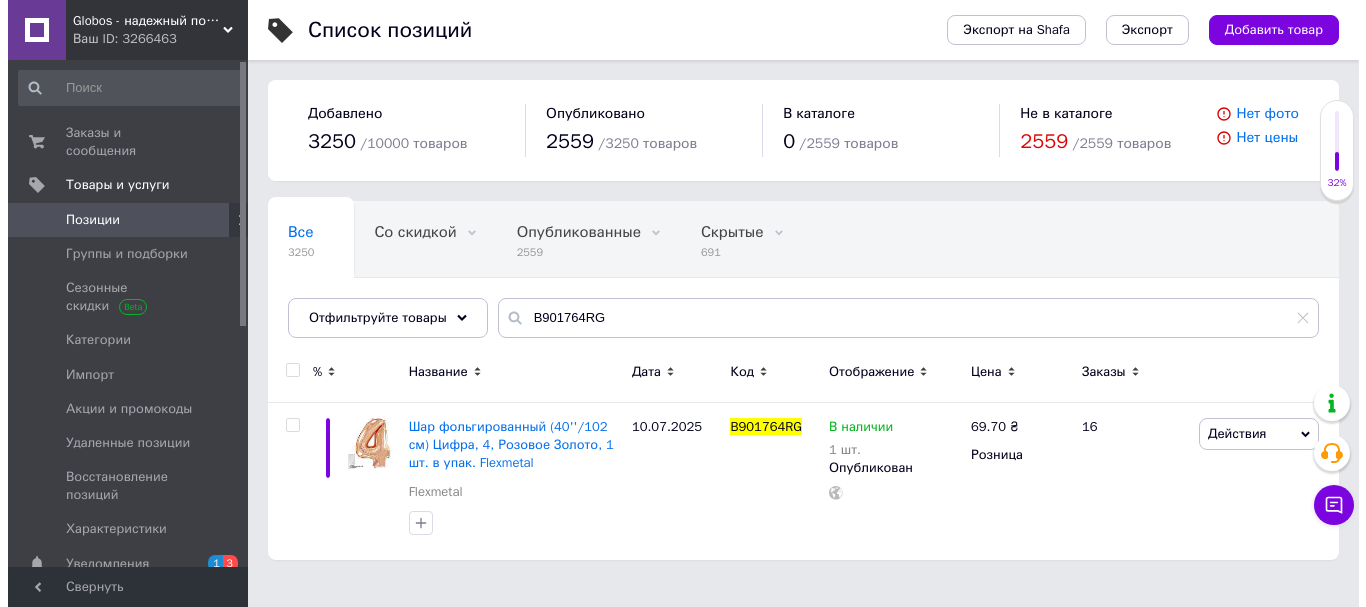 scroll, scrollTop: 0, scrollLeft: 0, axis: both 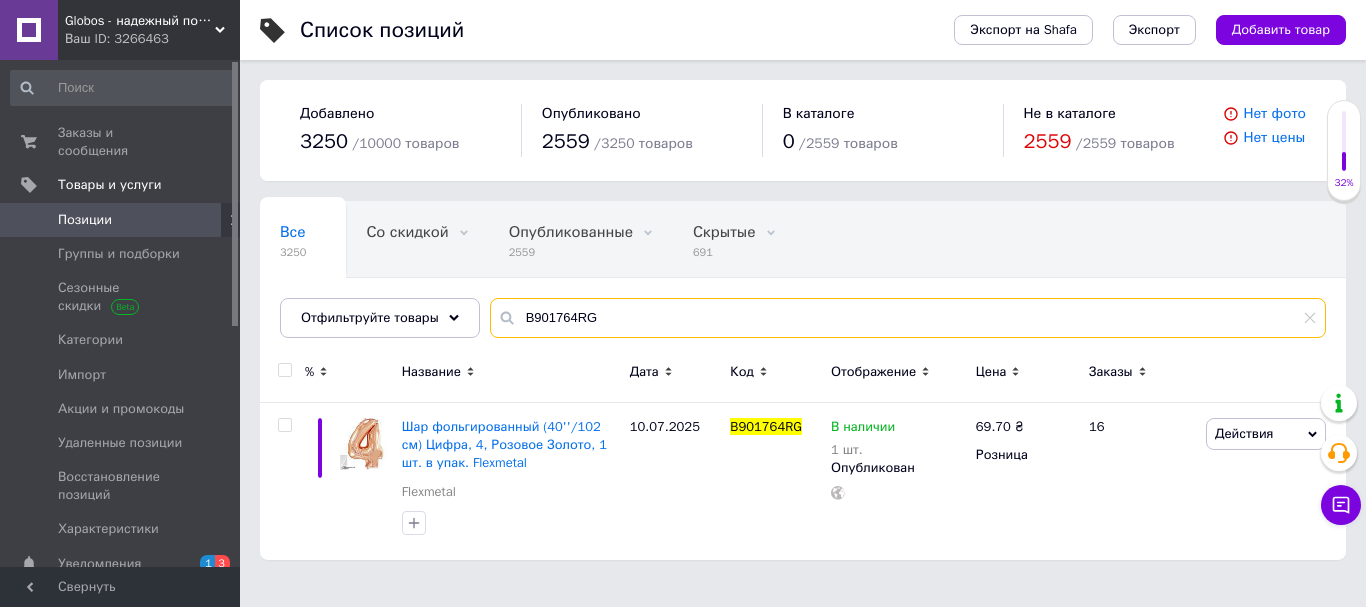 click on "B901764RG" at bounding box center [908, 318] 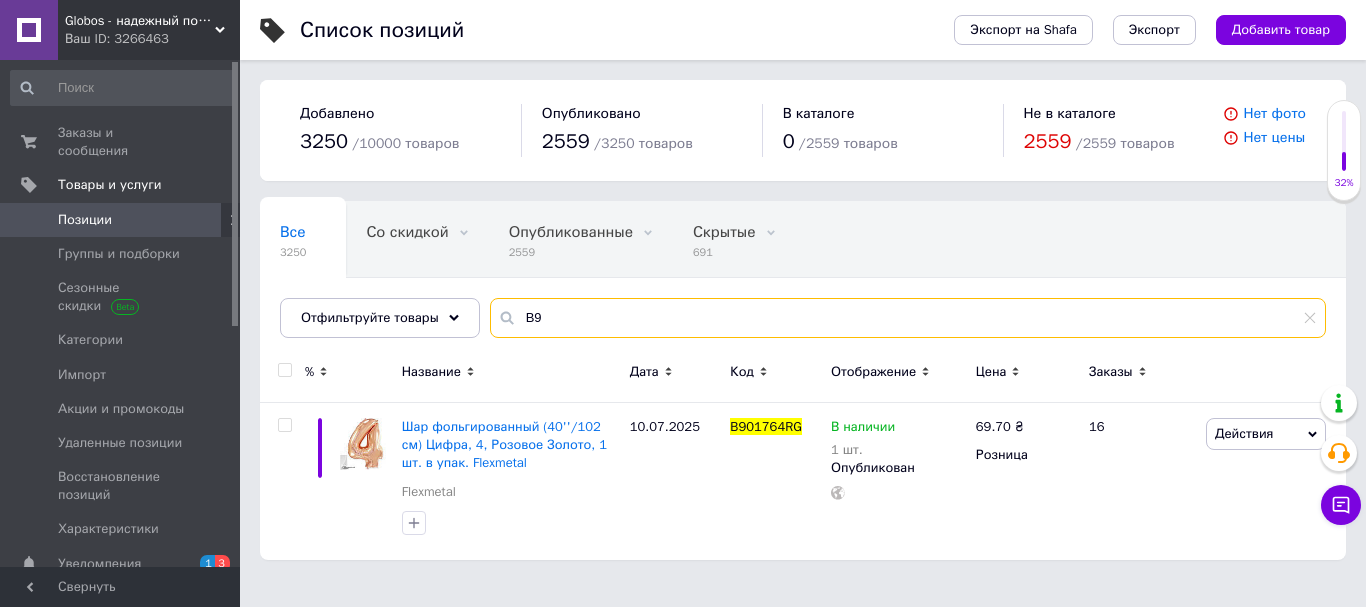 type on "B" 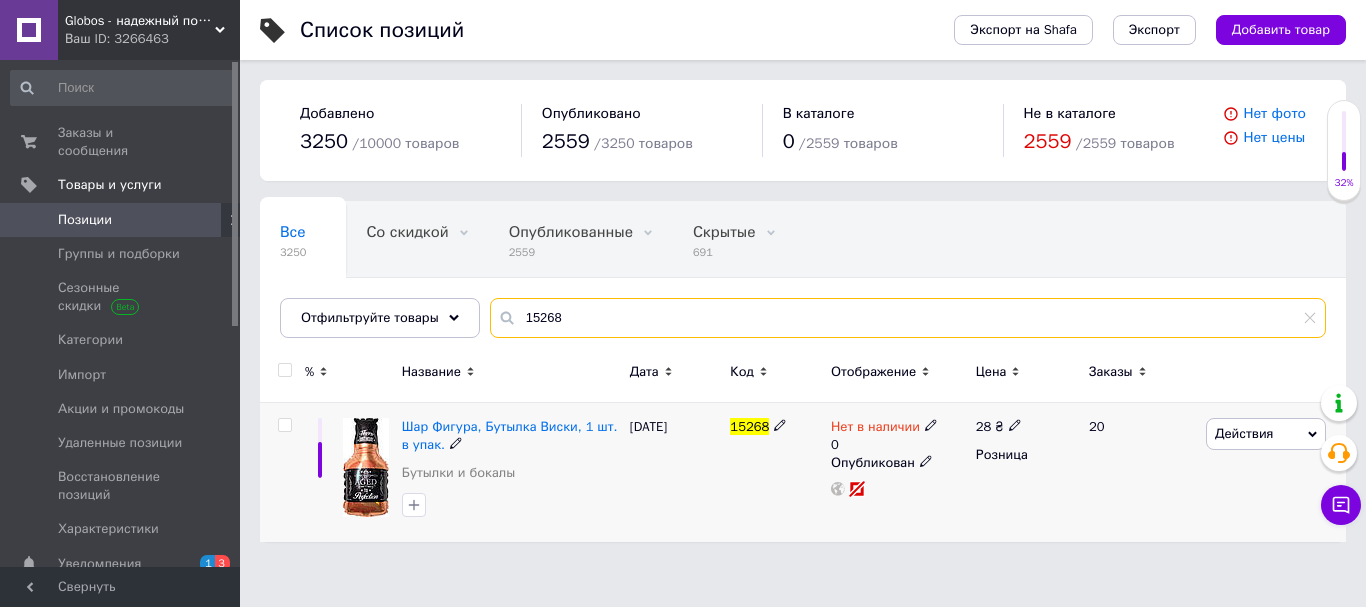 type on "15268" 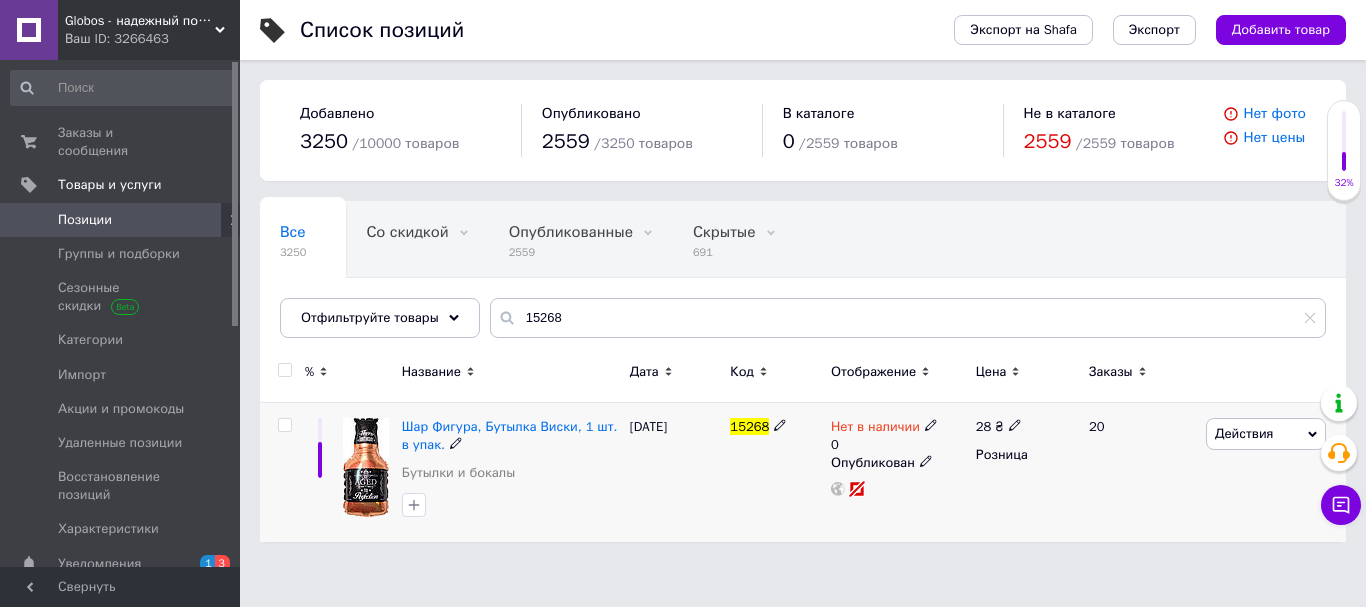 click on "Шар  Фигура, Бутылка Виски, 1 шт. в упак. Бутылки и бокалы" at bounding box center [511, 472] 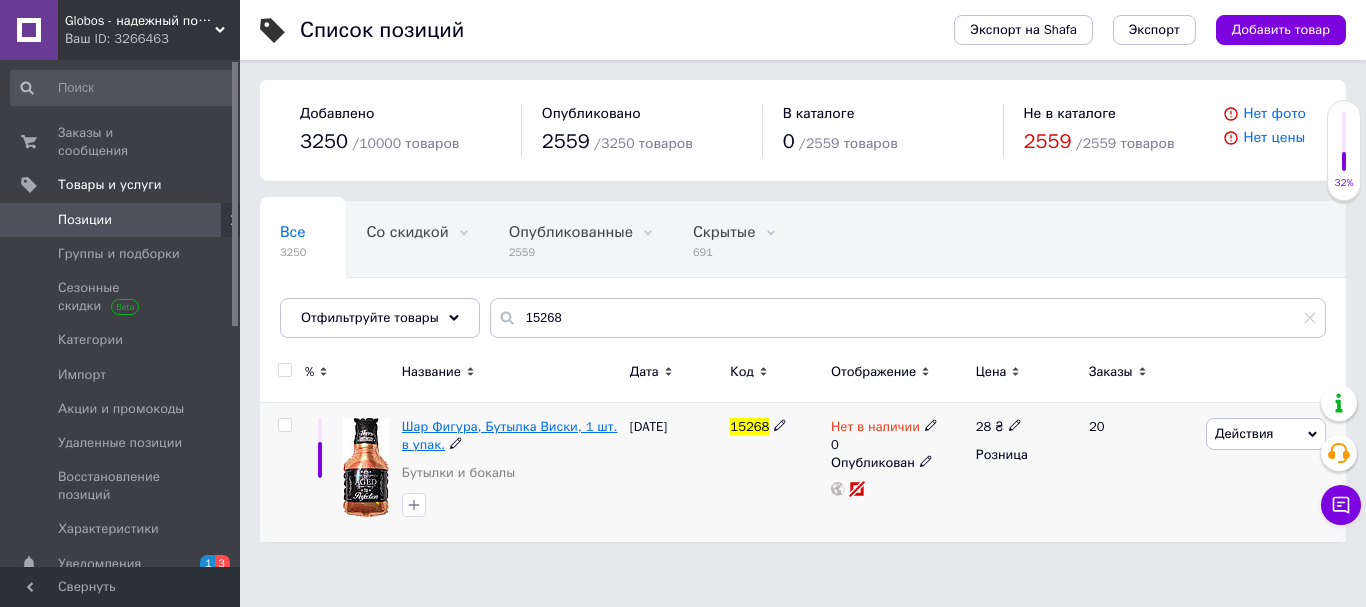 click on "Шар  Фигура, Бутылка Виски, 1 шт. в упак." at bounding box center (510, 435) 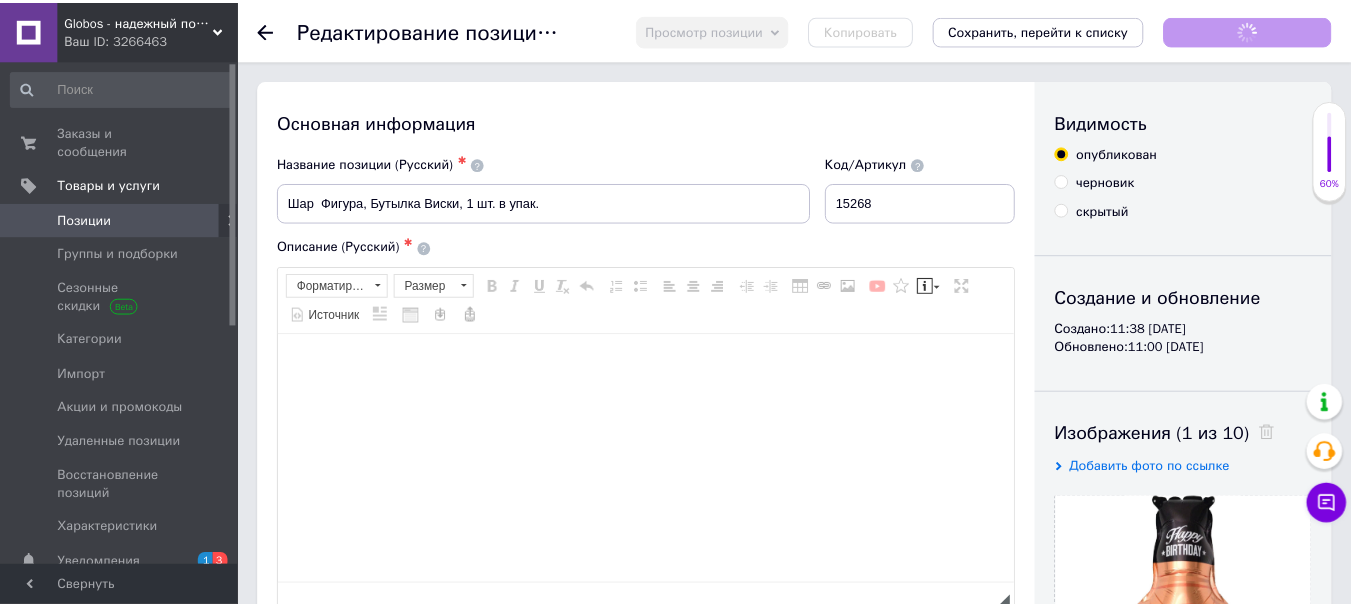 scroll, scrollTop: 300, scrollLeft: 0, axis: vertical 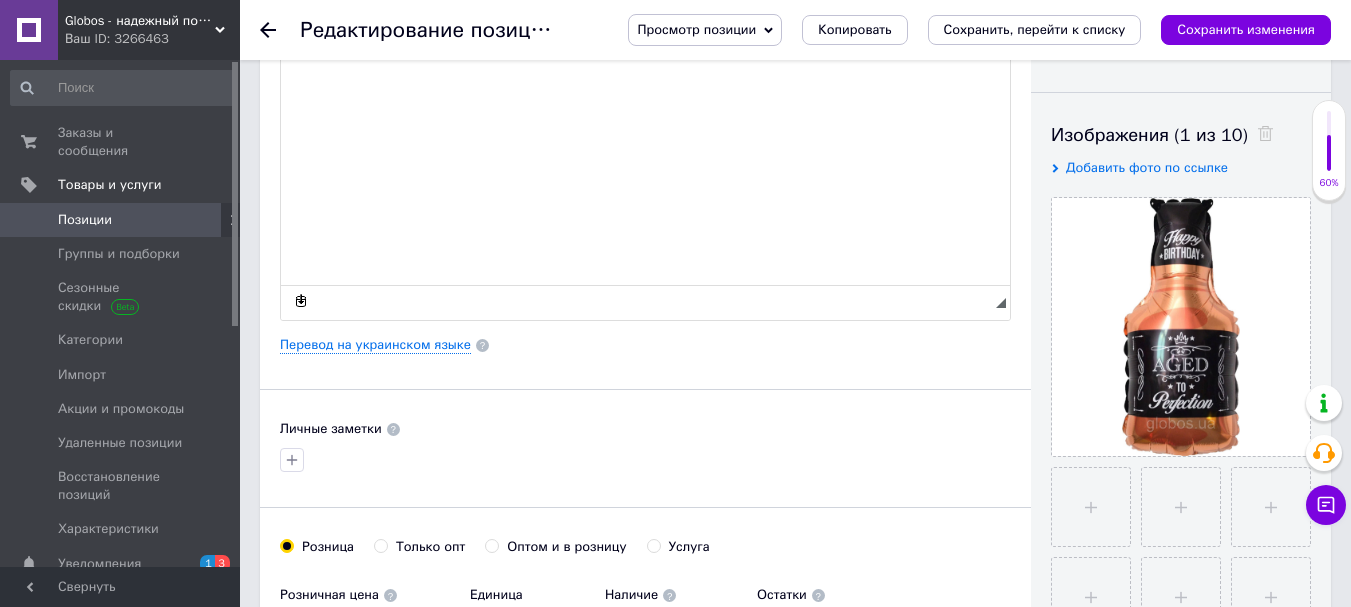 click on "0" at bounding box center [802, 634] 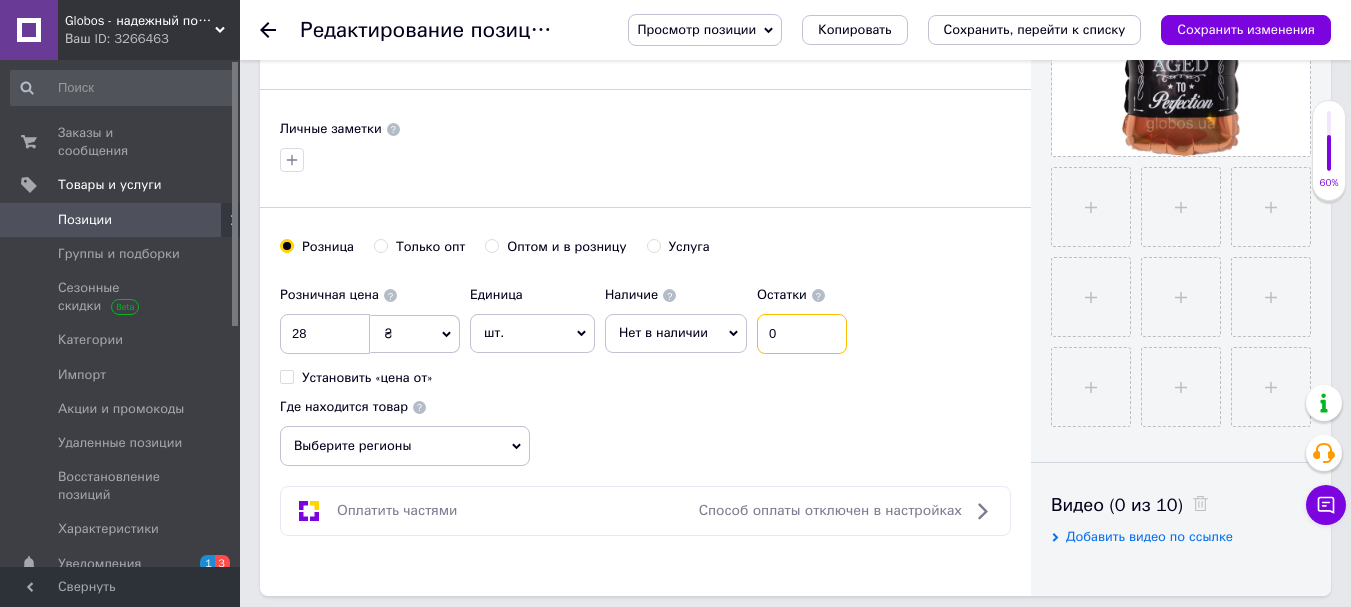 scroll, scrollTop: 0, scrollLeft: 0, axis: both 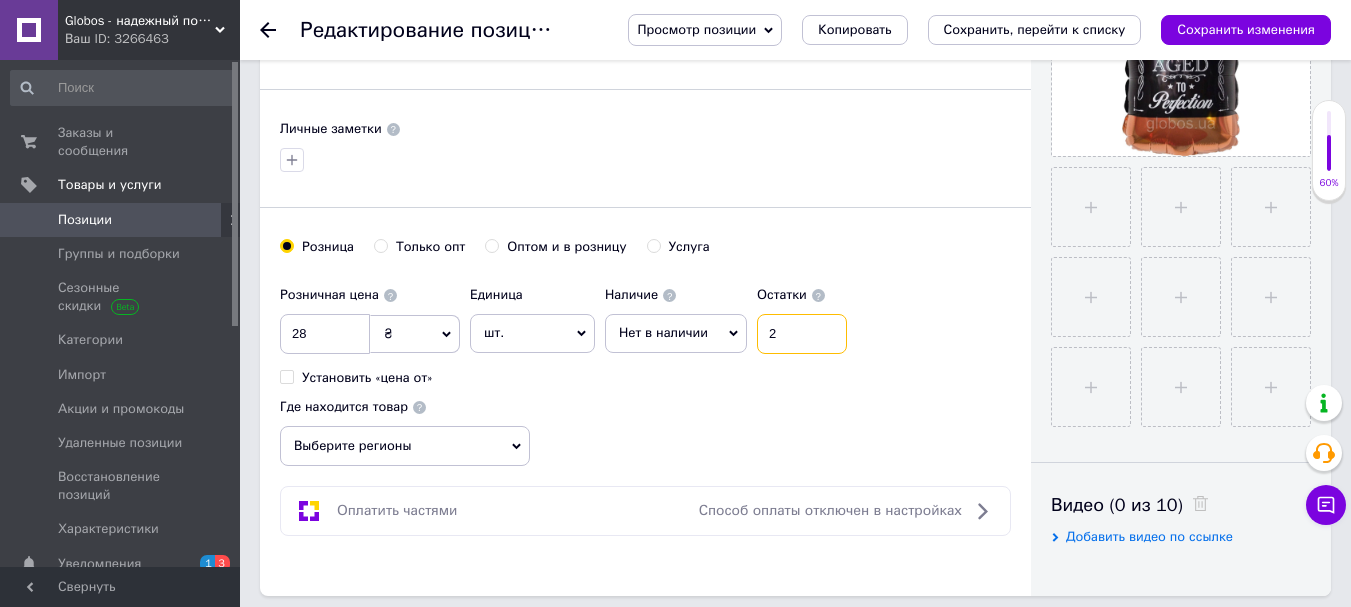 type on "2" 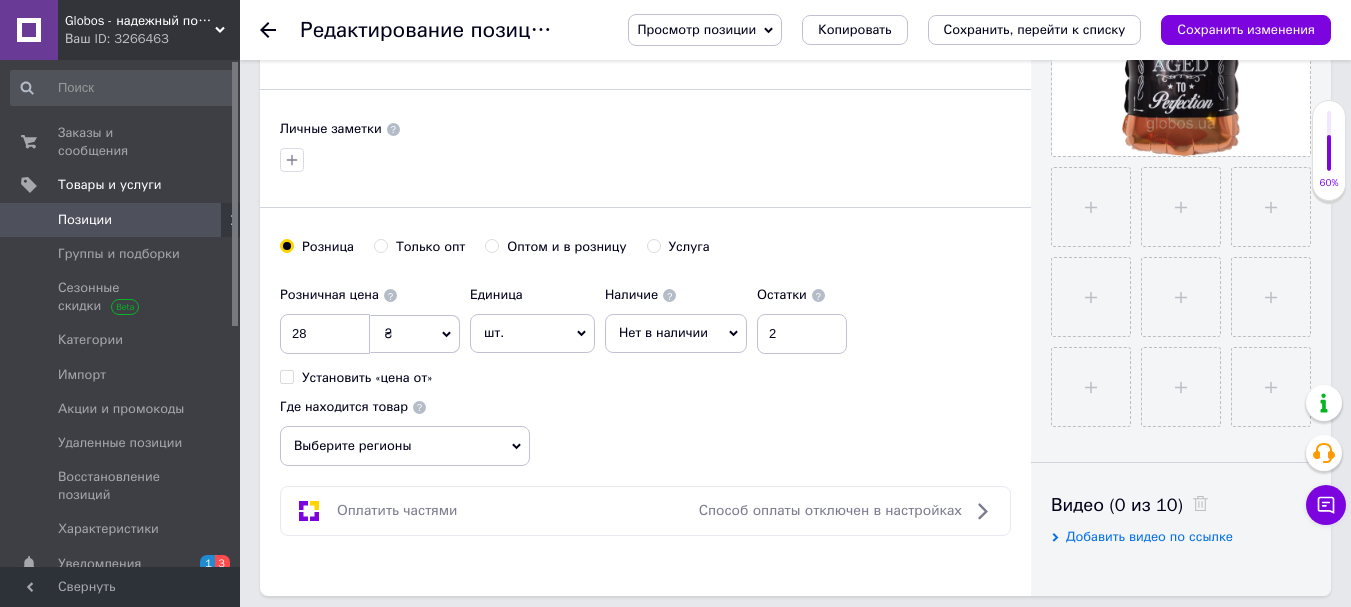 click on "Нет в наличии" at bounding box center (676, 333) 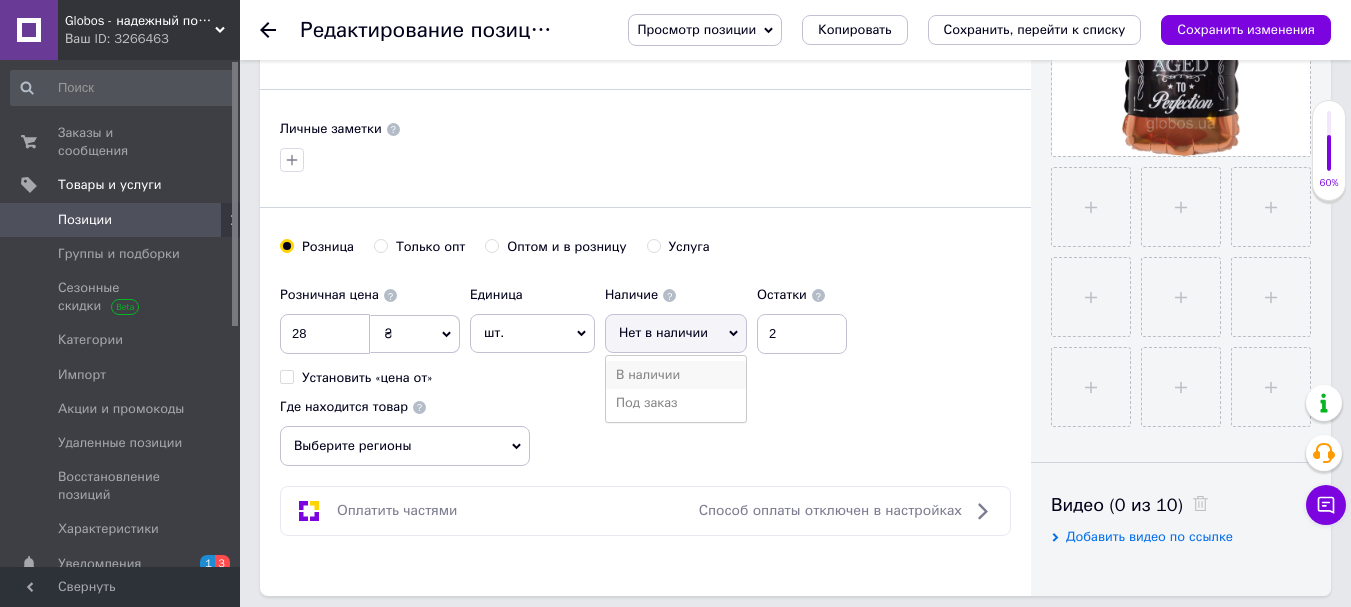 click on "В наличии" at bounding box center (676, 375) 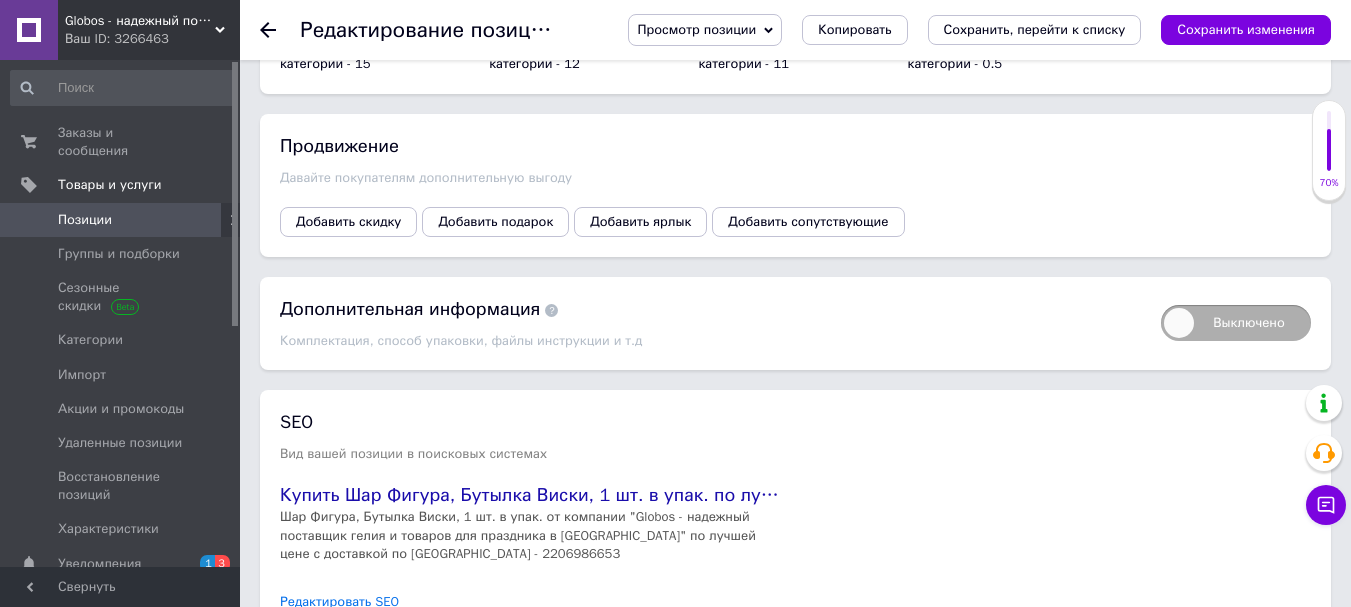 scroll, scrollTop: 2231, scrollLeft: 0, axis: vertical 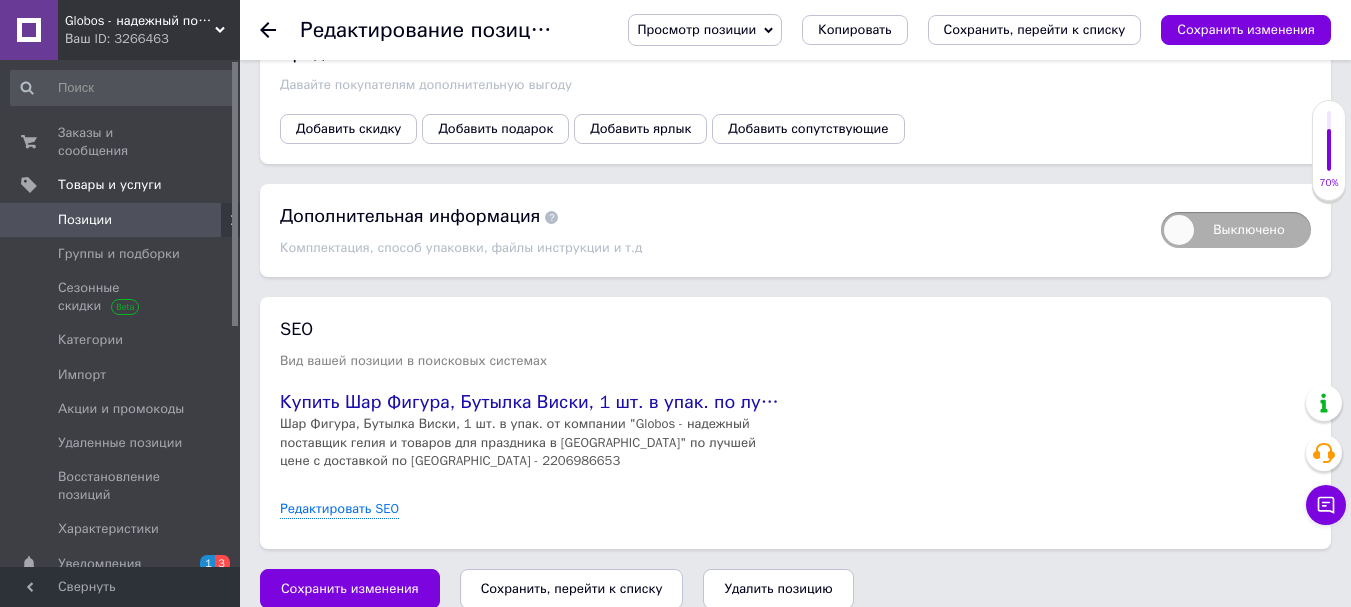 click on "Сохранить, перейти к списку" at bounding box center [572, 588] 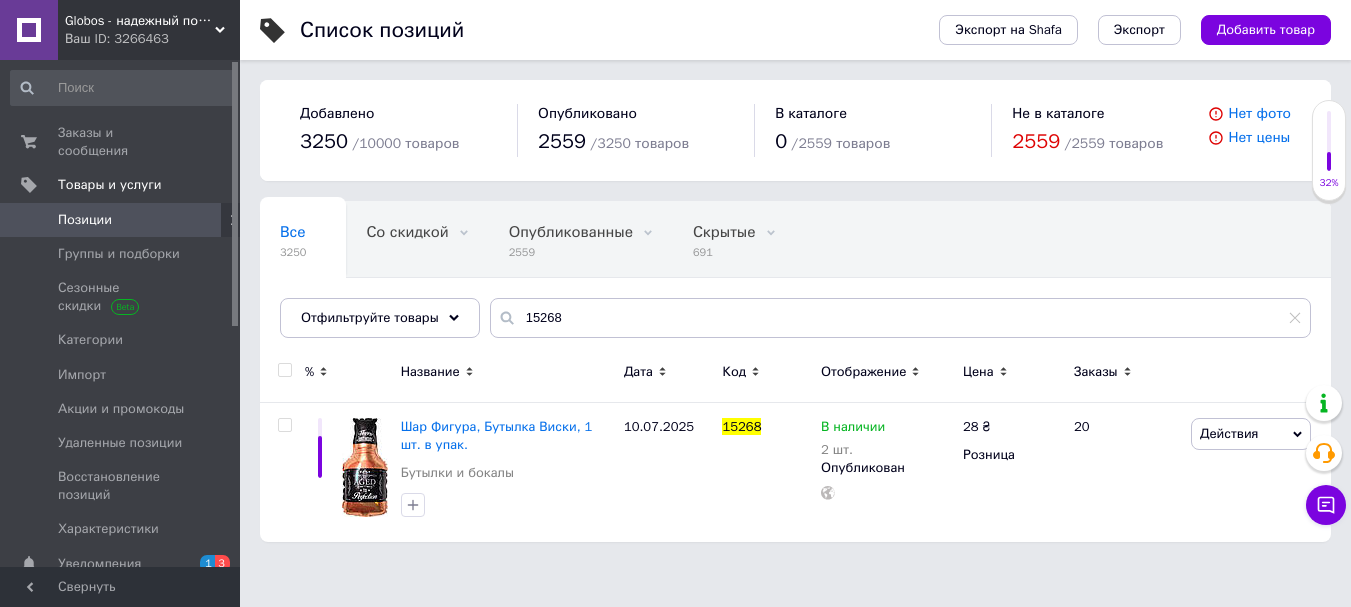 scroll, scrollTop: 0, scrollLeft: 0, axis: both 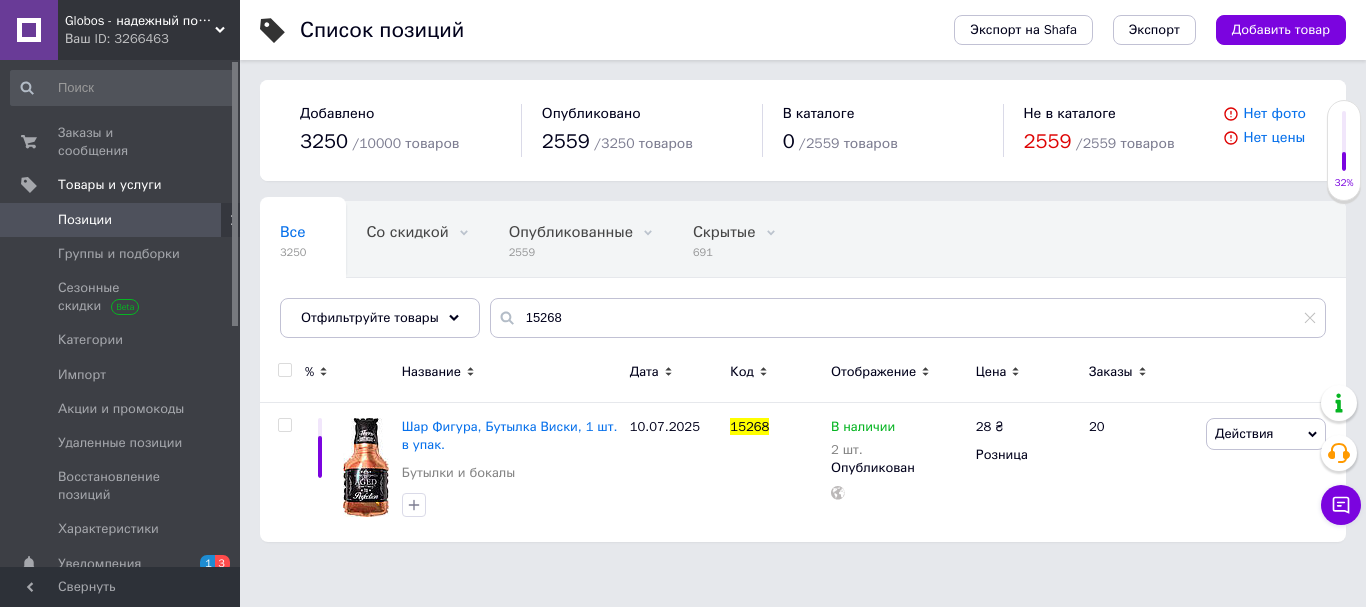 drag, startPoint x: 138, startPoint y: 126, endPoint x: 1365, endPoint y: 221, distance: 1230.6721 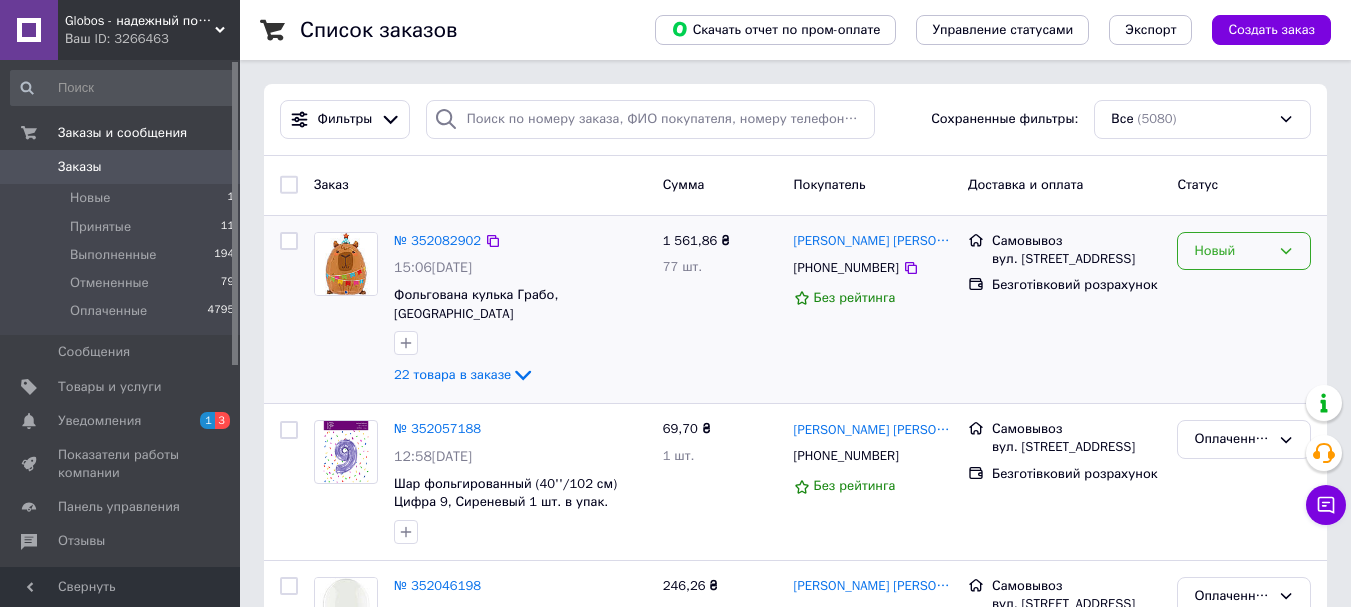click on "Новый" at bounding box center (1244, 251) 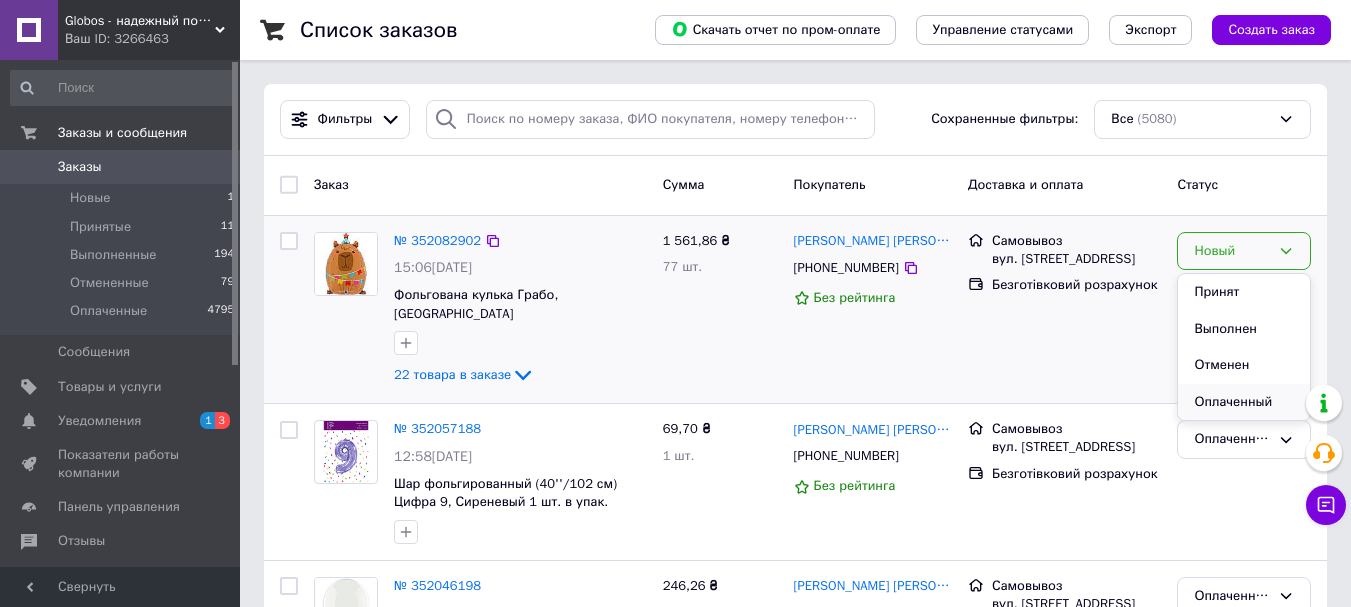 click on "Оплаченный" at bounding box center [1244, 402] 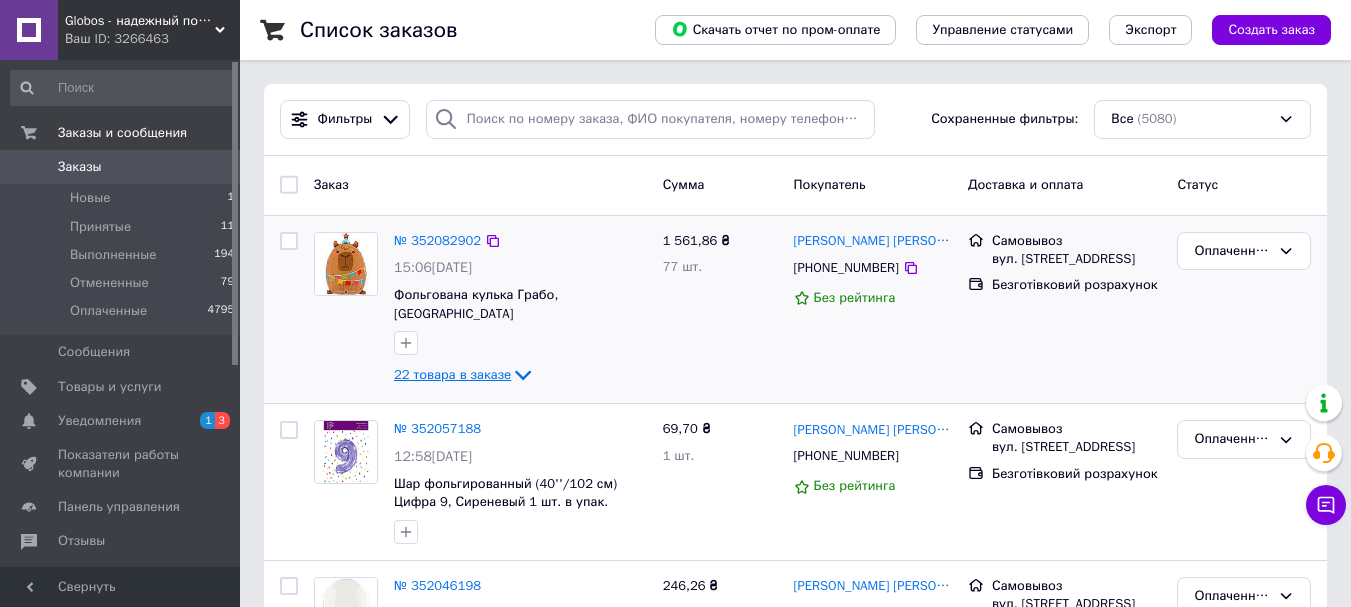 click on "22 товара в заказе" at bounding box center (452, 374) 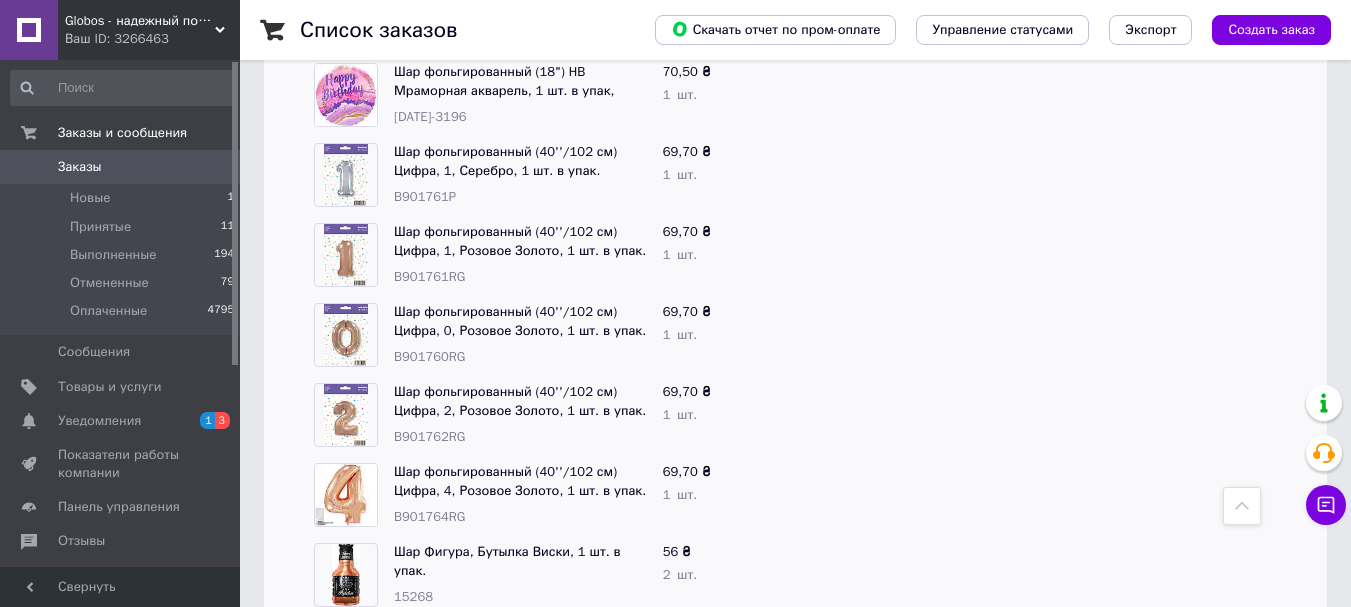 scroll, scrollTop: 1100, scrollLeft: 0, axis: vertical 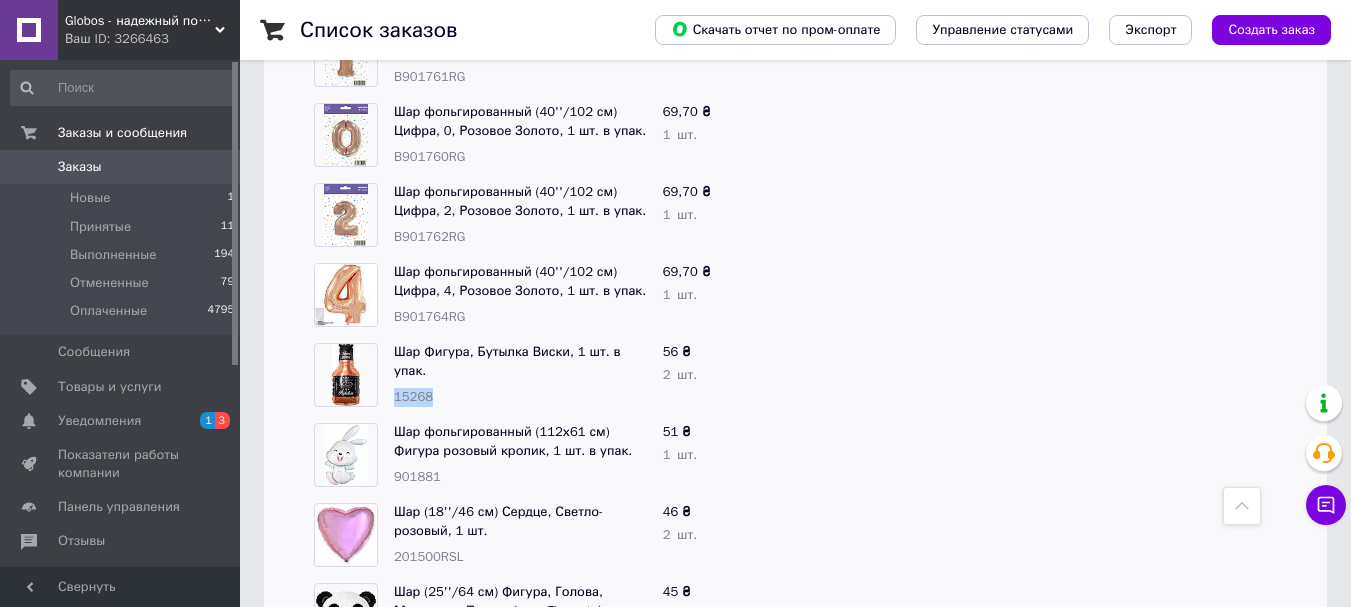drag, startPoint x: 392, startPoint y: 360, endPoint x: 432, endPoint y: 359, distance: 40.012497 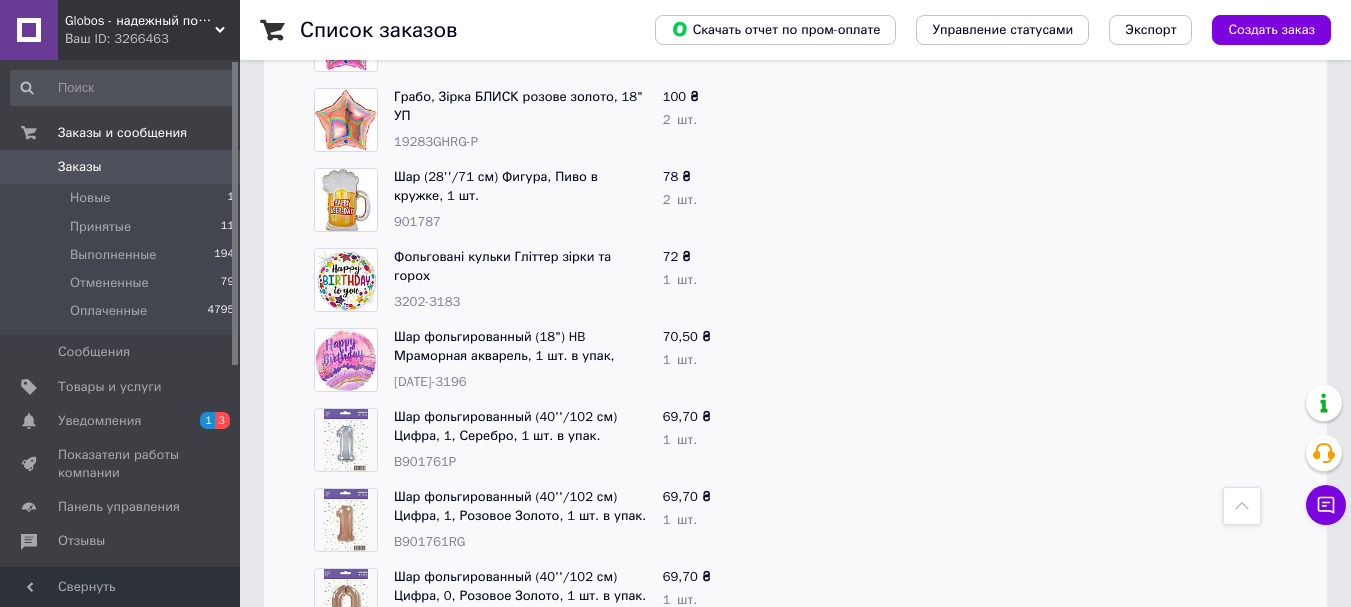 scroll, scrollTop: 600, scrollLeft: 0, axis: vertical 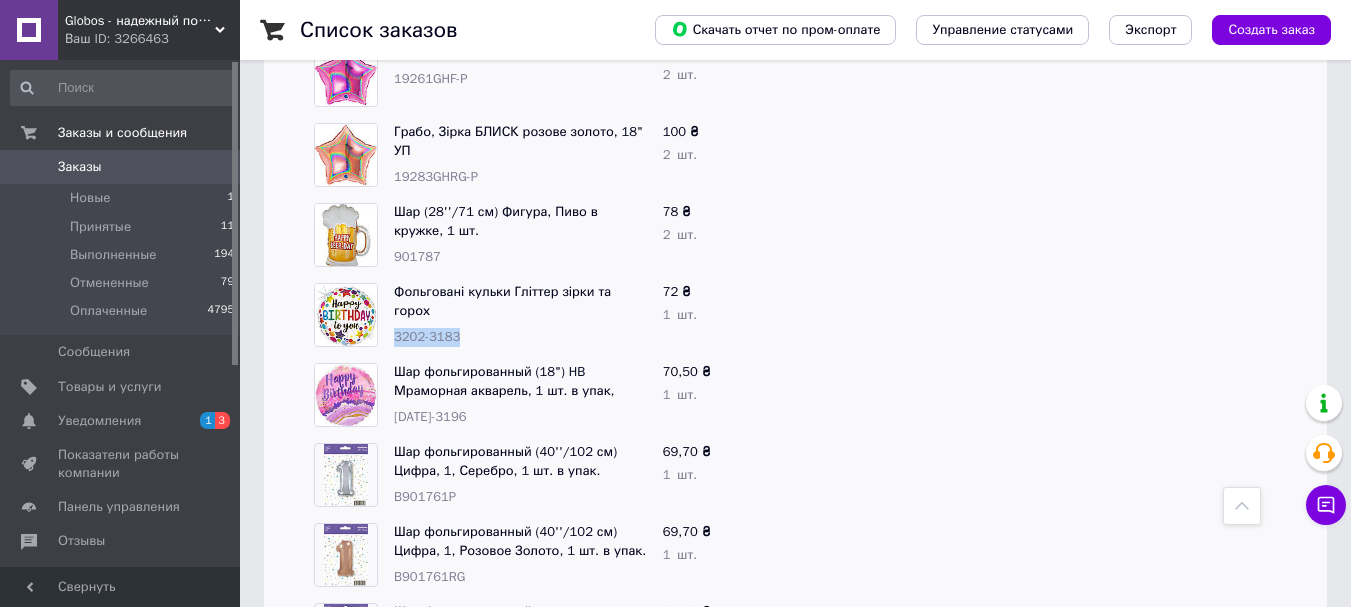 drag, startPoint x: 393, startPoint y: 295, endPoint x: 480, endPoint y: 294, distance: 87.005745 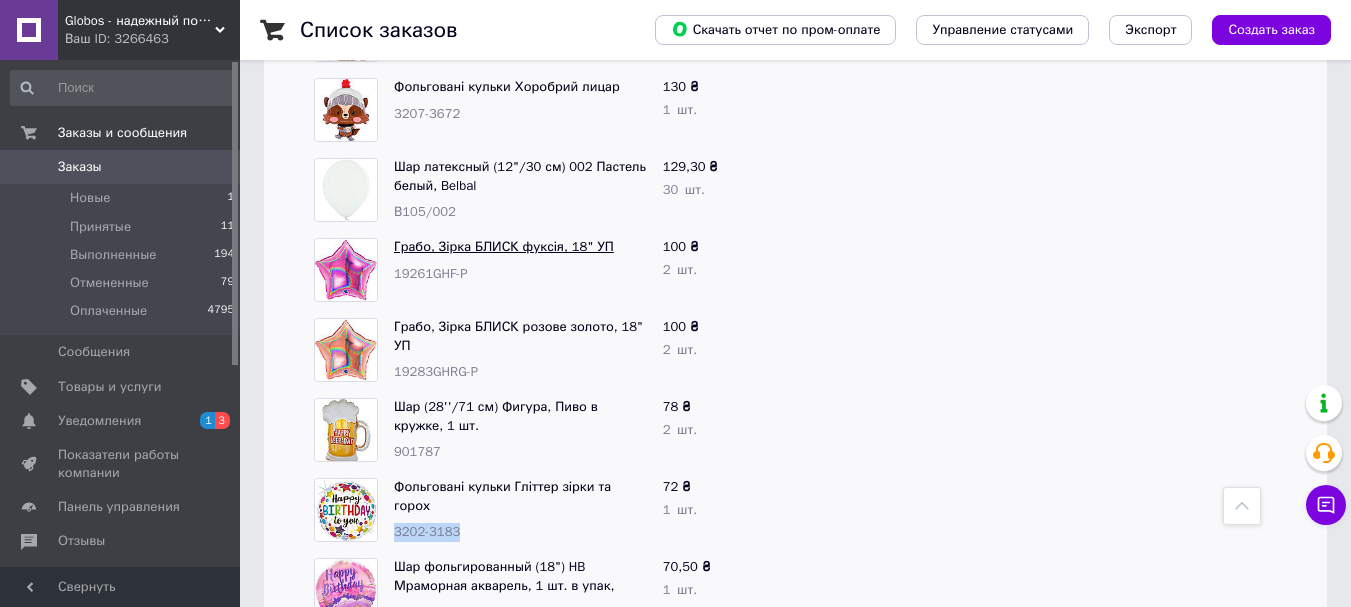 scroll, scrollTop: 300, scrollLeft: 0, axis: vertical 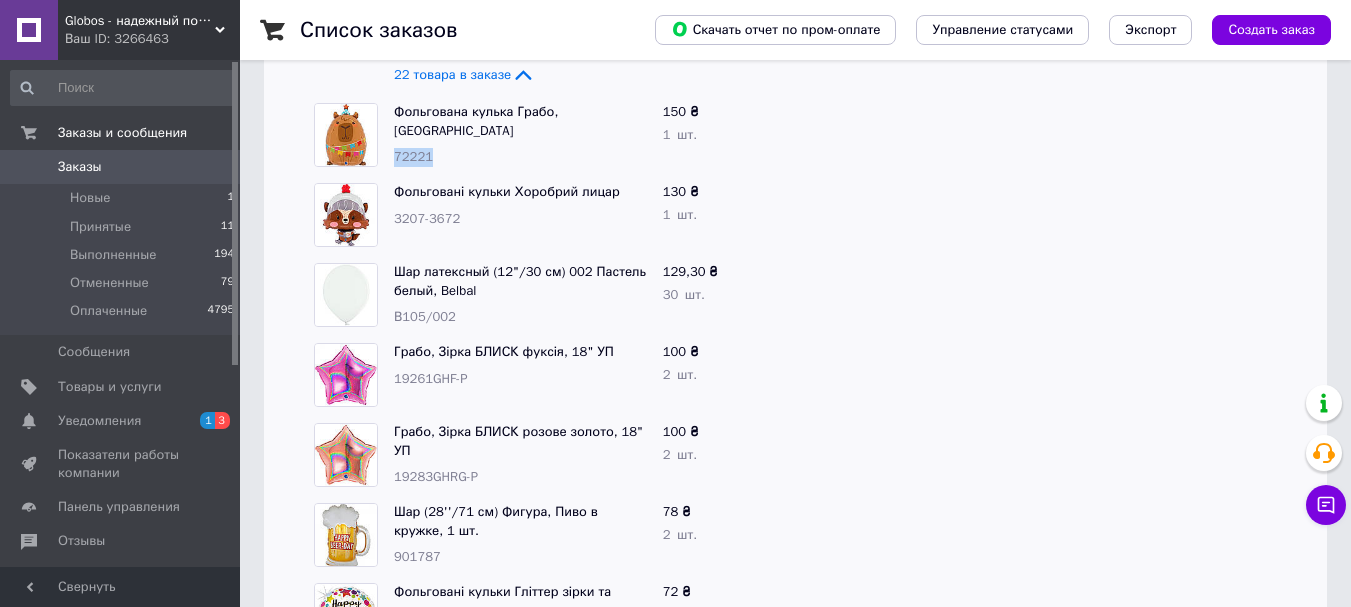 drag, startPoint x: 396, startPoint y: 120, endPoint x: 436, endPoint y: 122, distance: 40.04997 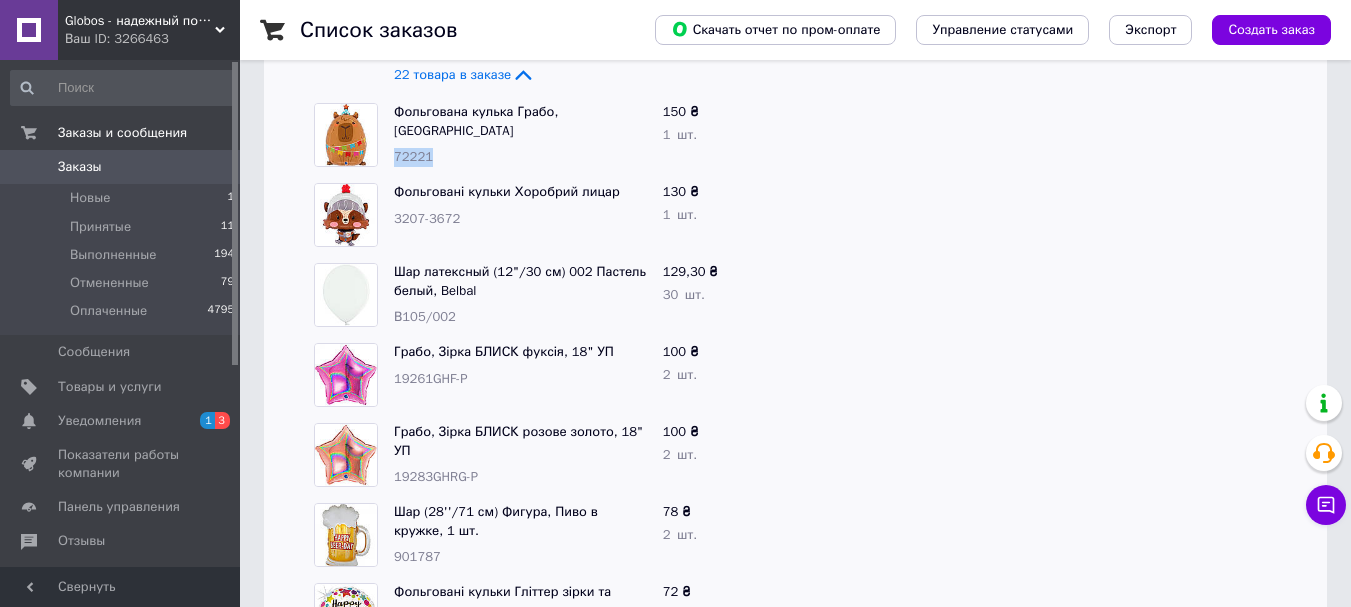 copy on "72221" 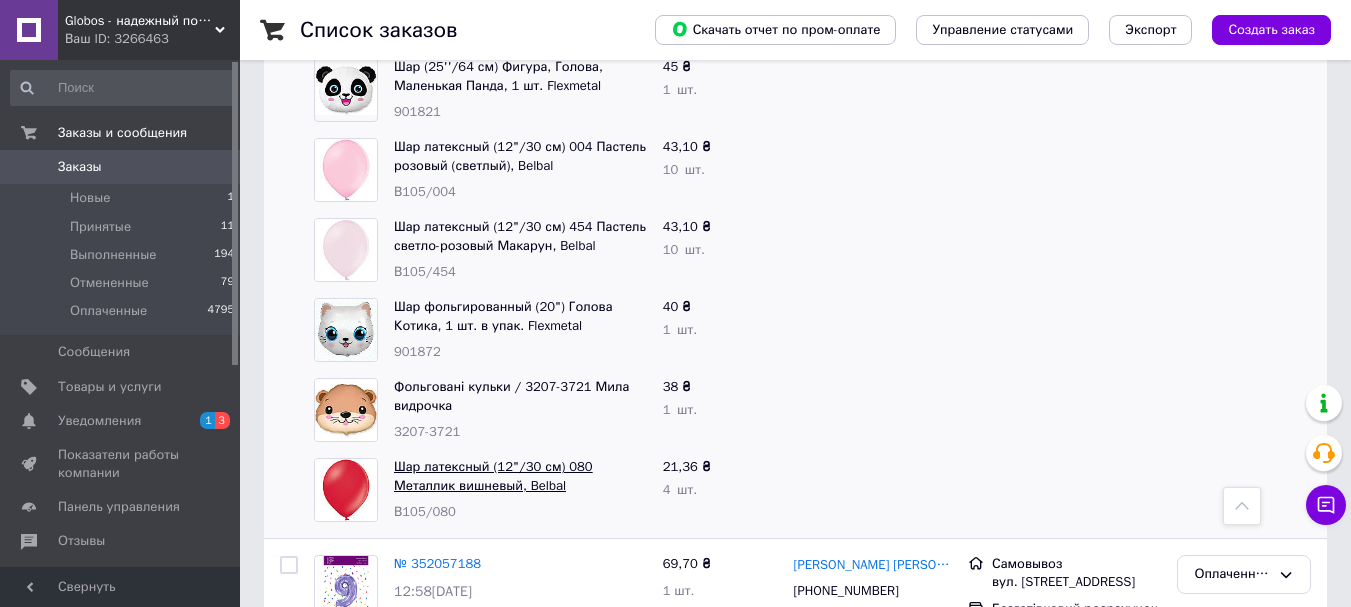 scroll, scrollTop: 1700, scrollLeft: 0, axis: vertical 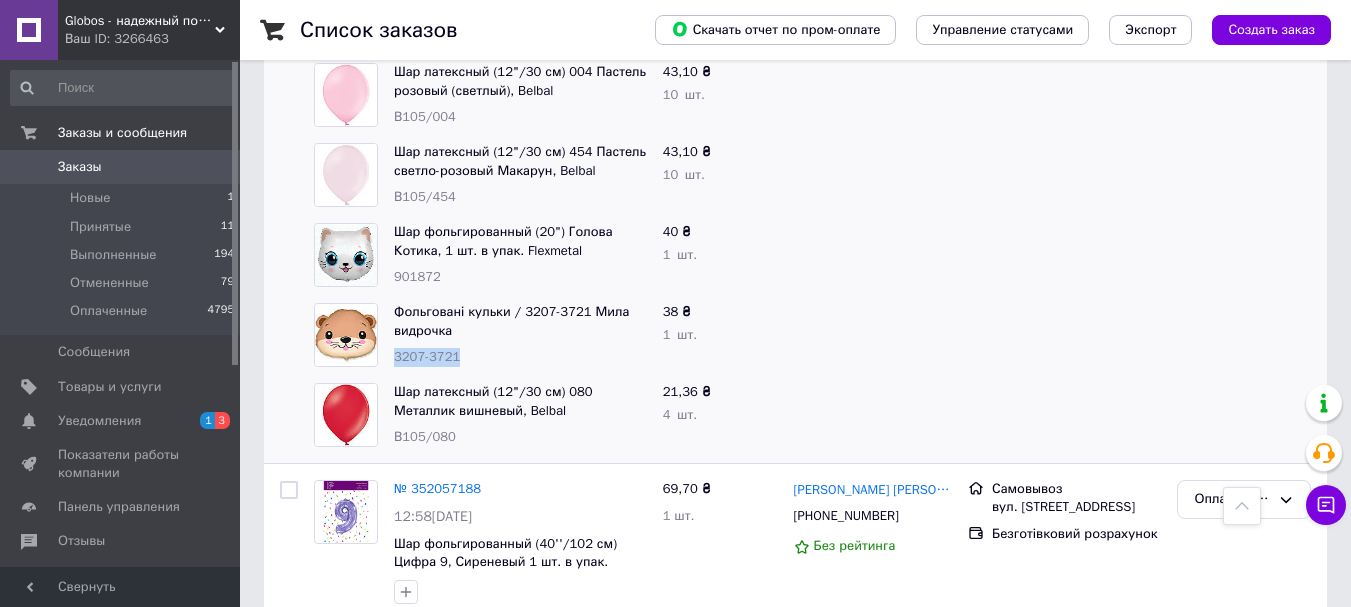 drag, startPoint x: 397, startPoint y: 337, endPoint x: 455, endPoint y: 334, distance: 58.077534 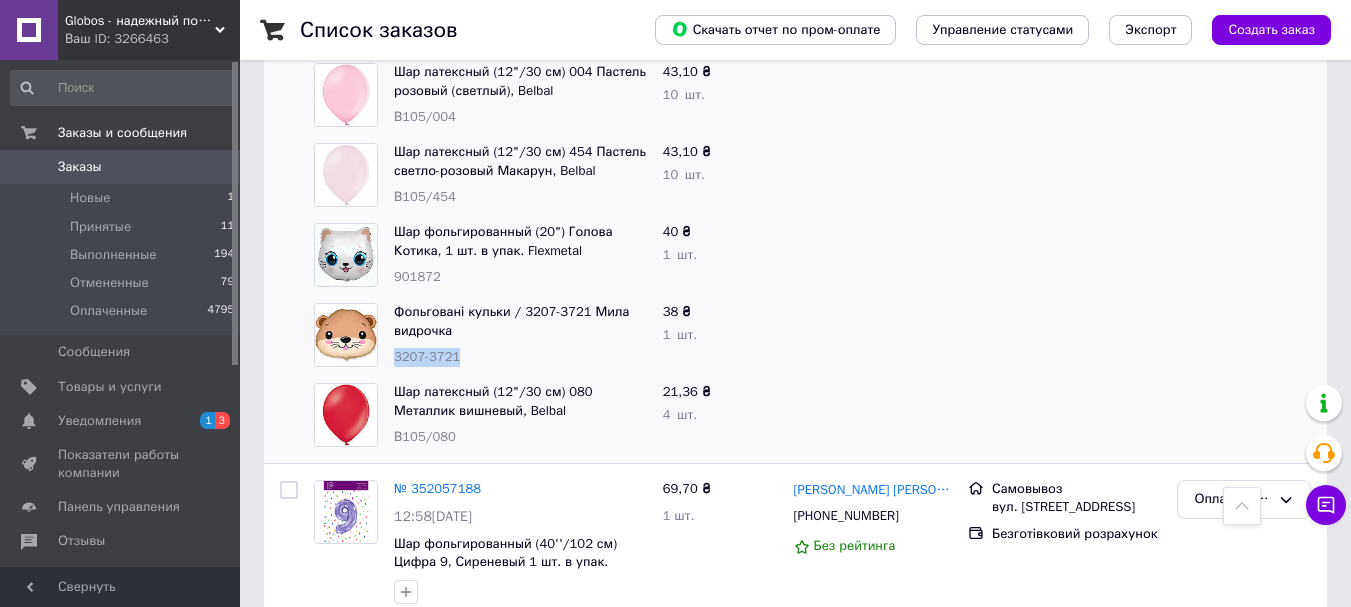 copy on "3207-3721" 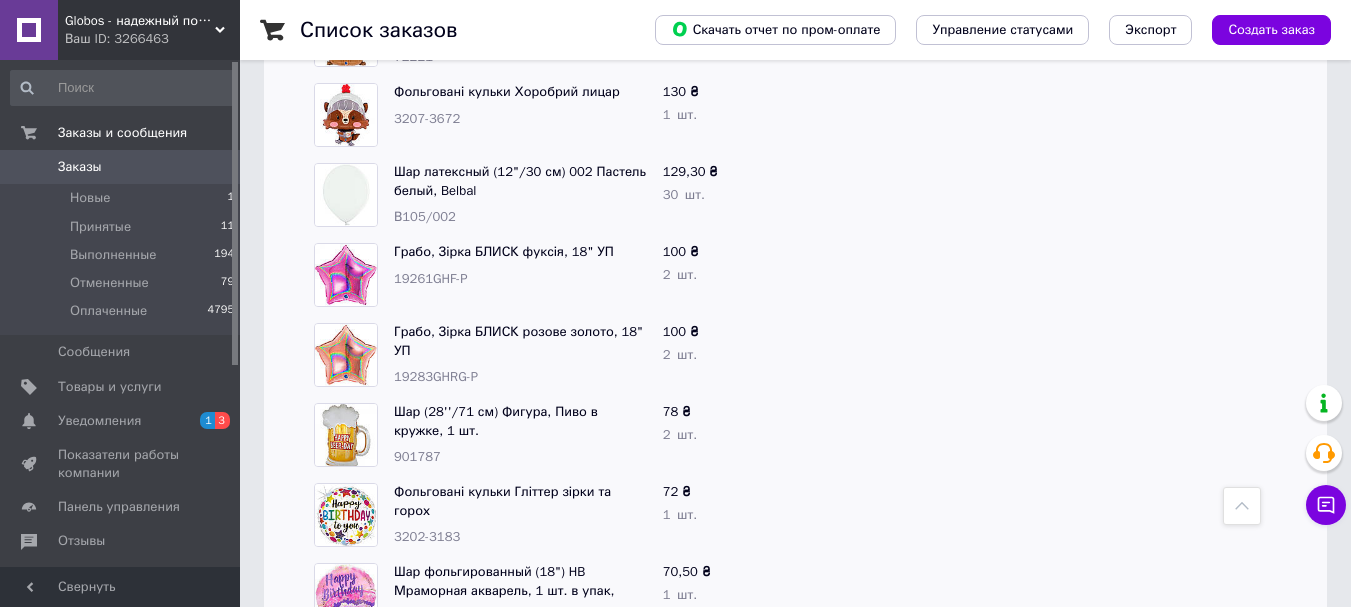 scroll, scrollTop: 200, scrollLeft: 0, axis: vertical 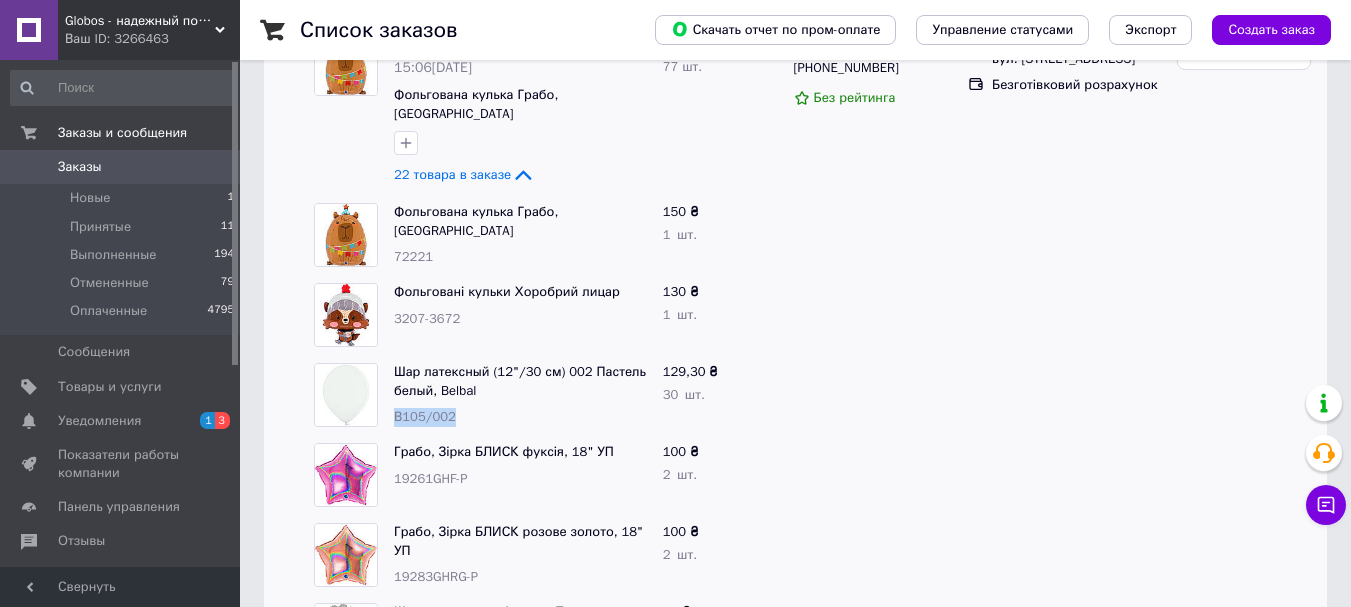drag, startPoint x: 386, startPoint y: 395, endPoint x: 458, endPoint y: 395, distance: 72 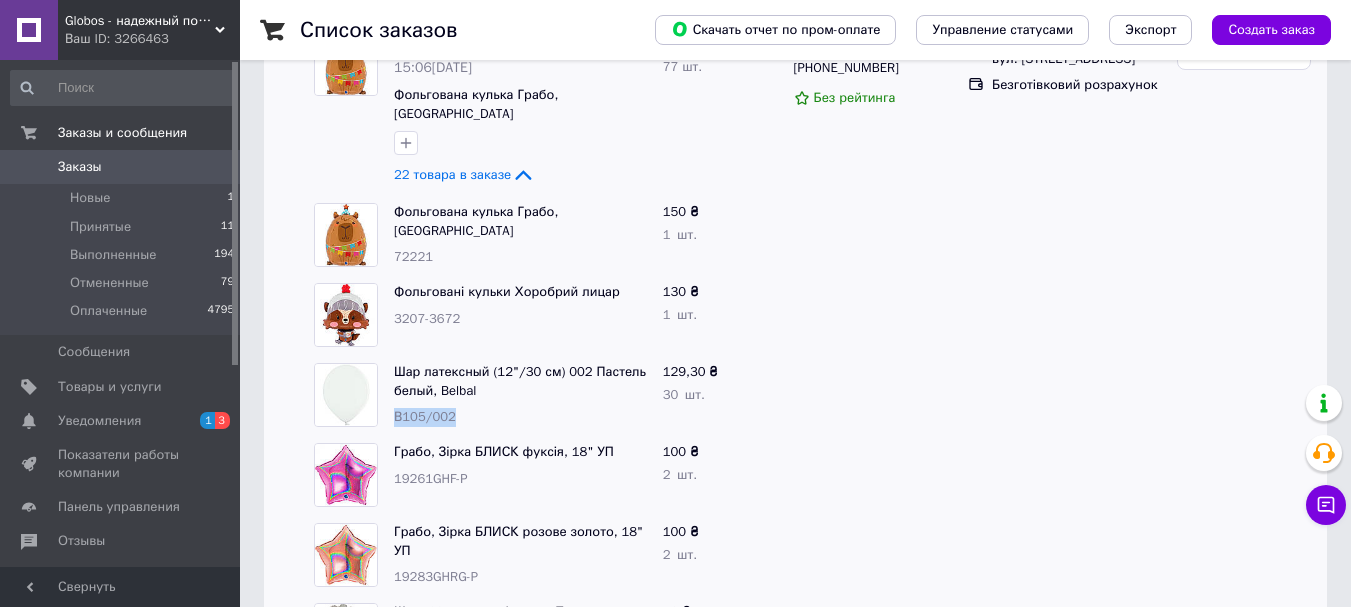 click on "Заказы" at bounding box center (80, 167) 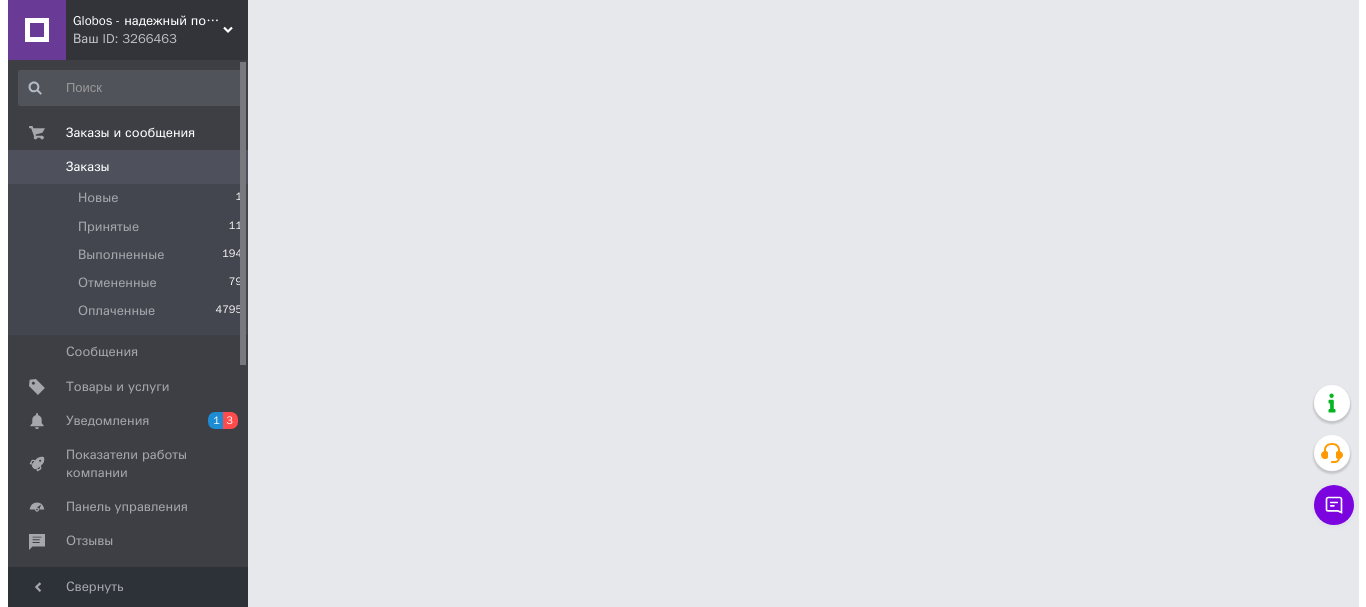 scroll, scrollTop: 0, scrollLeft: 0, axis: both 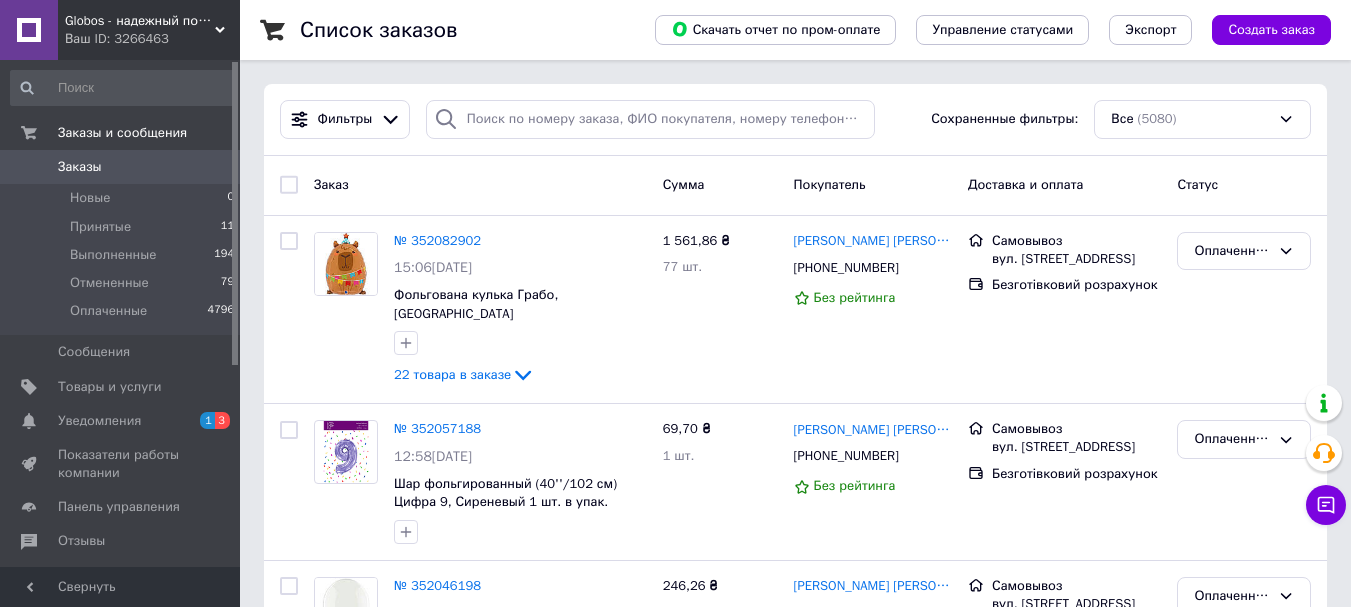 click on "Заказы 0" at bounding box center (123, 167) 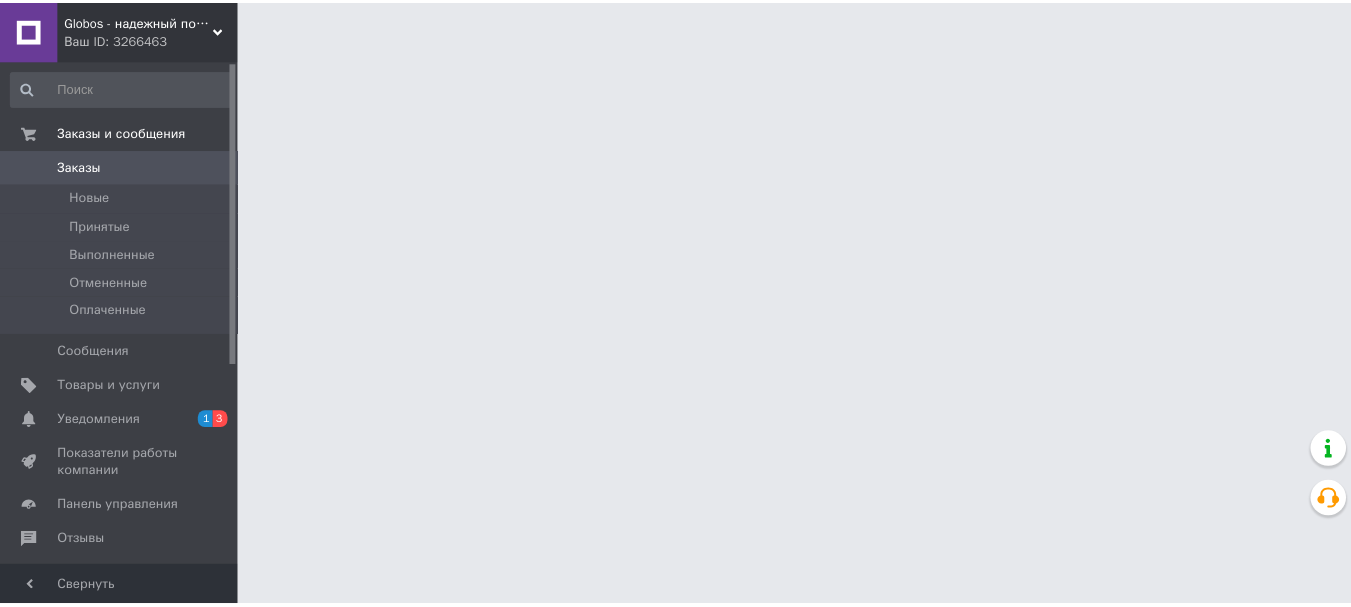 scroll, scrollTop: 0, scrollLeft: 0, axis: both 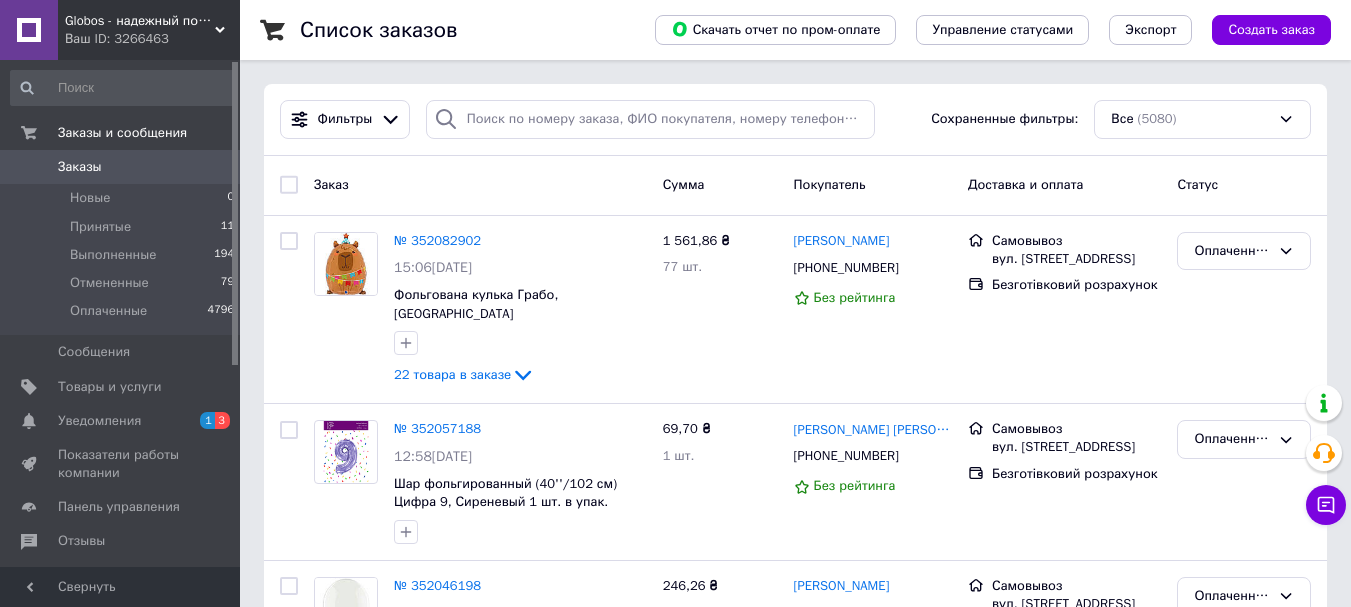 click on "Заказы" at bounding box center (121, 167) 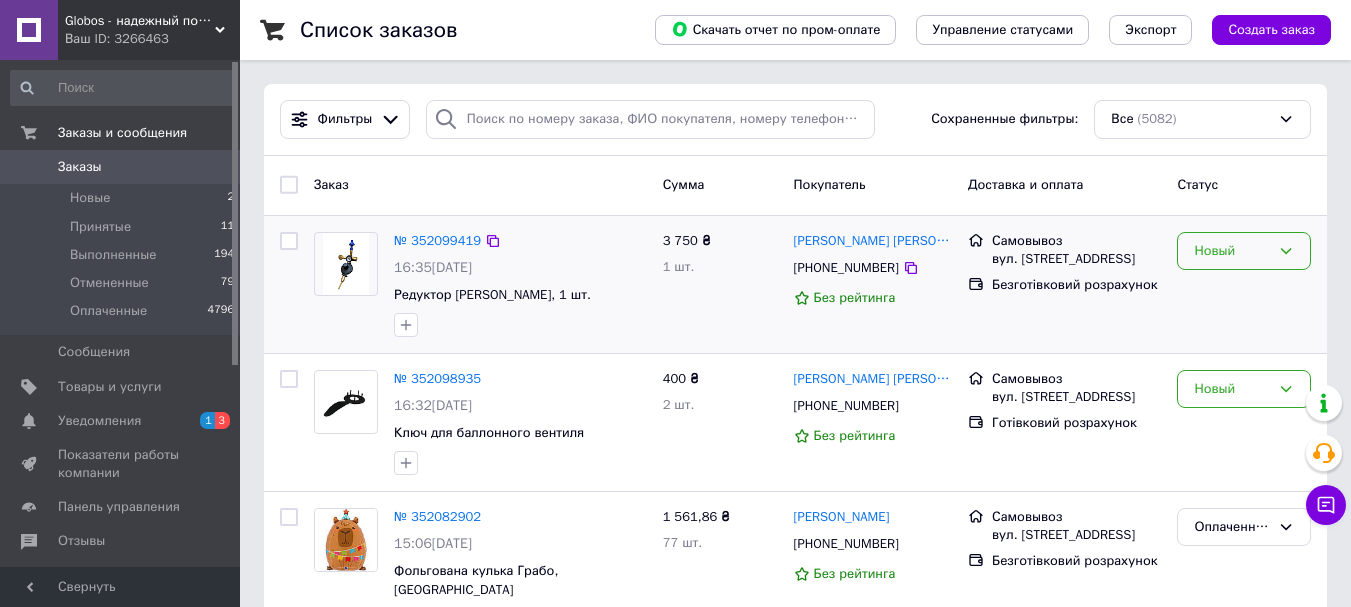 click on "Новый" at bounding box center (1244, 251) 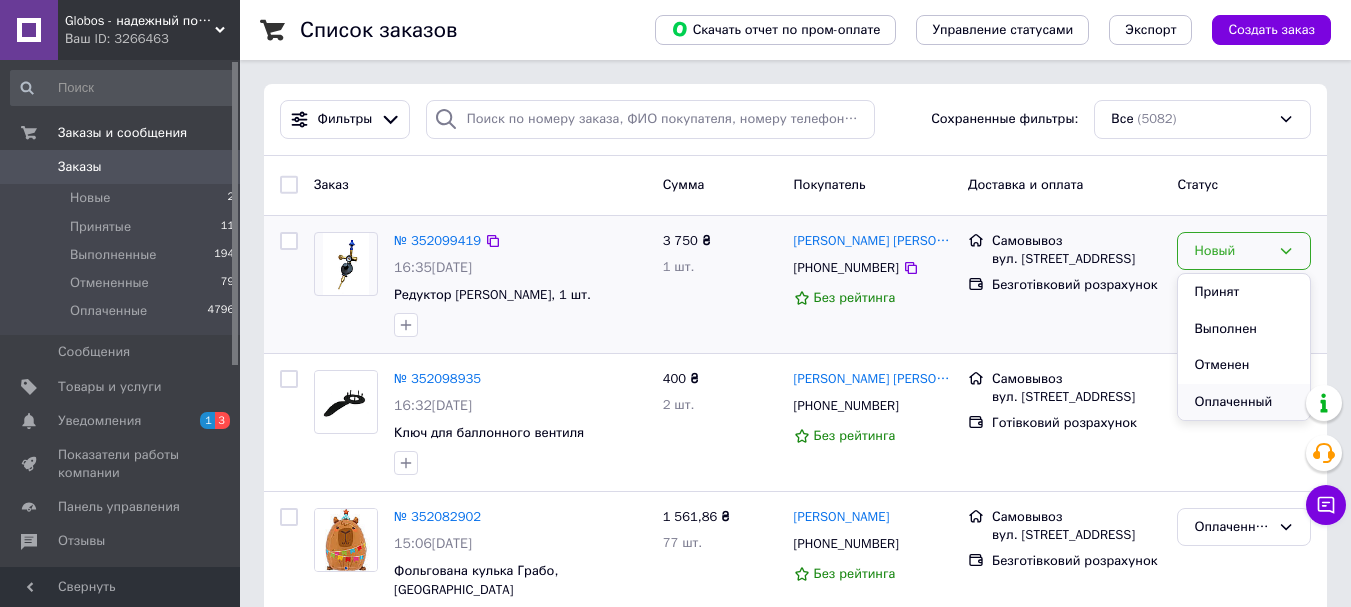 click on "Оплаченный" at bounding box center [1244, 402] 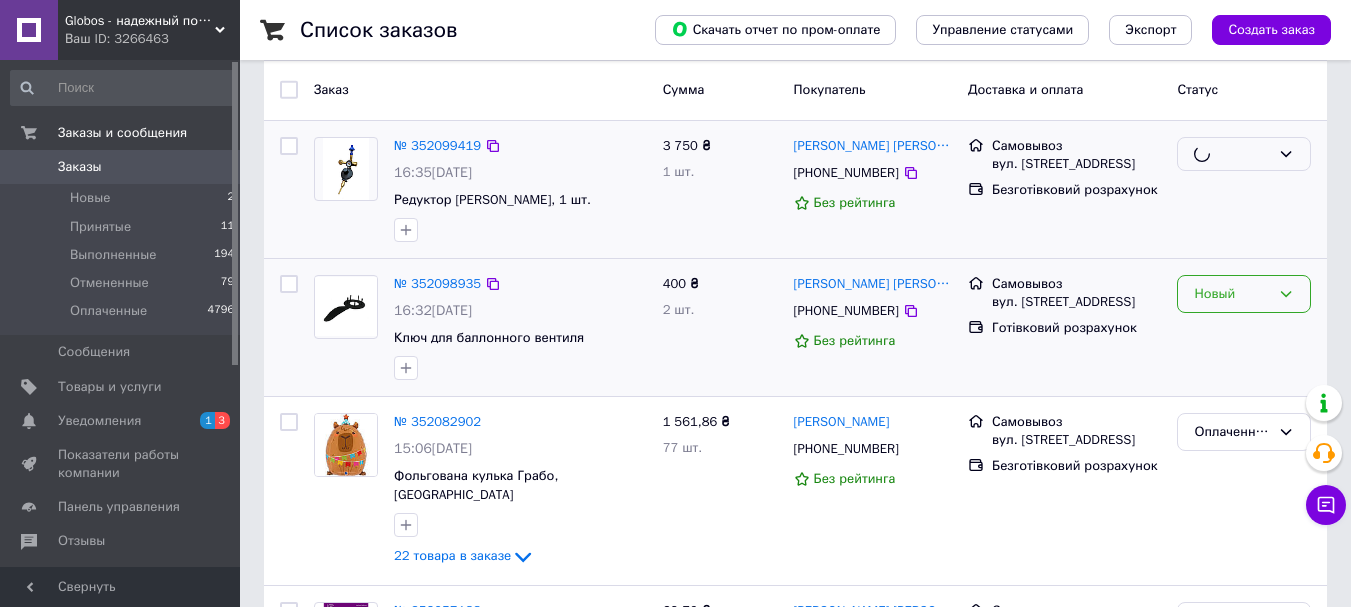 scroll, scrollTop: 100, scrollLeft: 0, axis: vertical 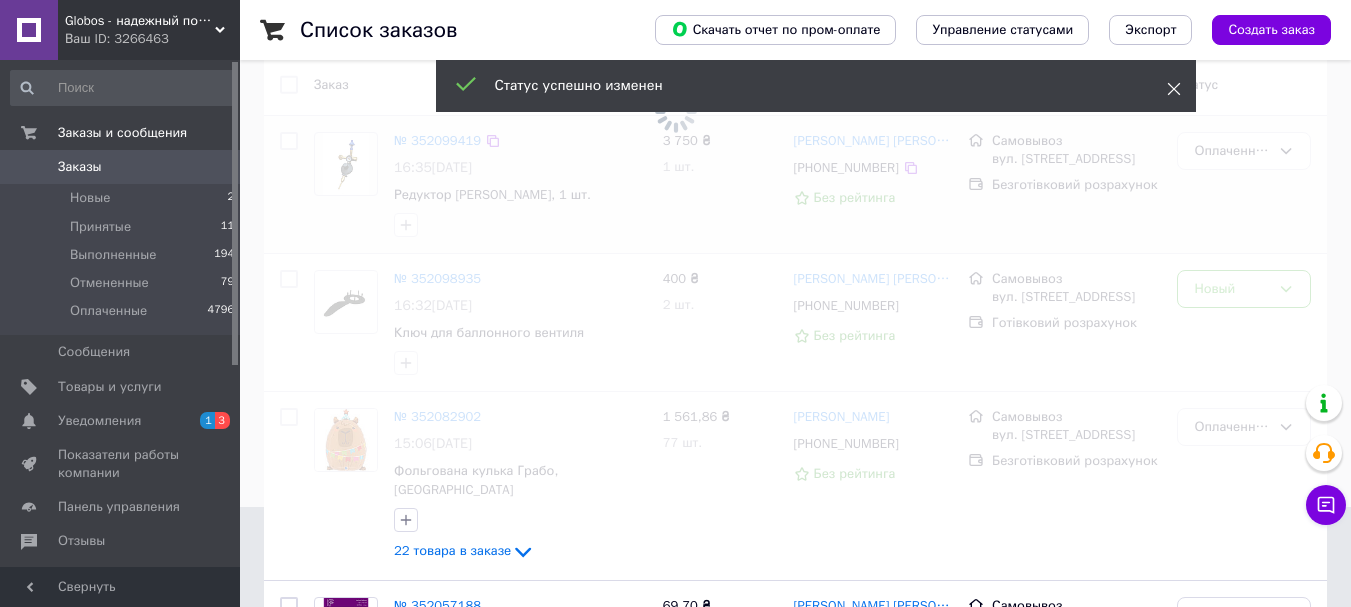 click on "Статус успешно изменен" at bounding box center [816, 86] 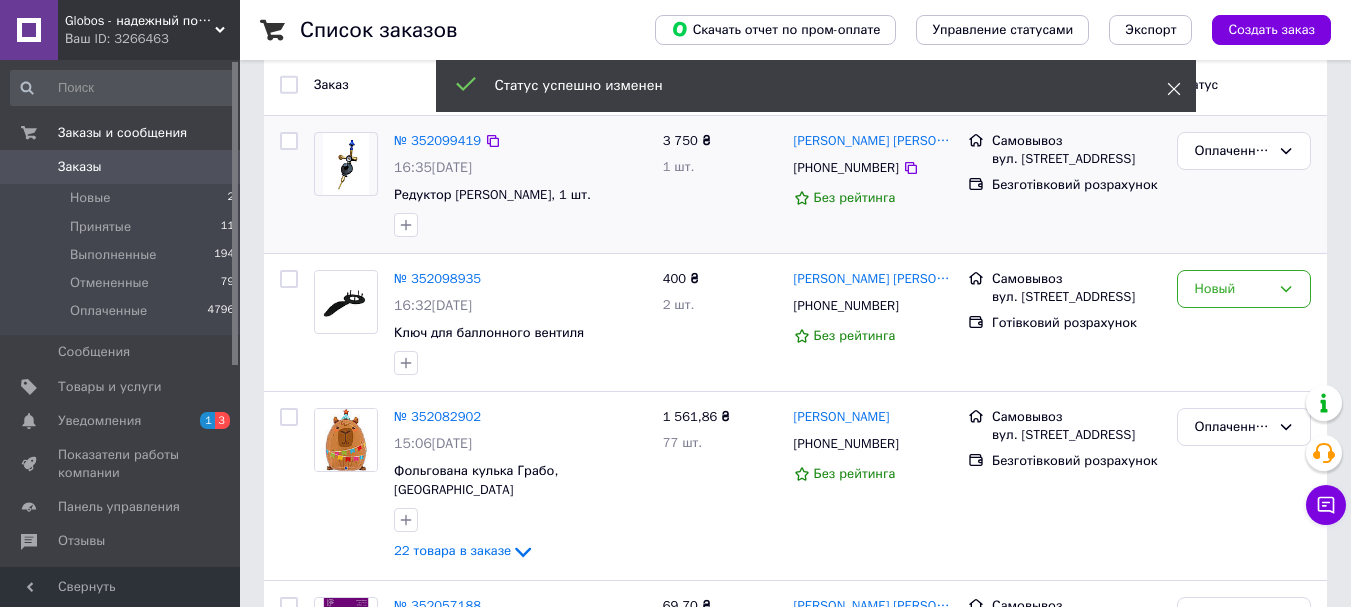 click 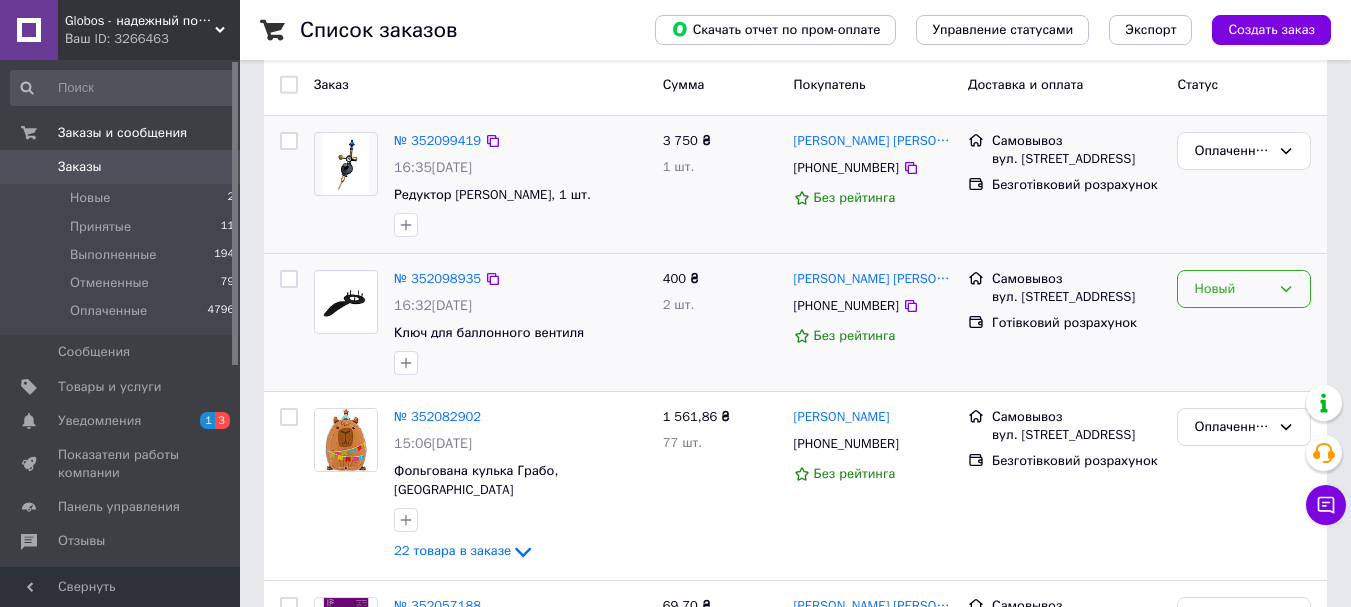 click 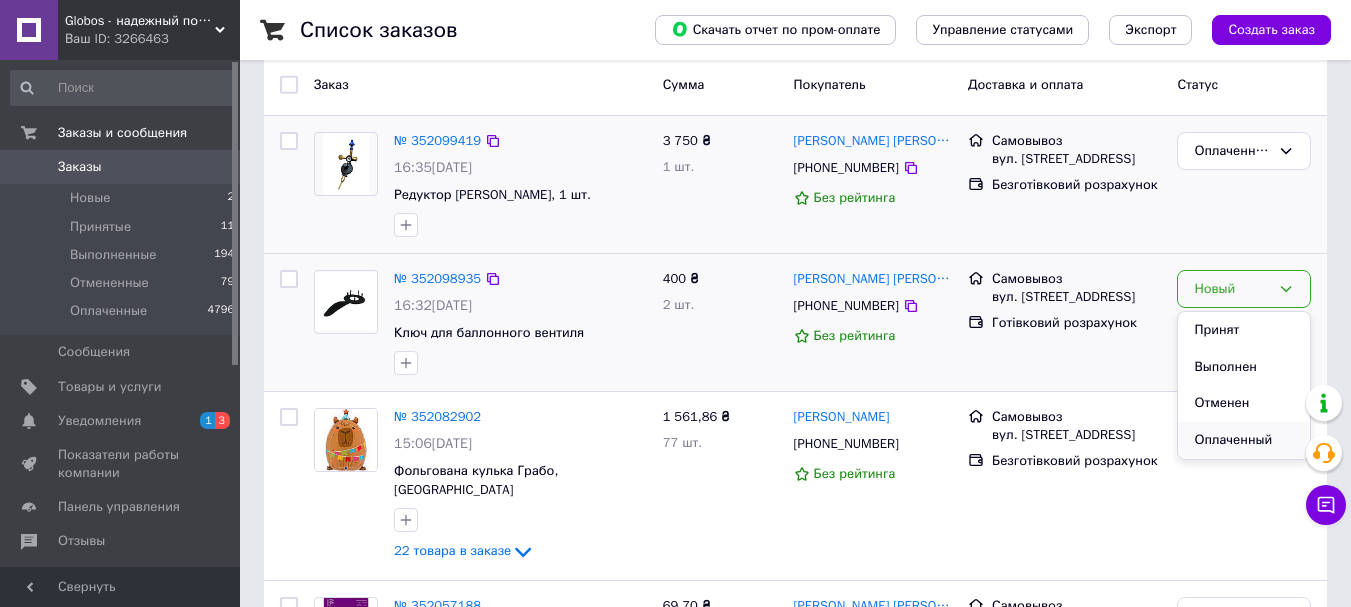 click on "Оплаченный" at bounding box center [1244, 440] 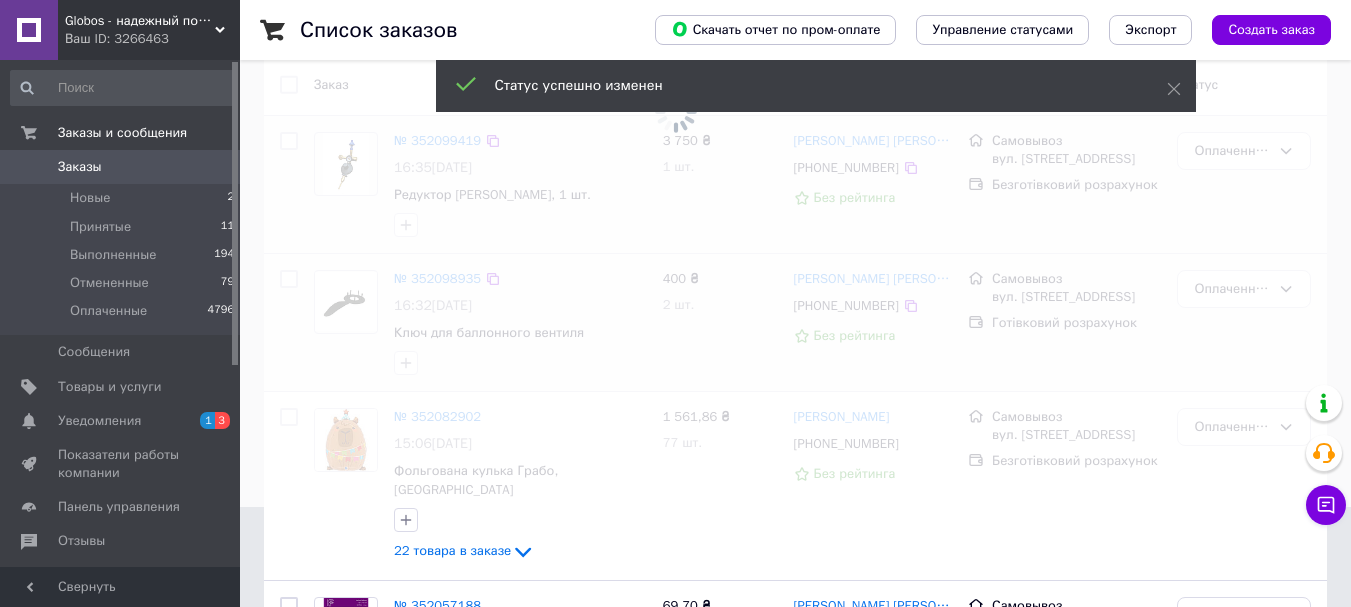 click 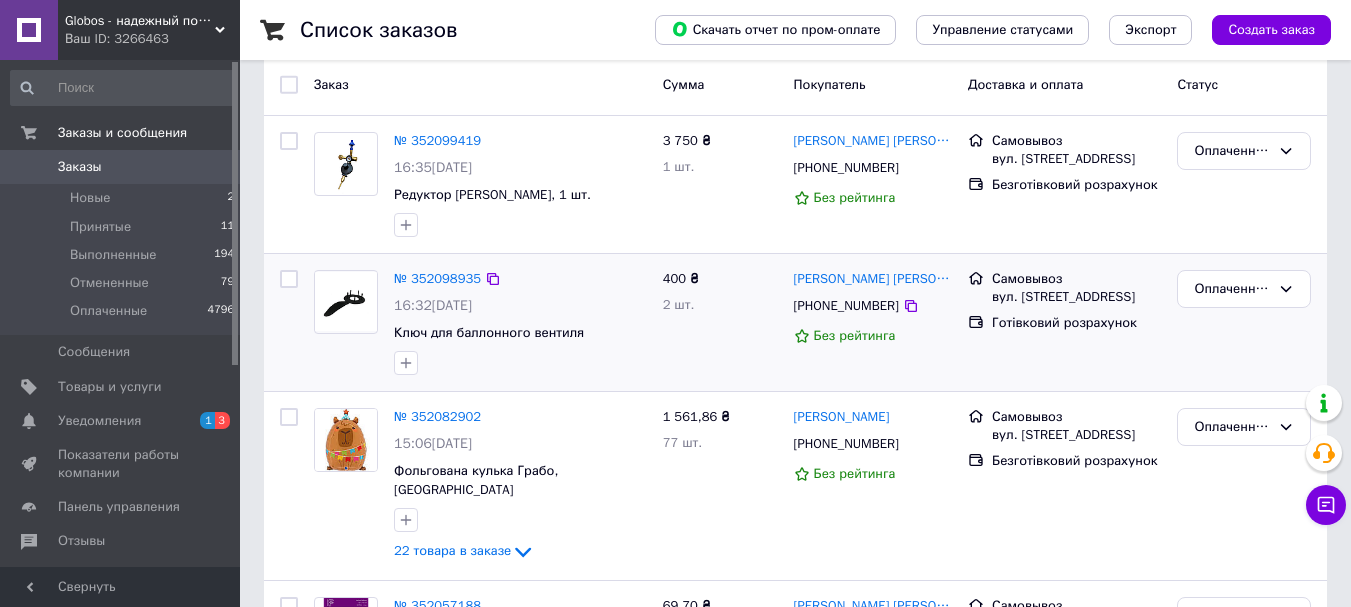click on "Заказы" at bounding box center (121, 167) 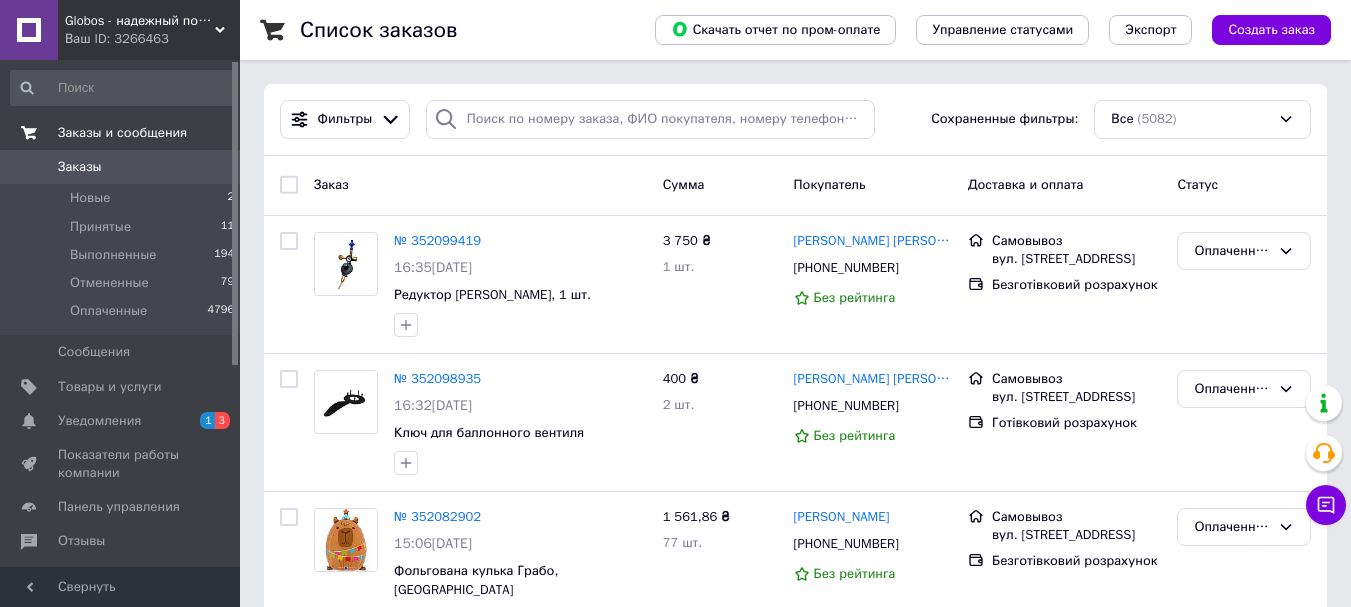 click on "Заказы и сообщения" at bounding box center (123, 133) 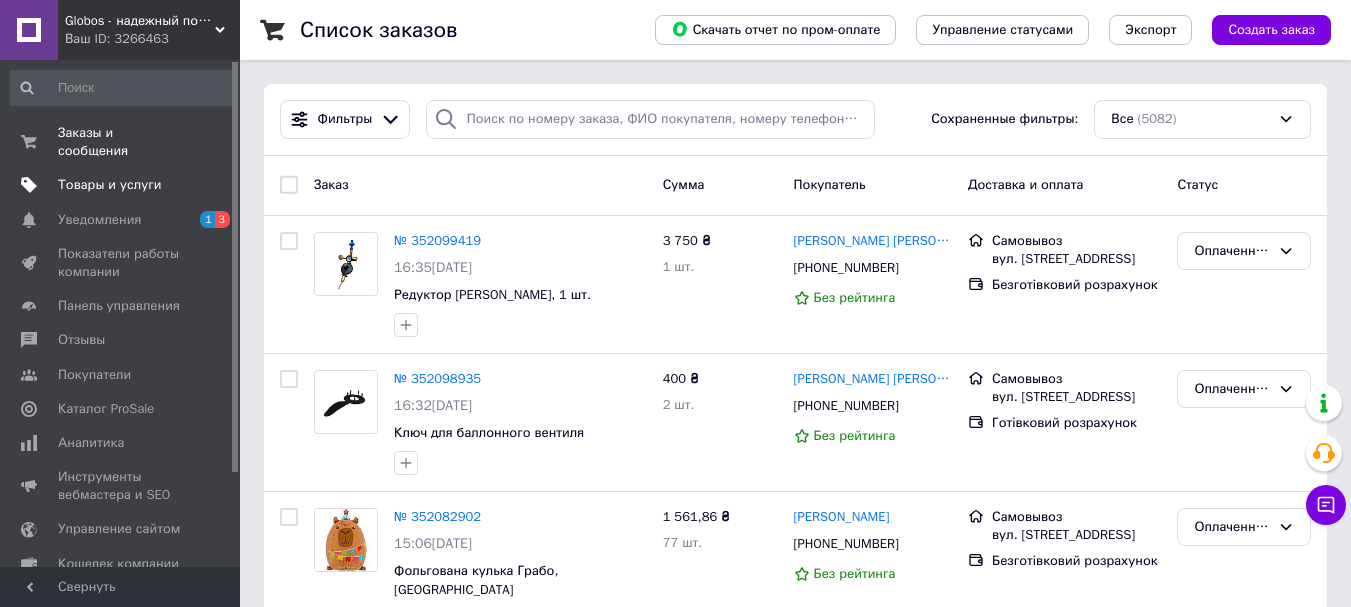 click on "Товары и услуги" at bounding box center [110, 185] 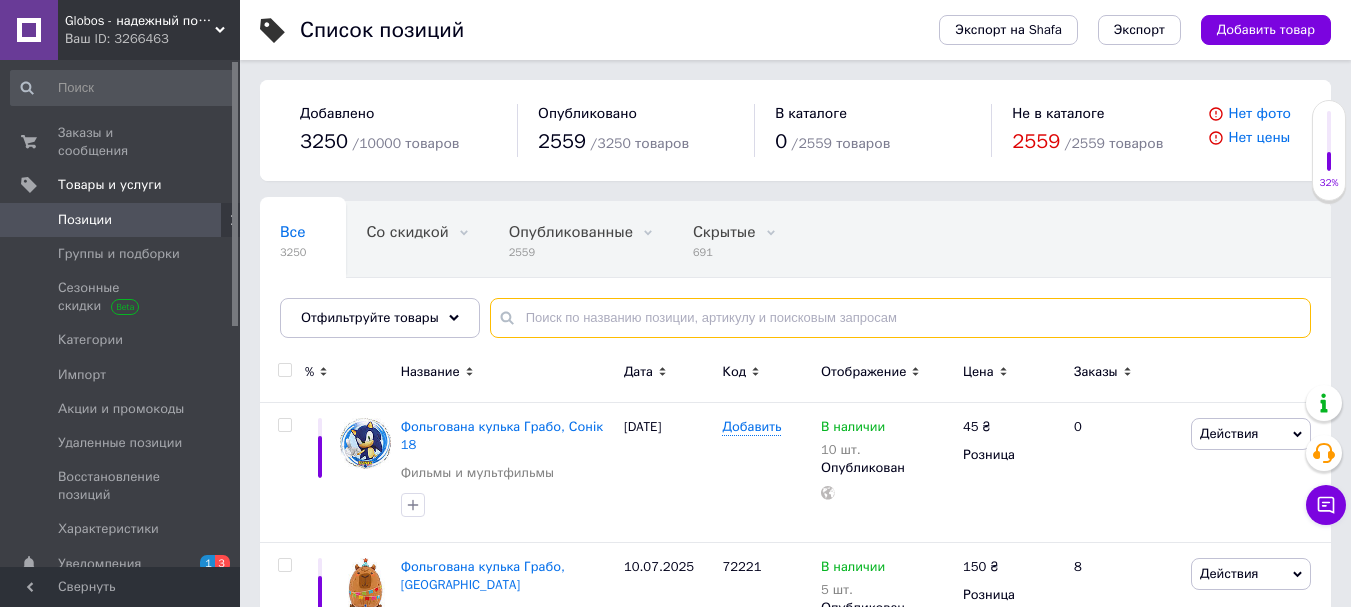 paste on "В105/002" 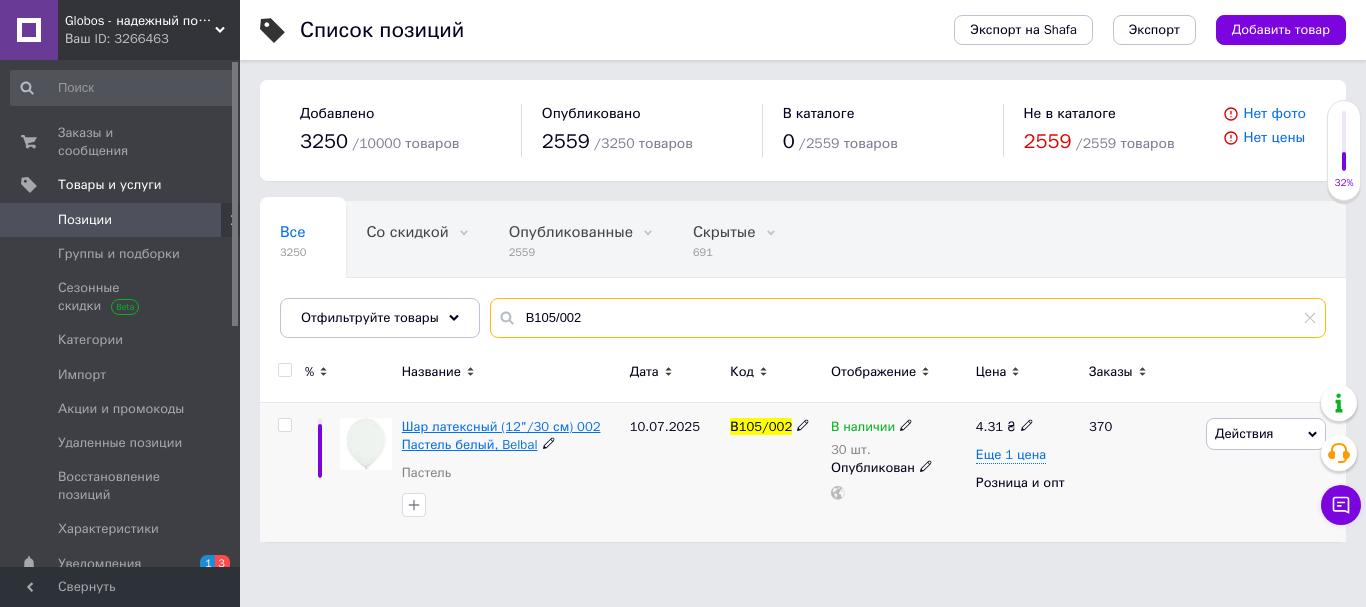 type on "В105/002" 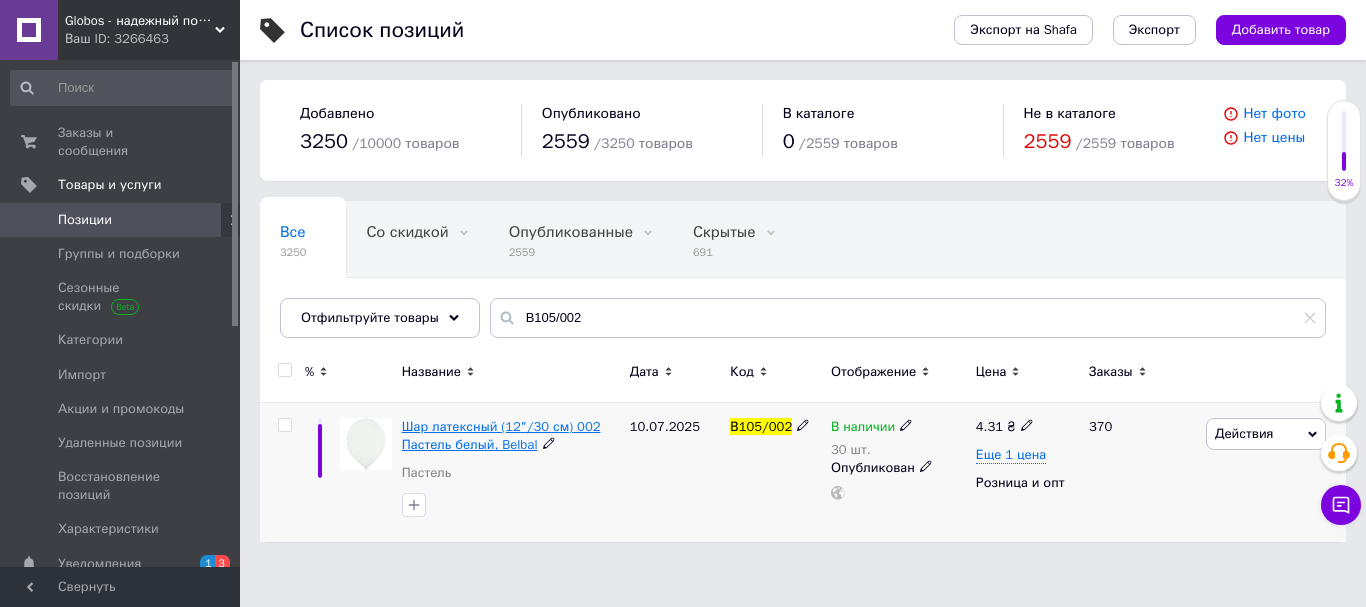 click on "Шар латексный (12"/30 см) 002 Пастель белый, Belbal" at bounding box center [501, 435] 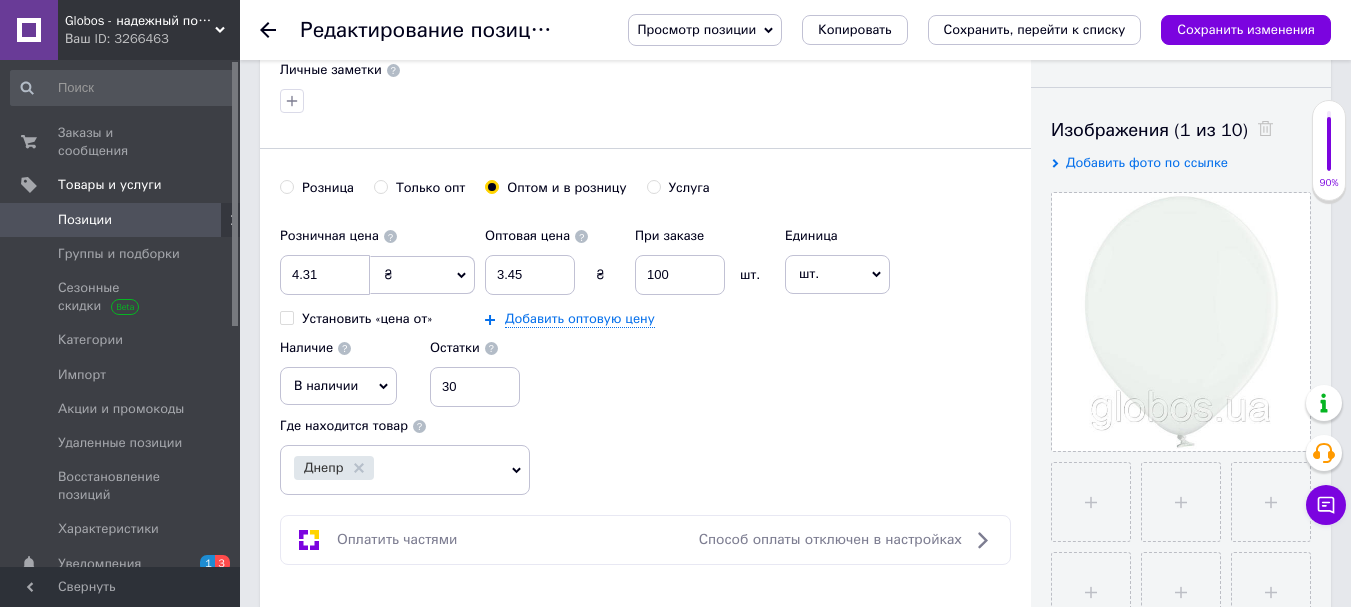 scroll, scrollTop: 400, scrollLeft: 0, axis: vertical 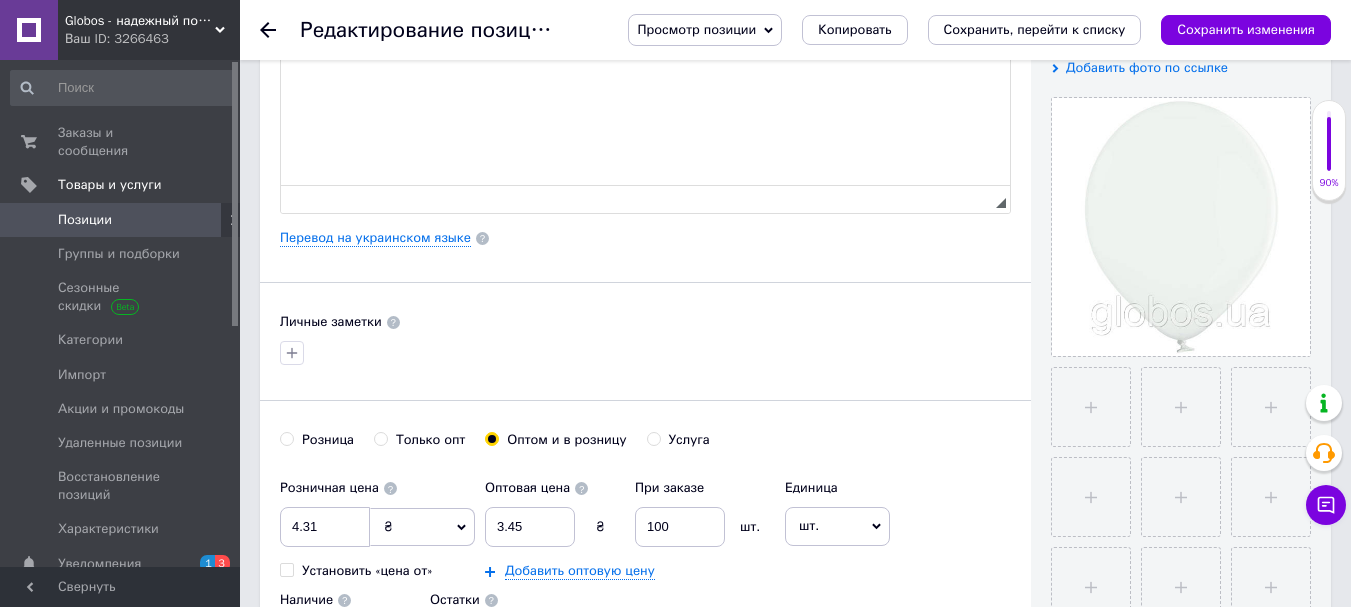 click on "30" at bounding box center (475, 639) 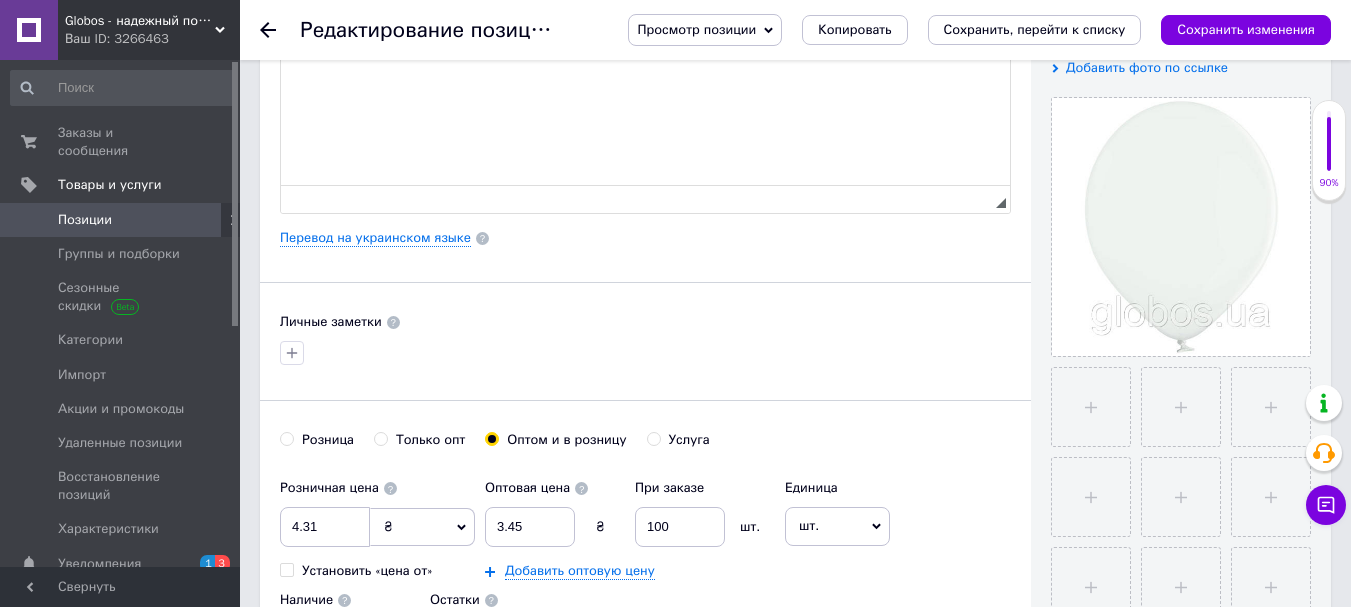 type on "3" 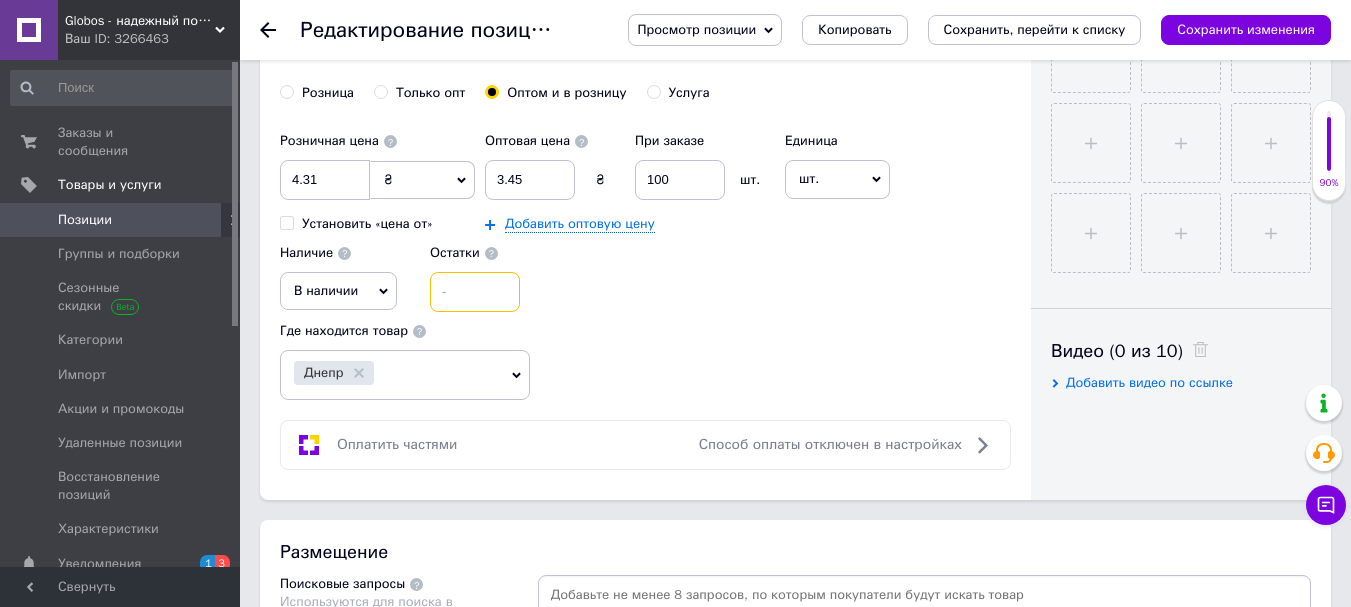 scroll, scrollTop: 0, scrollLeft: 0, axis: both 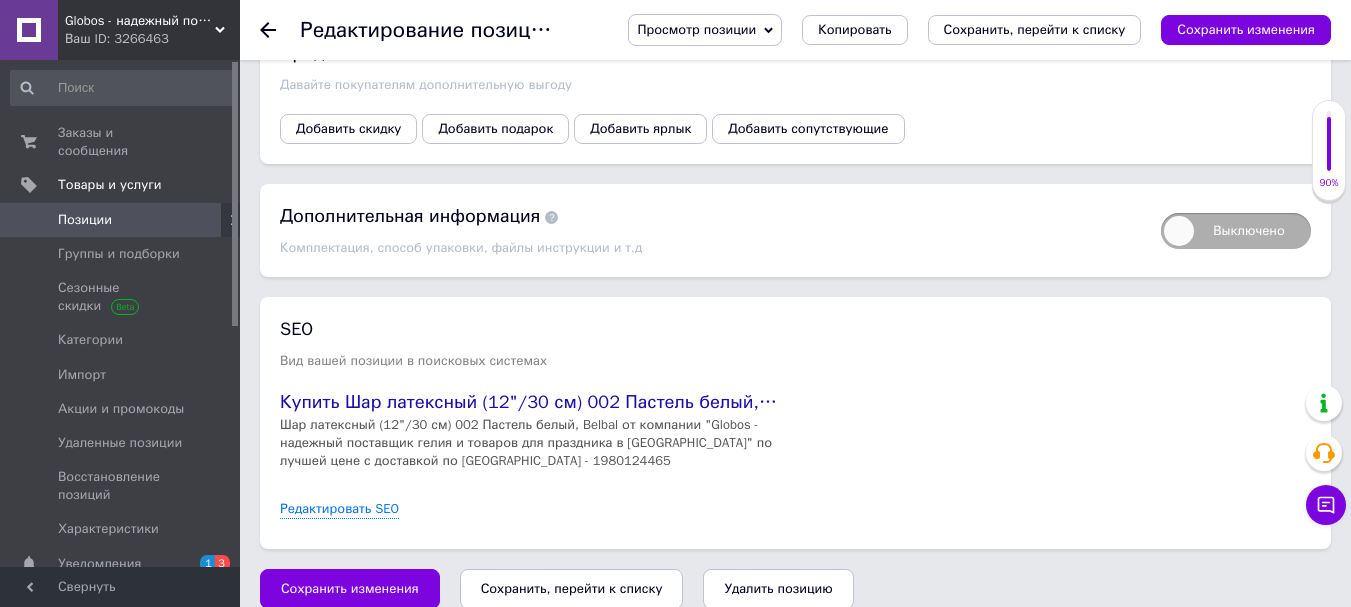 type on "70" 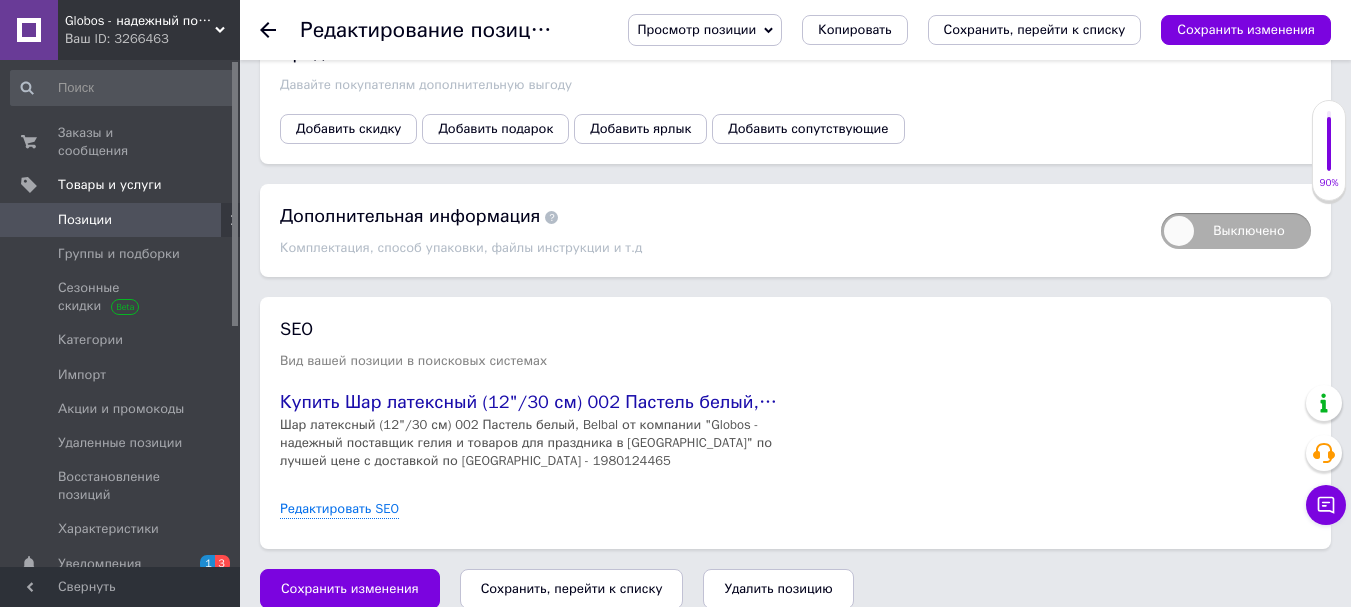 drag, startPoint x: 508, startPoint y: 566, endPoint x: 389, endPoint y: 16, distance: 562.7264 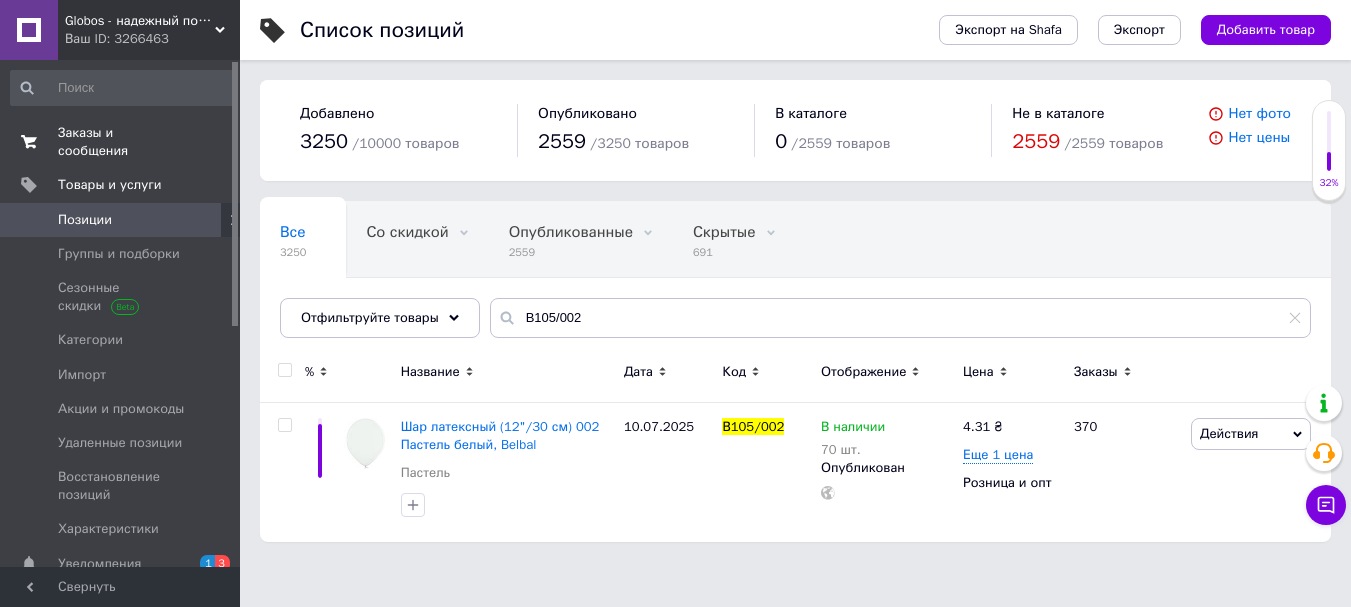 scroll, scrollTop: 0, scrollLeft: 0, axis: both 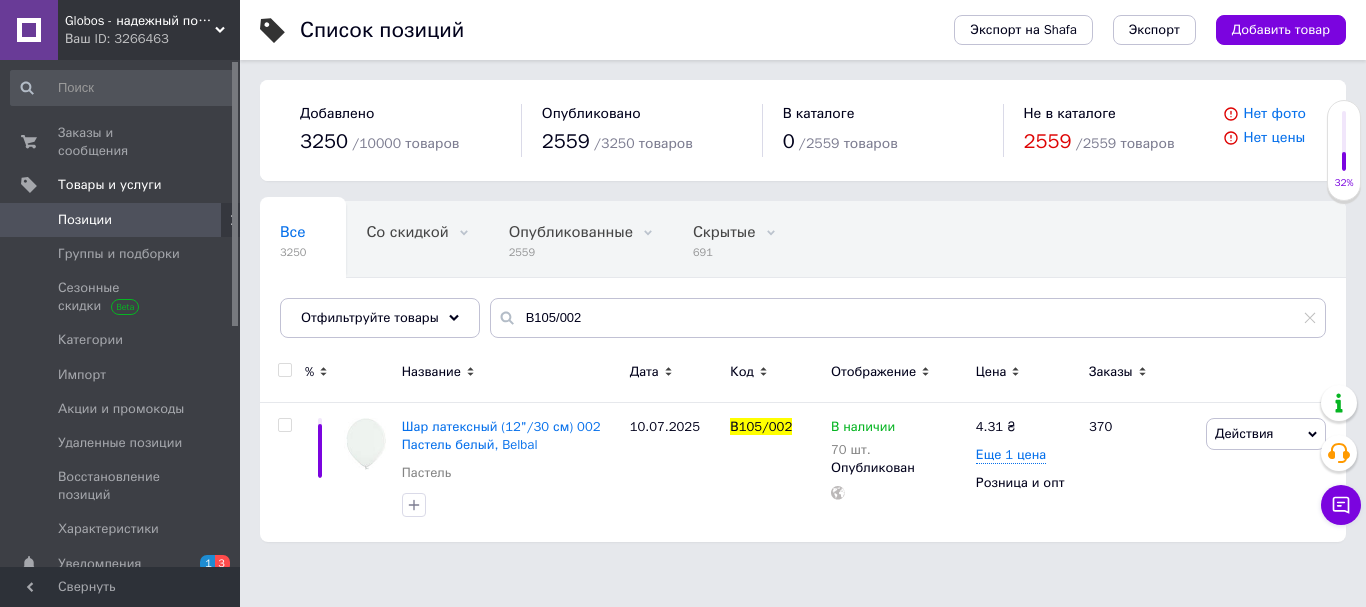 click on "Заказы и сообщения" at bounding box center [121, 142] 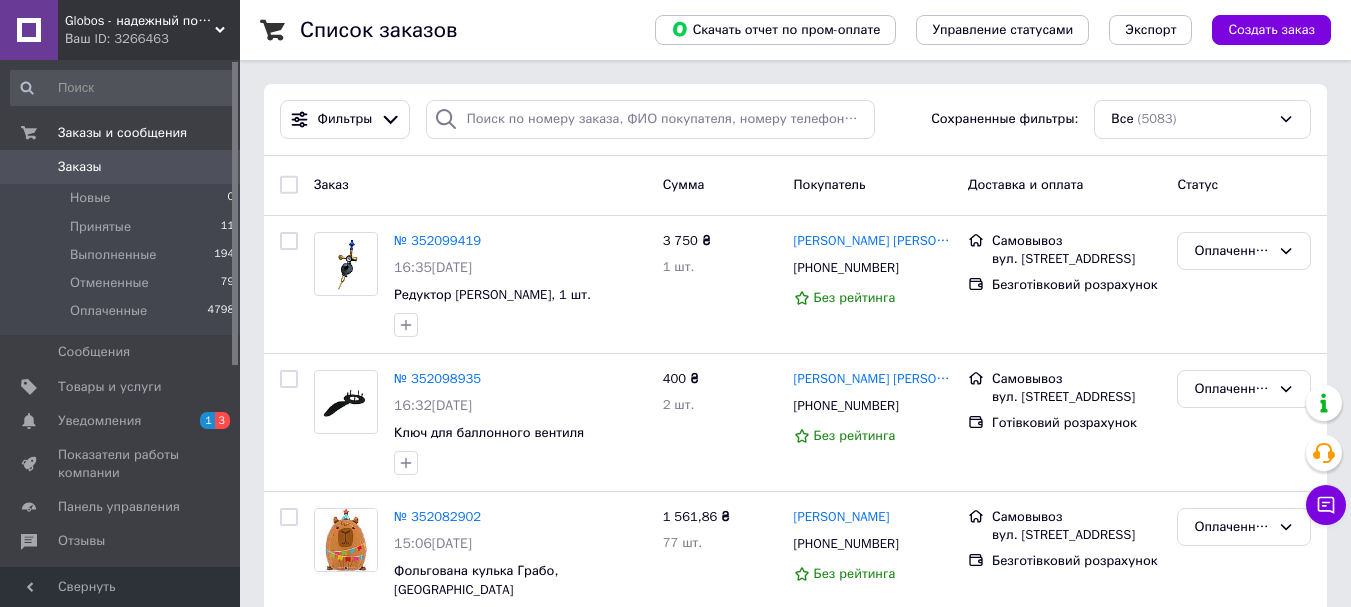 click on "Заказы" at bounding box center [121, 167] 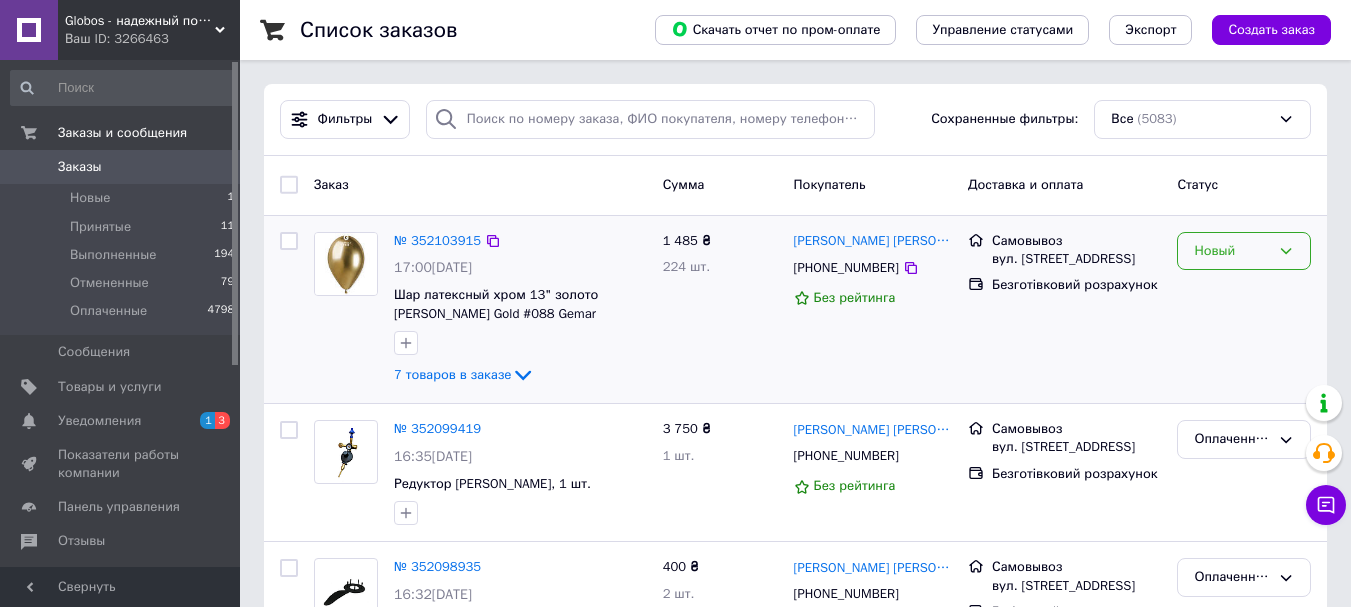click on "Новый" at bounding box center [1244, 251] 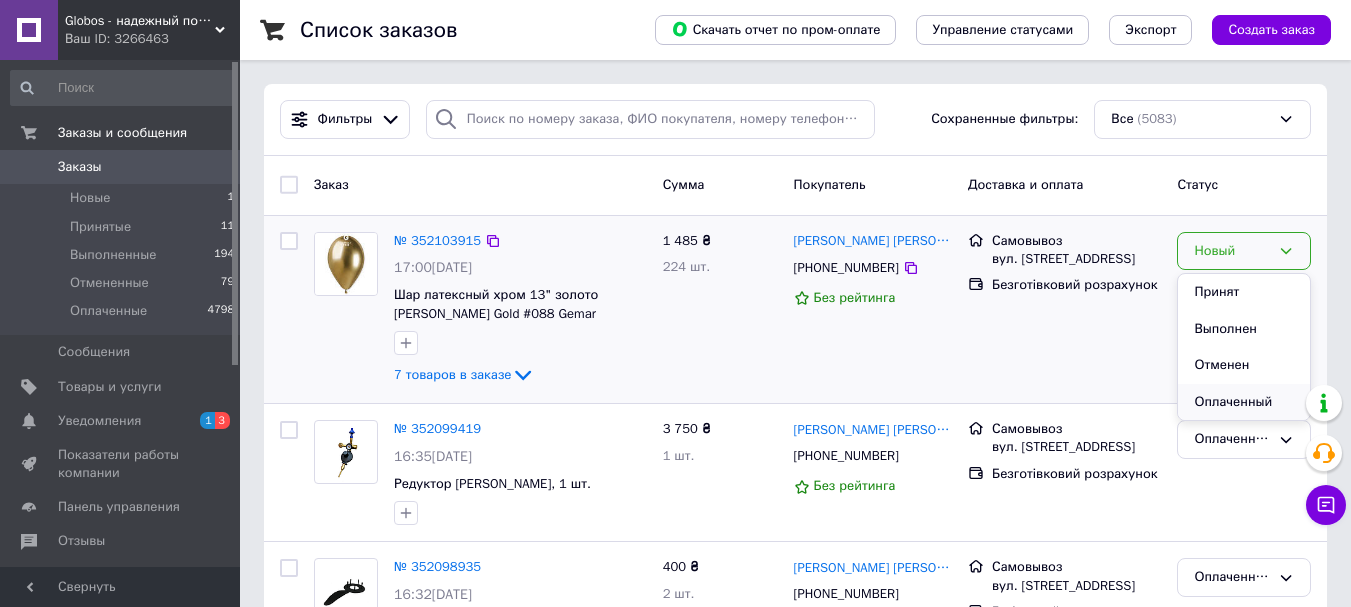 click on "Оплаченный" at bounding box center [1244, 402] 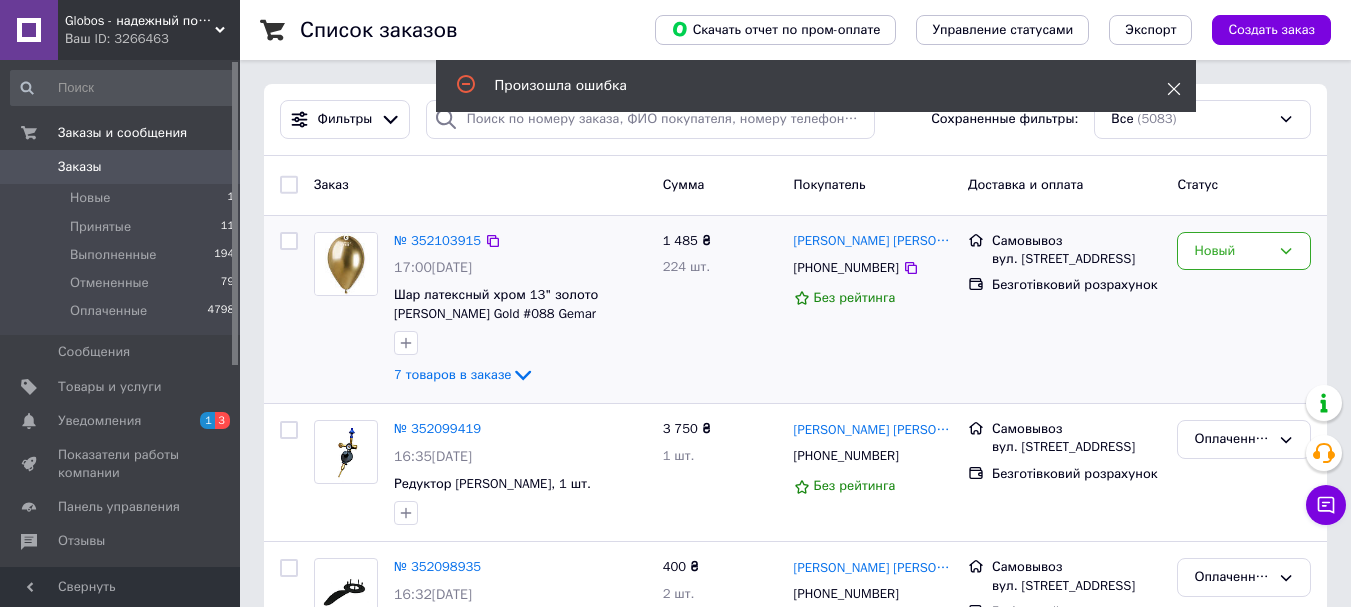 click at bounding box center (1174, 89) 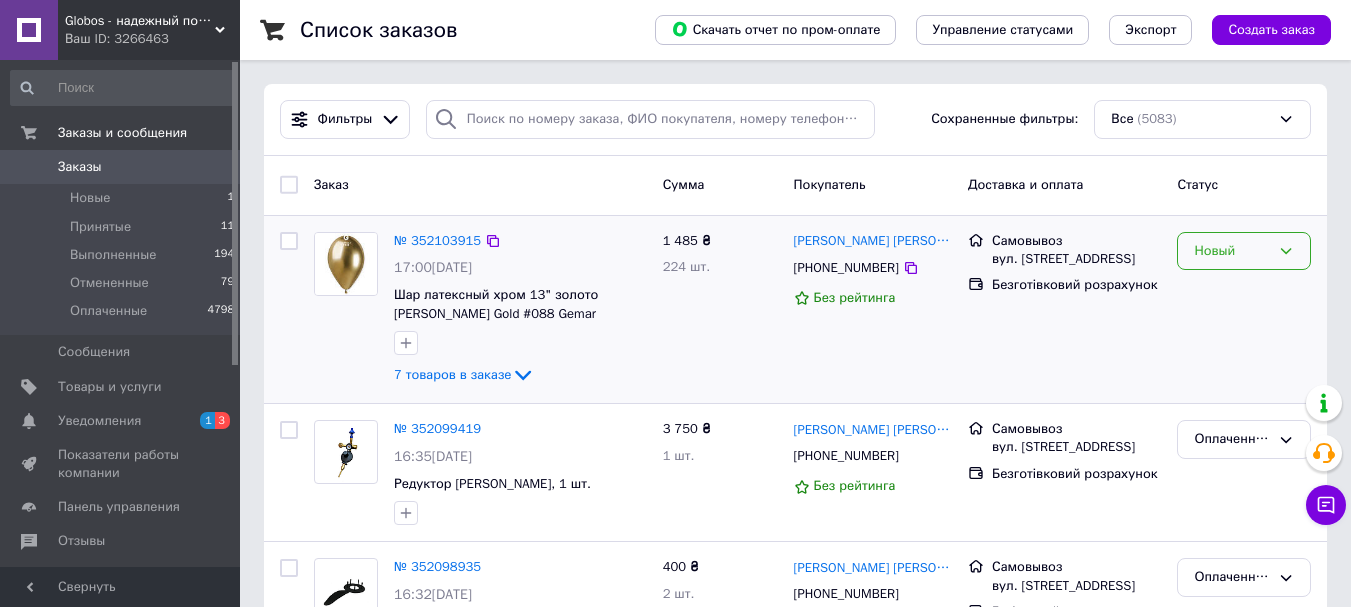 click on "Новый" at bounding box center (1244, 251) 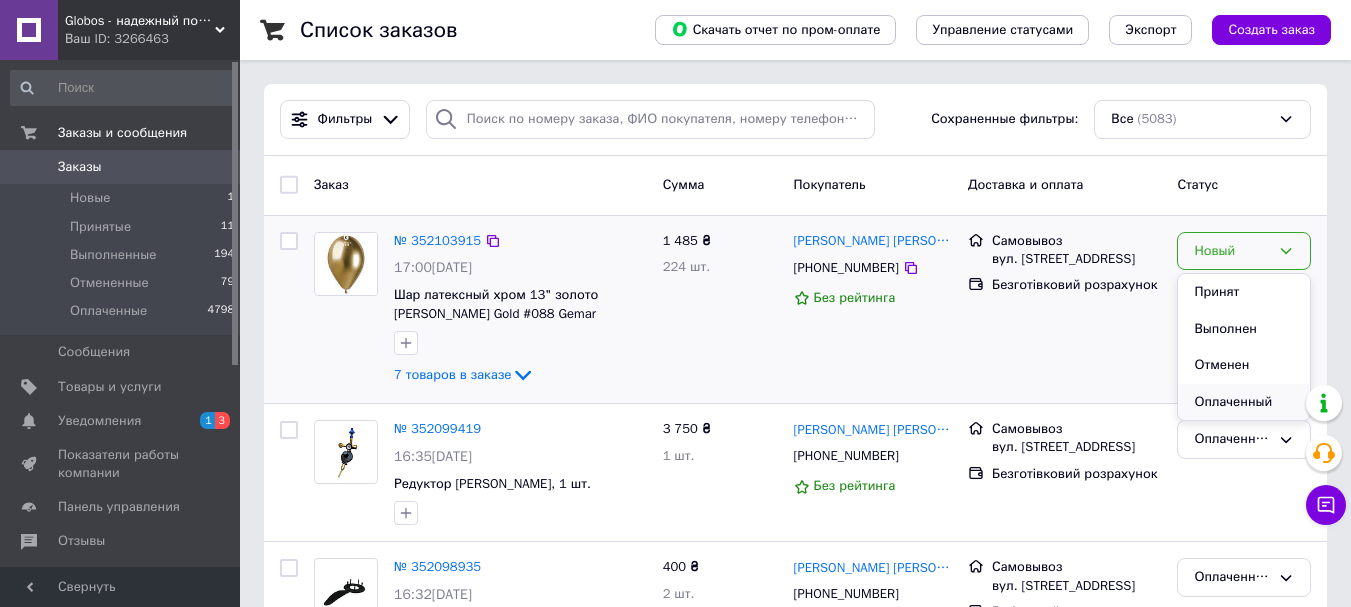 click on "Оплаченный" at bounding box center (1244, 402) 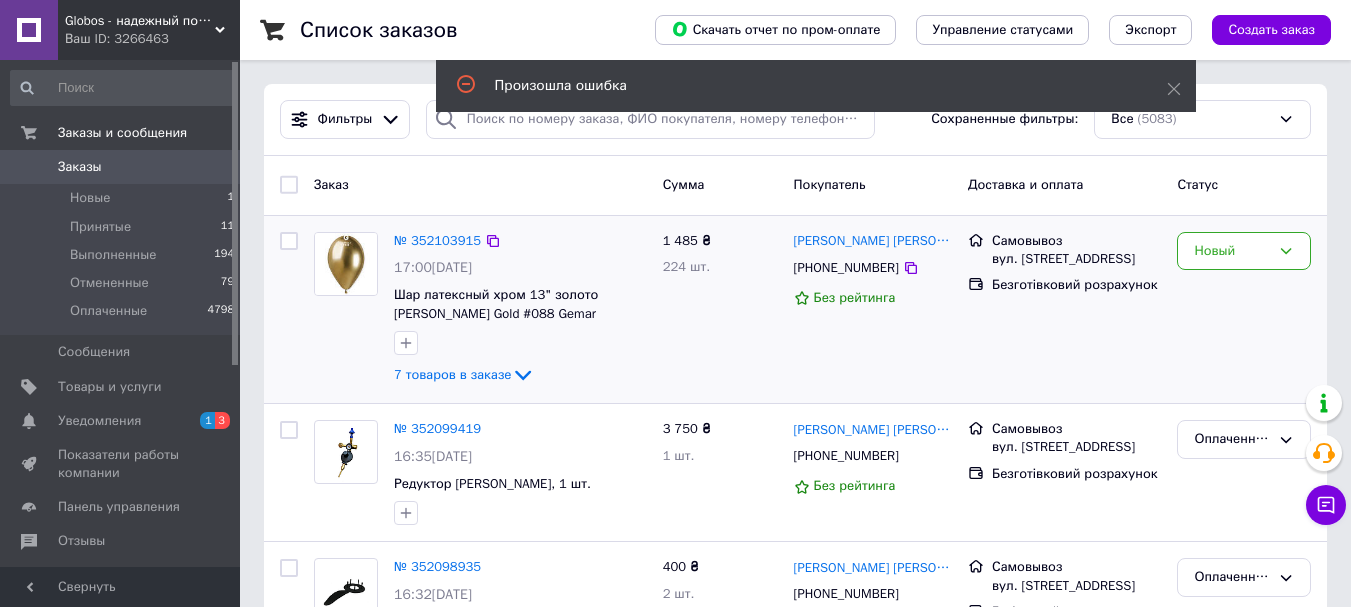 click on "Произошла ошибка" at bounding box center [816, 86] 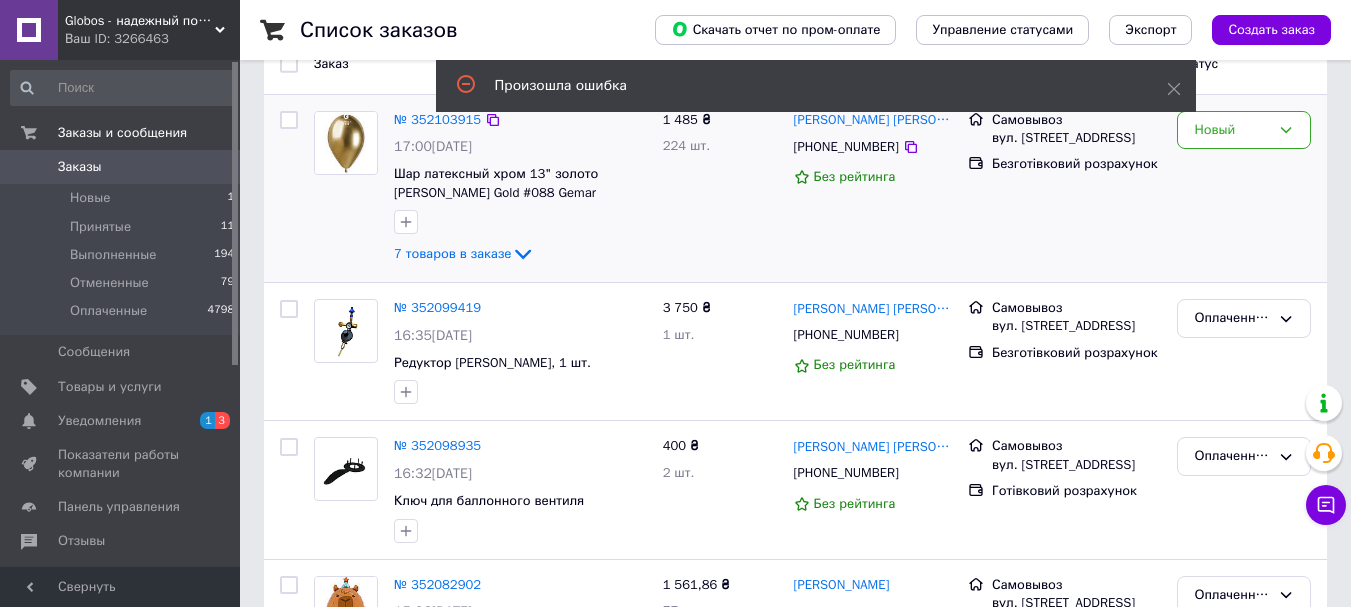 scroll, scrollTop: 0, scrollLeft: 0, axis: both 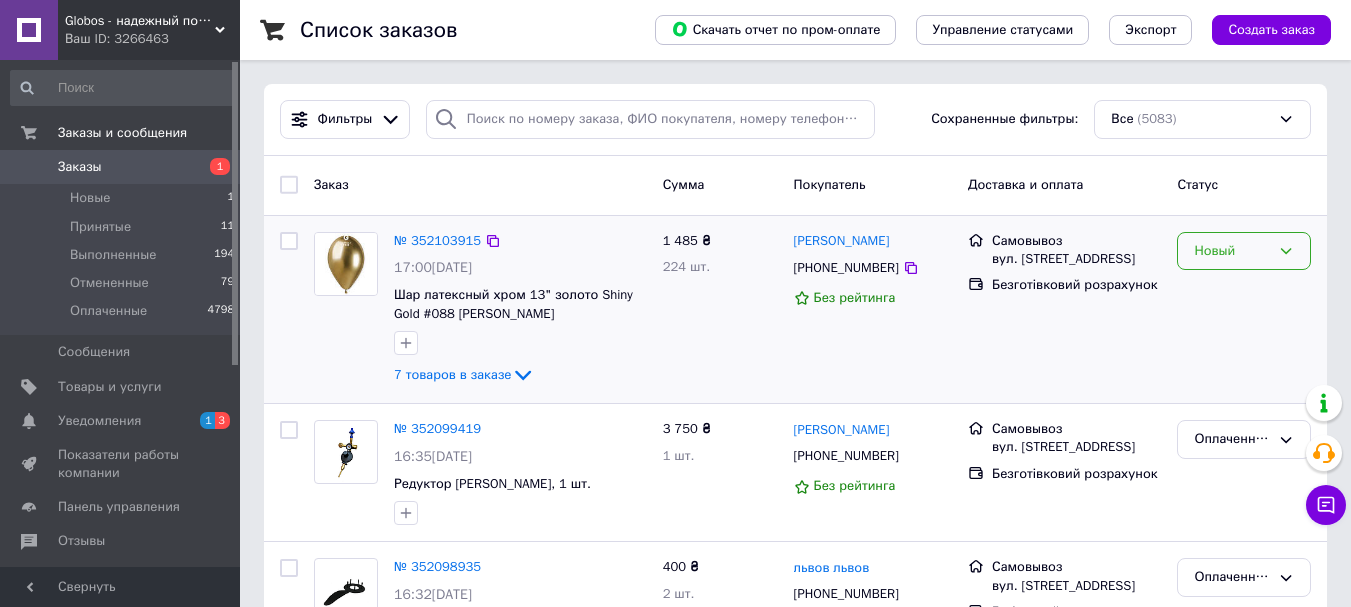click 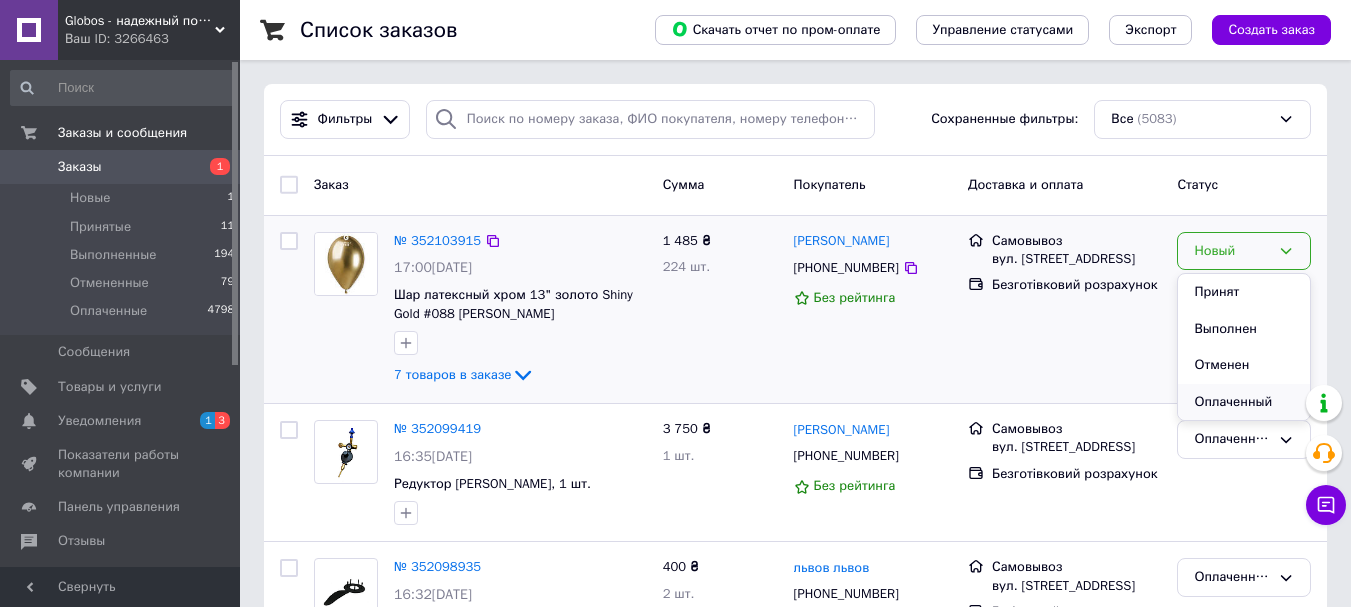click on "Оплаченный" at bounding box center [1244, 402] 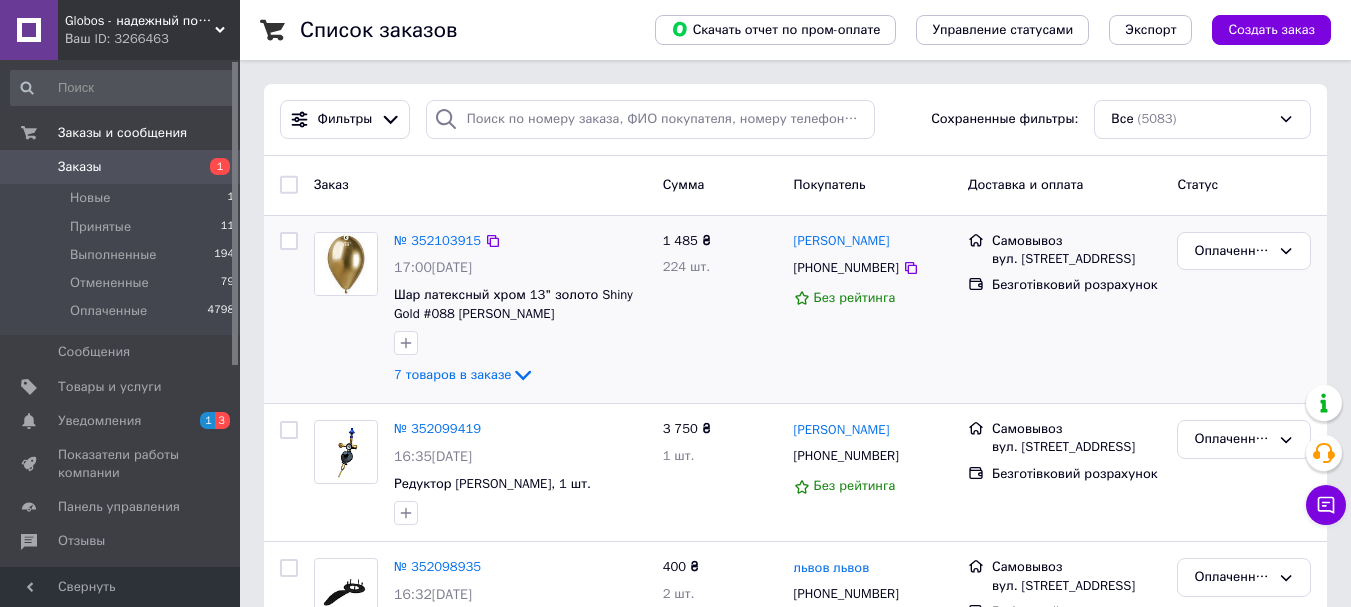 click on "Заказы" at bounding box center [121, 167] 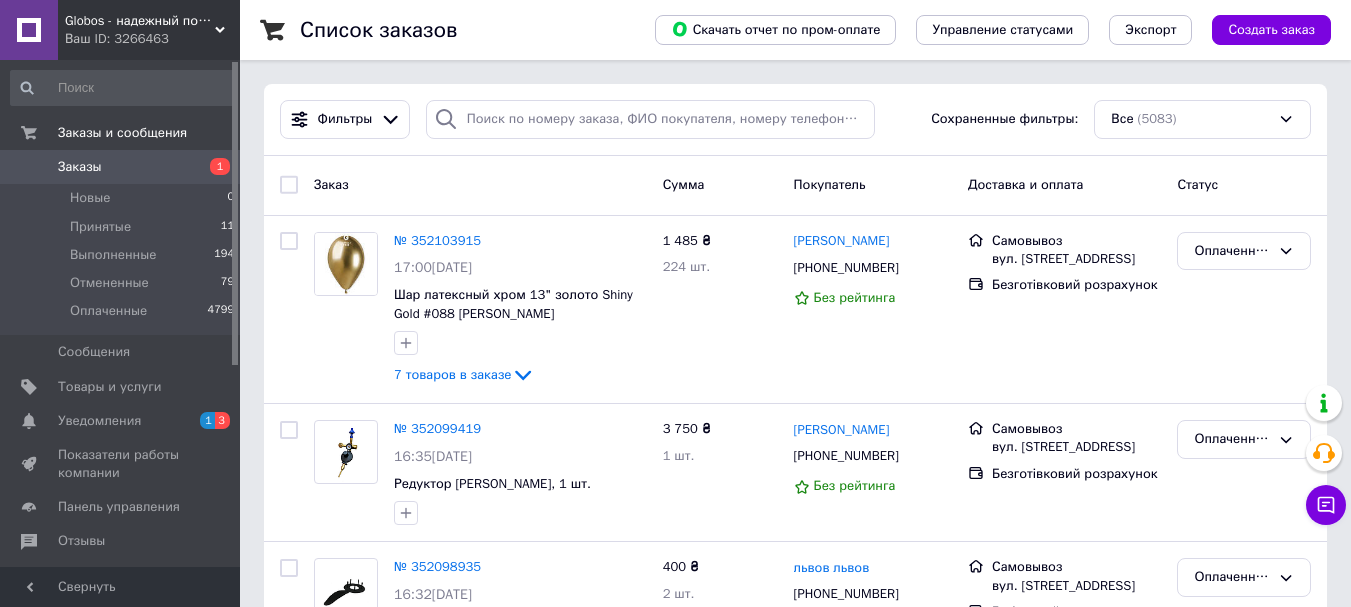 drag, startPoint x: 92, startPoint y: 160, endPoint x: 974, endPoint y: 535, distance: 958.4096 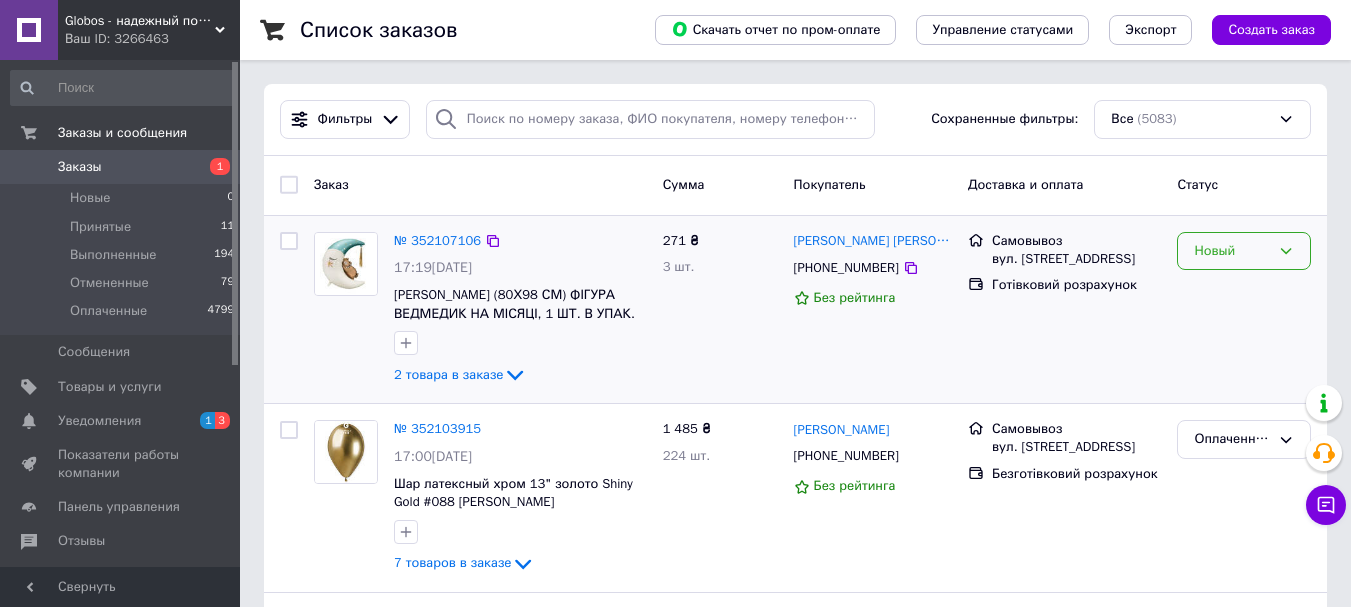 drag, startPoint x: 1285, startPoint y: 242, endPoint x: 1256, endPoint y: 264, distance: 36.40055 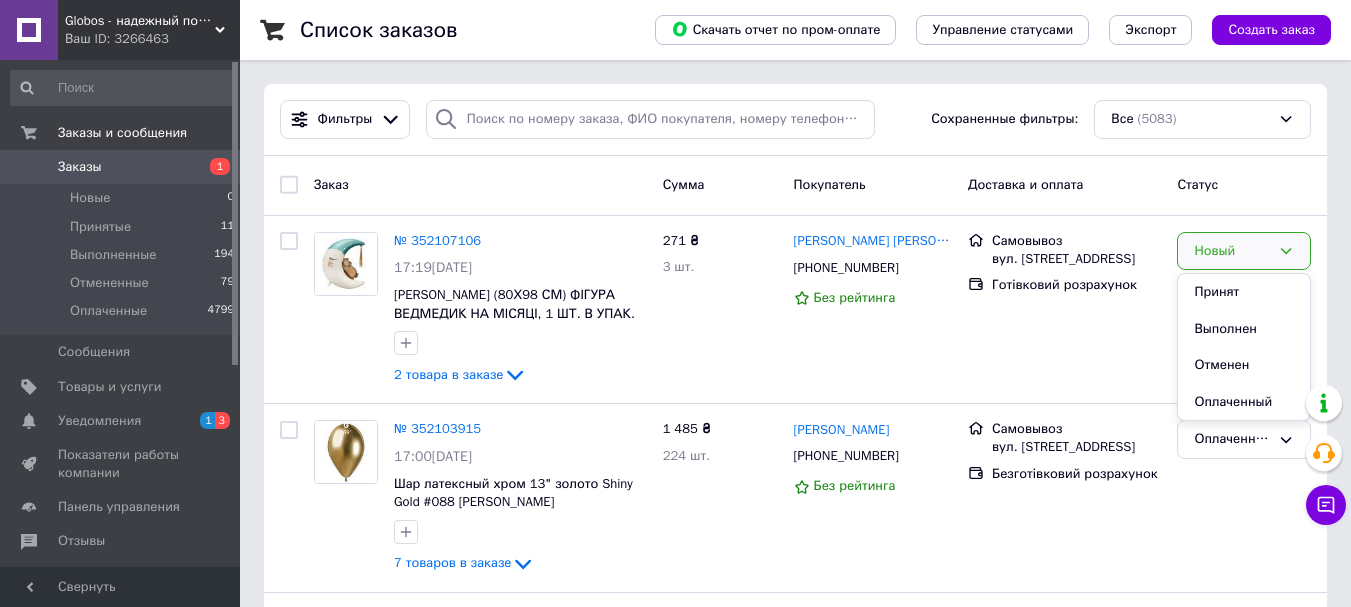 click on "Оплаченный" at bounding box center [1244, 402] 